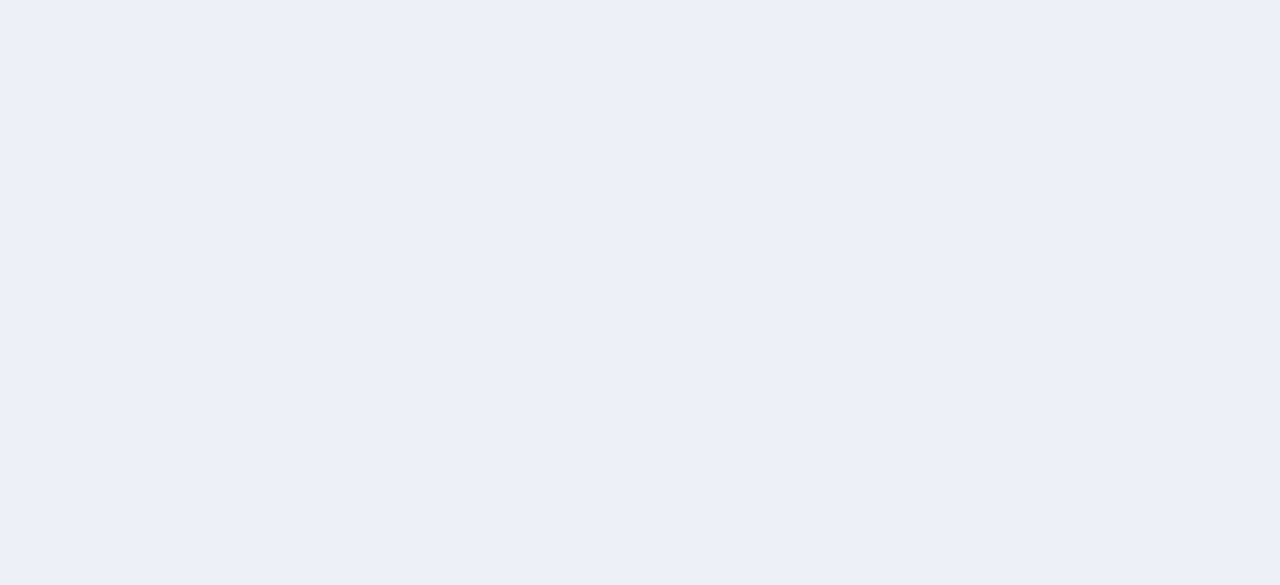 scroll, scrollTop: 0, scrollLeft: 0, axis: both 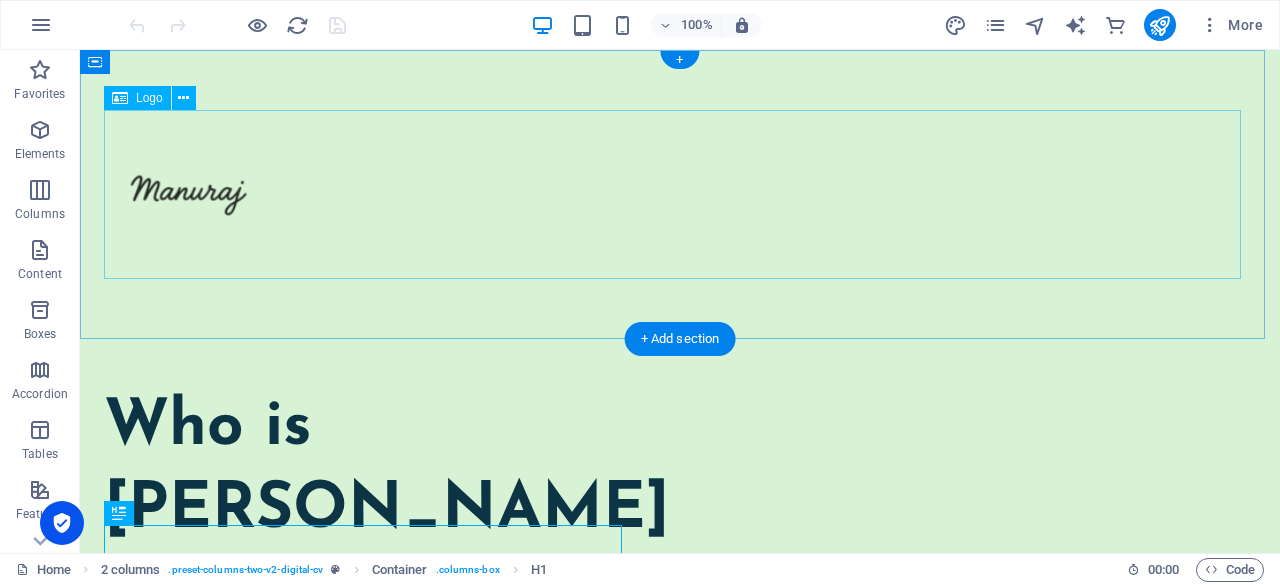 click at bounding box center (680, 194) 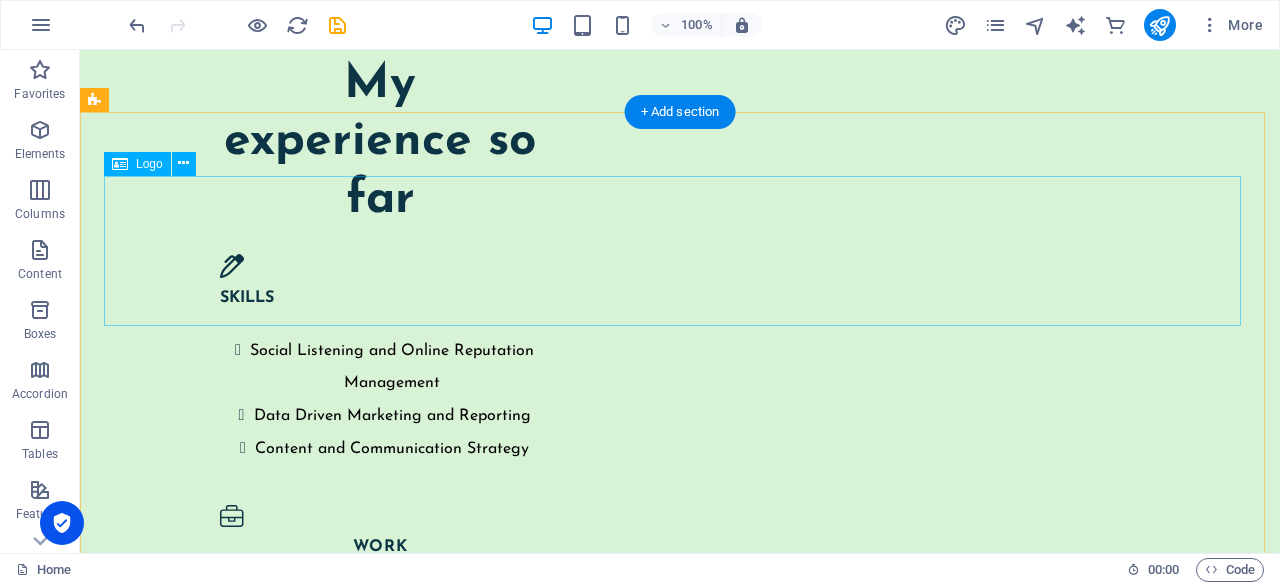 scroll, scrollTop: 5005, scrollLeft: 0, axis: vertical 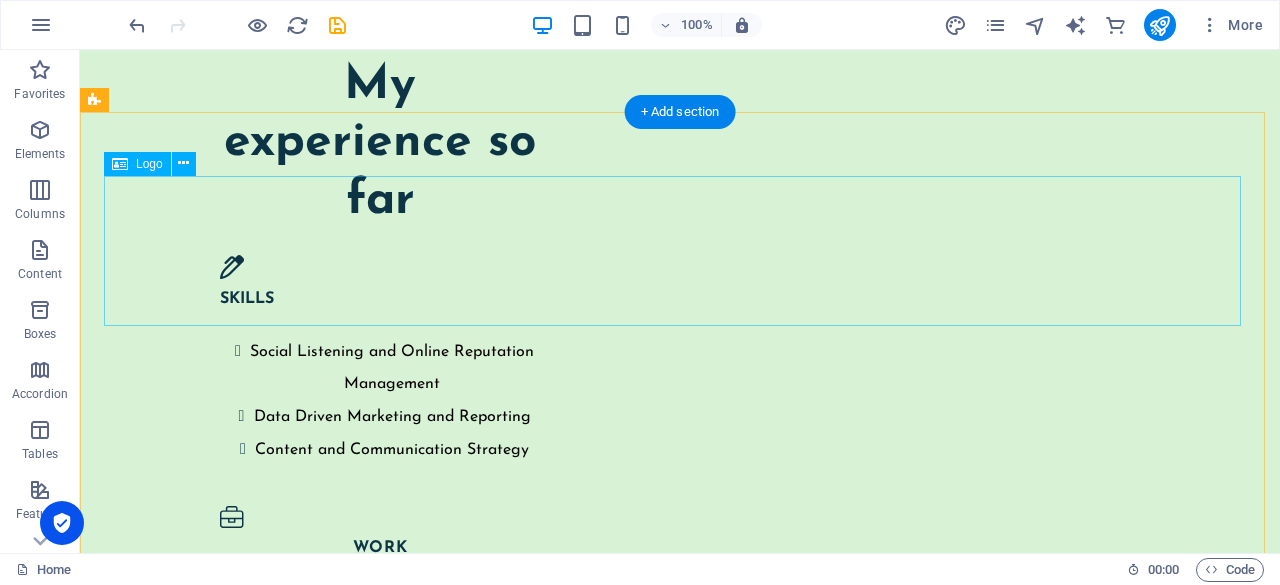 click at bounding box center [680, 4971] 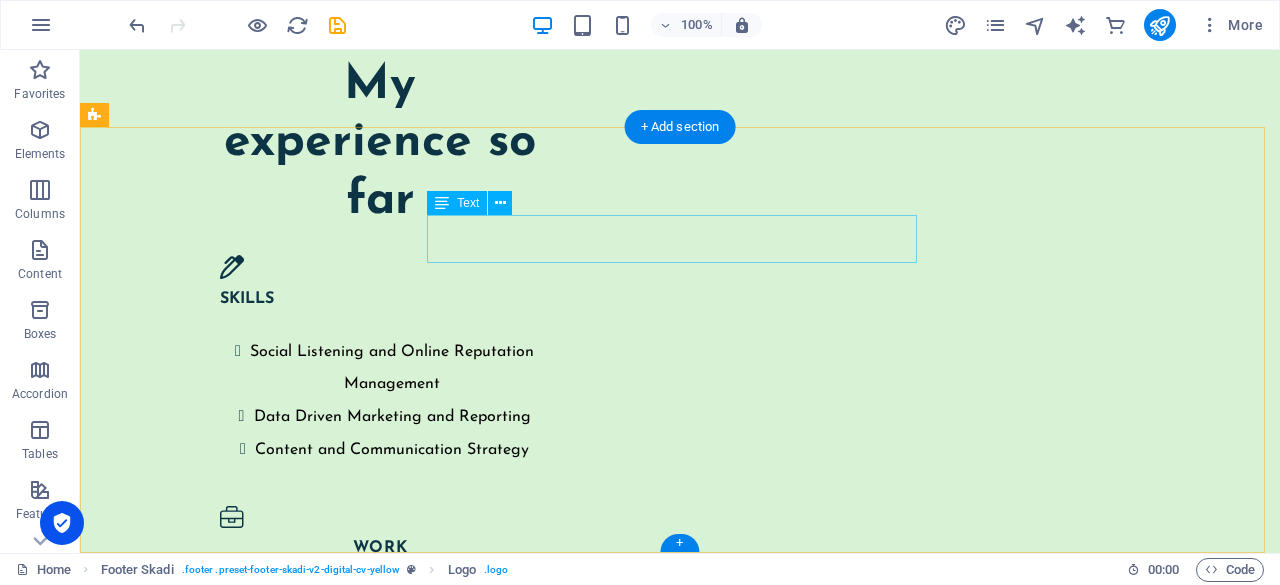 scroll, scrollTop: 4990, scrollLeft: 0, axis: vertical 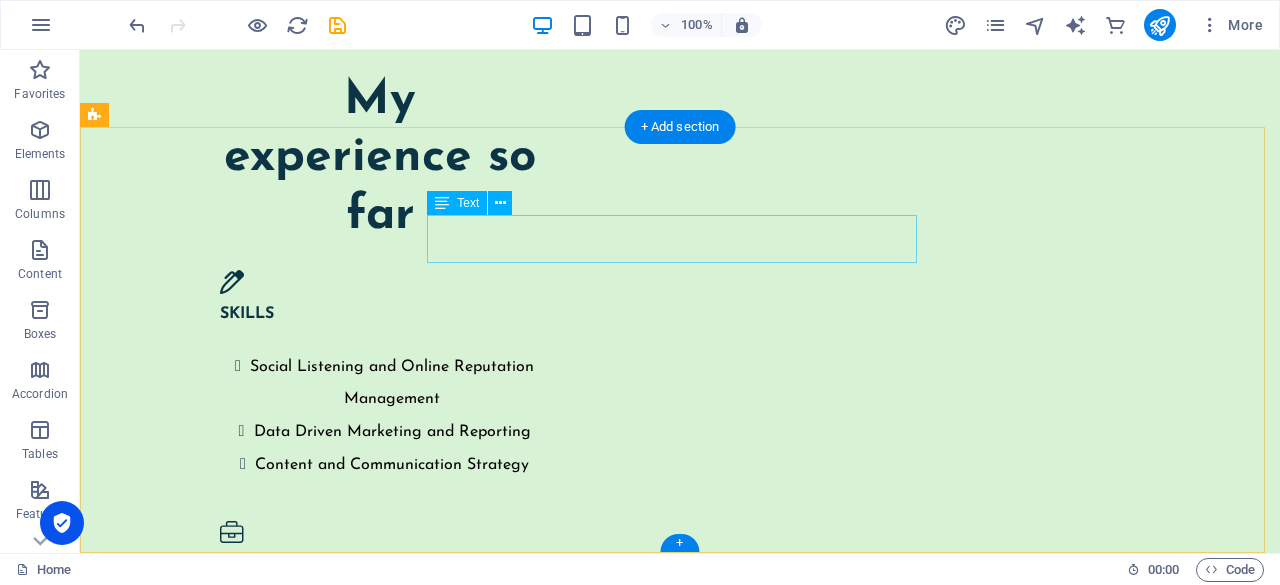 click on "Anything that gives you freedom is right Anything that destroys your freedom is wrong" at bounding box center (680, 4959) 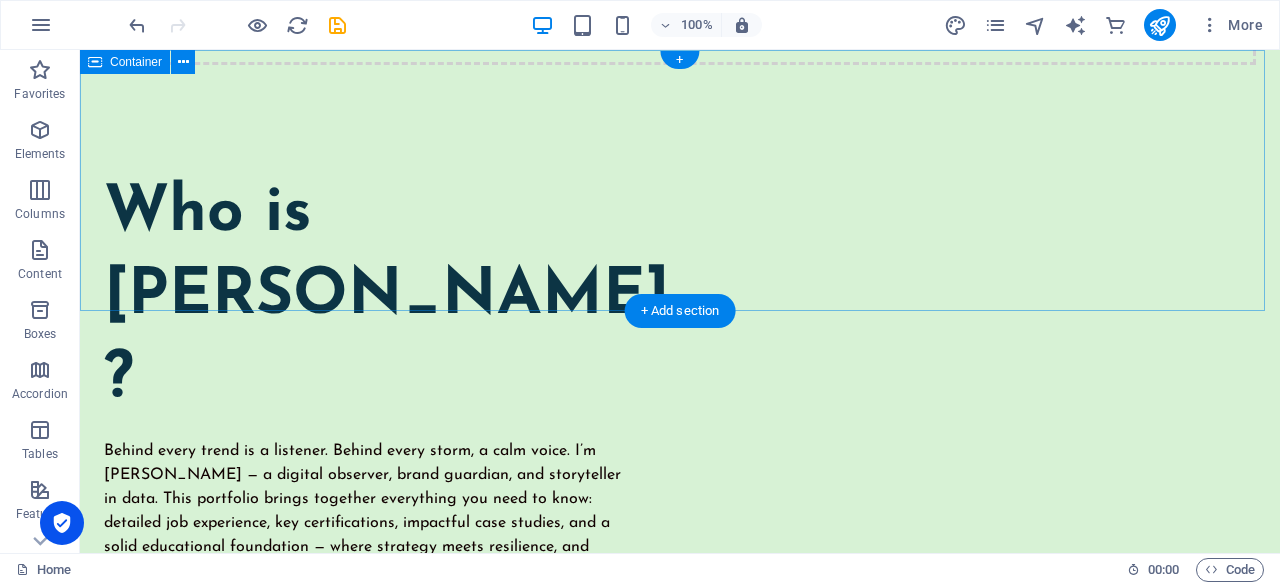 scroll, scrollTop: 0, scrollLeft: 0, axis: both 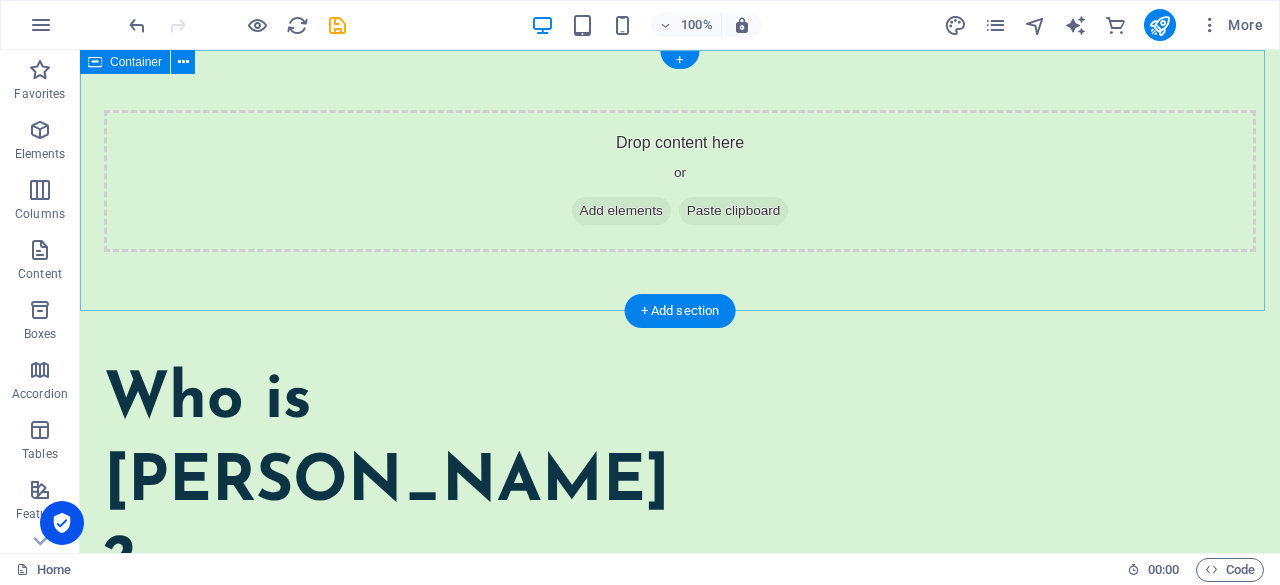 click on "Drop content here or  Add elements  Paste clipboard" at bounding box center (680, 181) 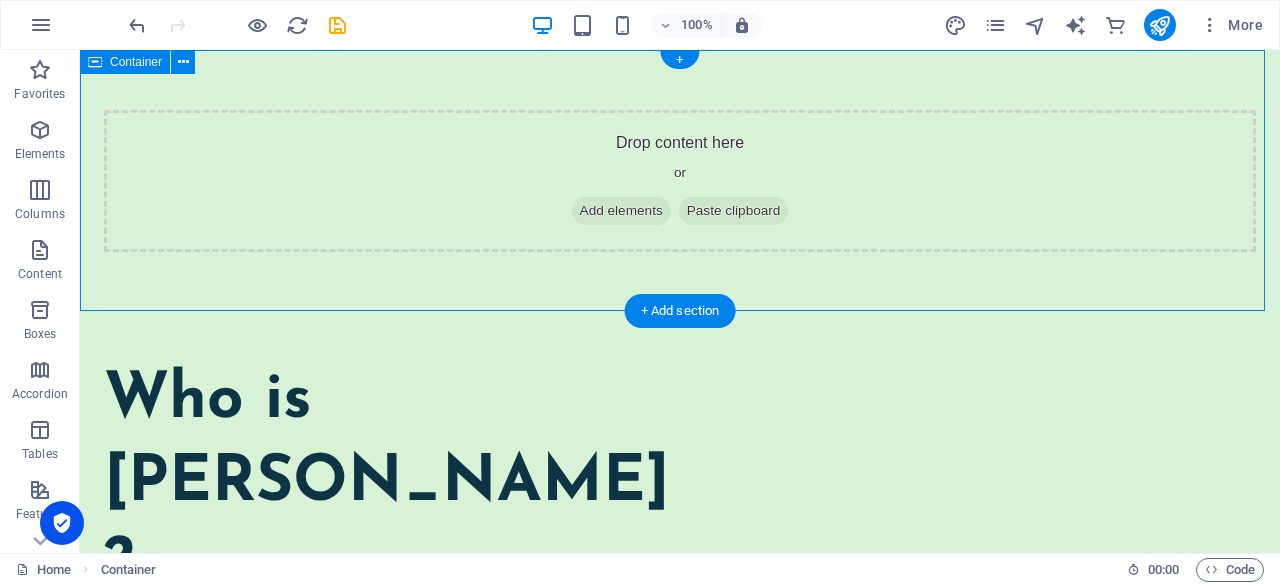 click on "Add elements" at bounding box center (621, 211) 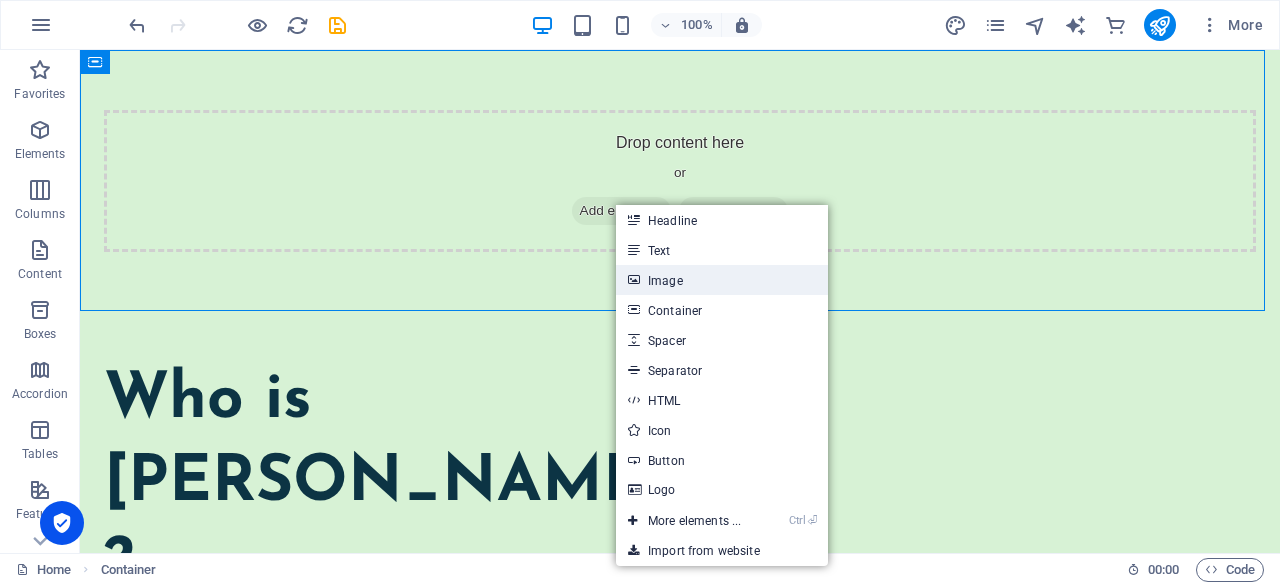 click on "Image" at bounding box center (722, 280) 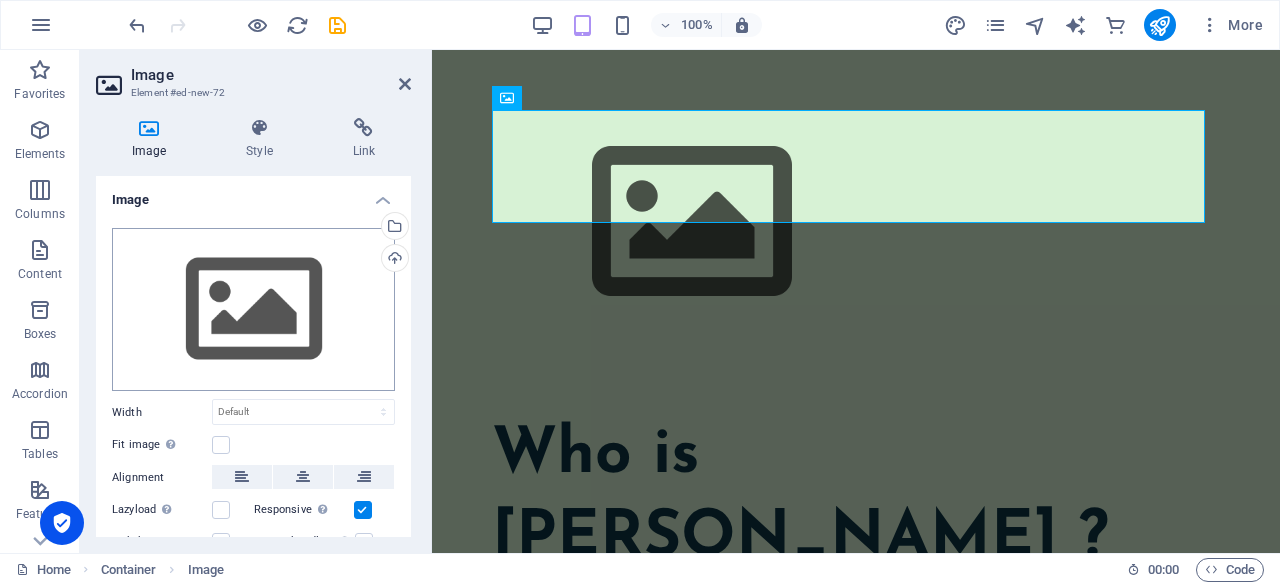scroll, scrollTop: 37, scrollLeft: 0, axis: vertical 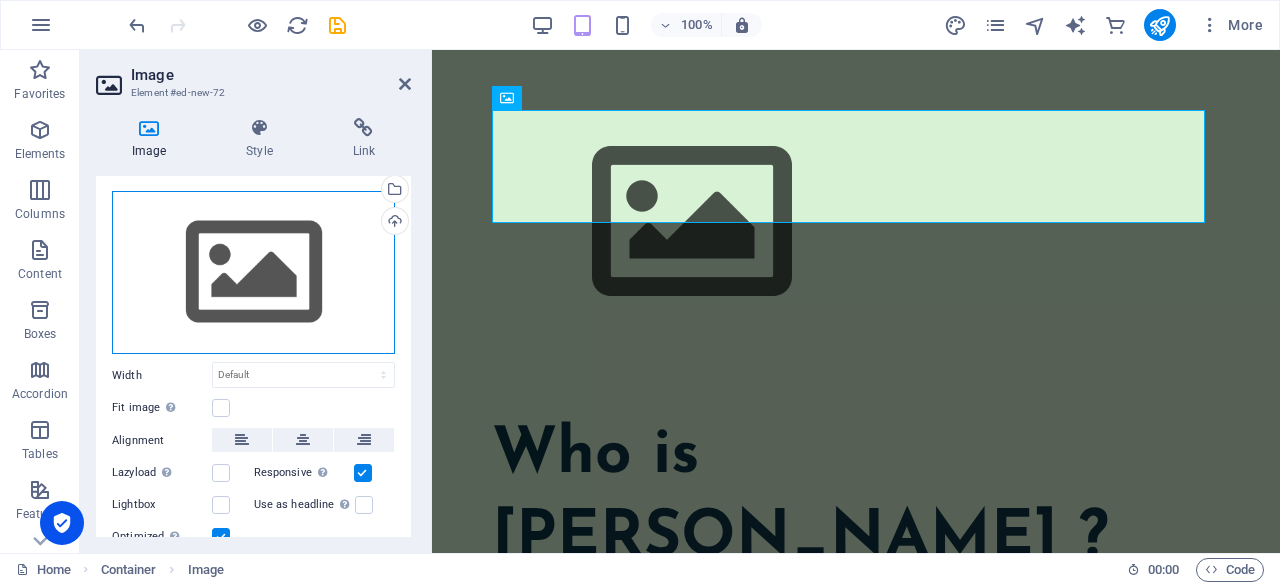 click on "Drag files here, click to choose files or select files from Files or our free stock photos & videos" at bounding box center (253, 273) 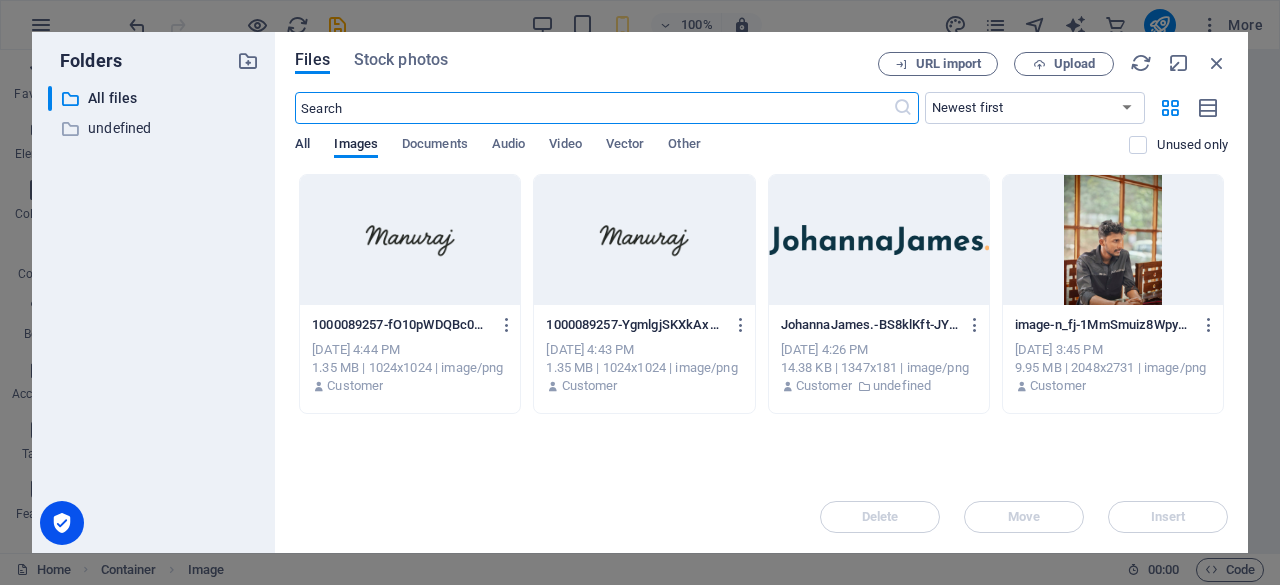 click on "All" at bounding box center [302, 147] 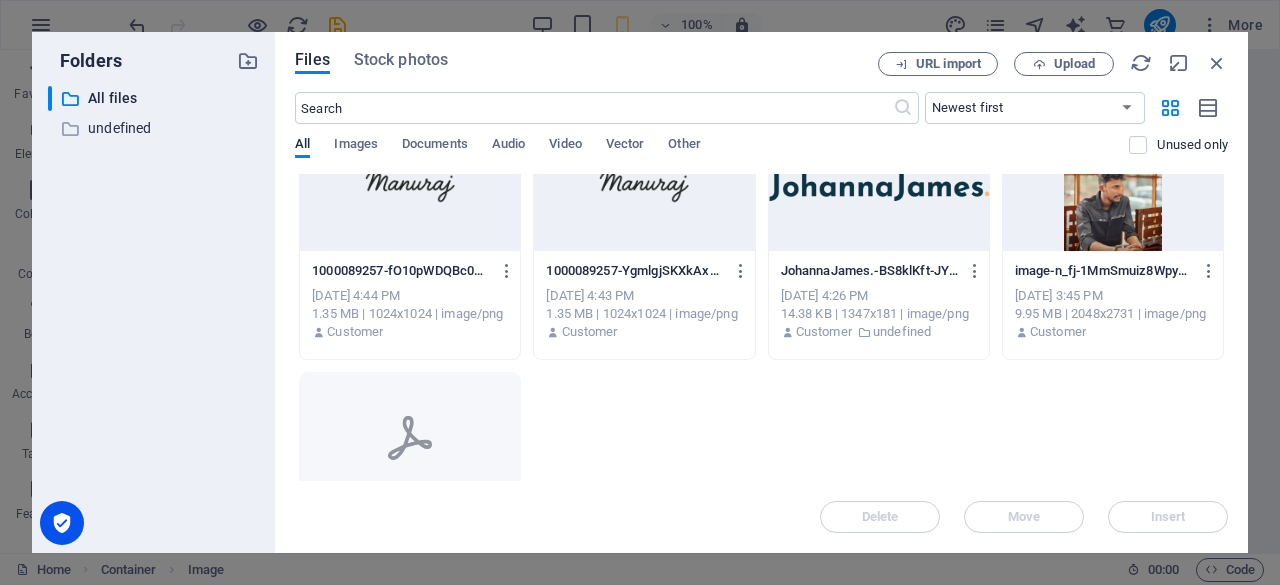 scroll, scrollTop: 0, scrollLeft: 0, axis: both 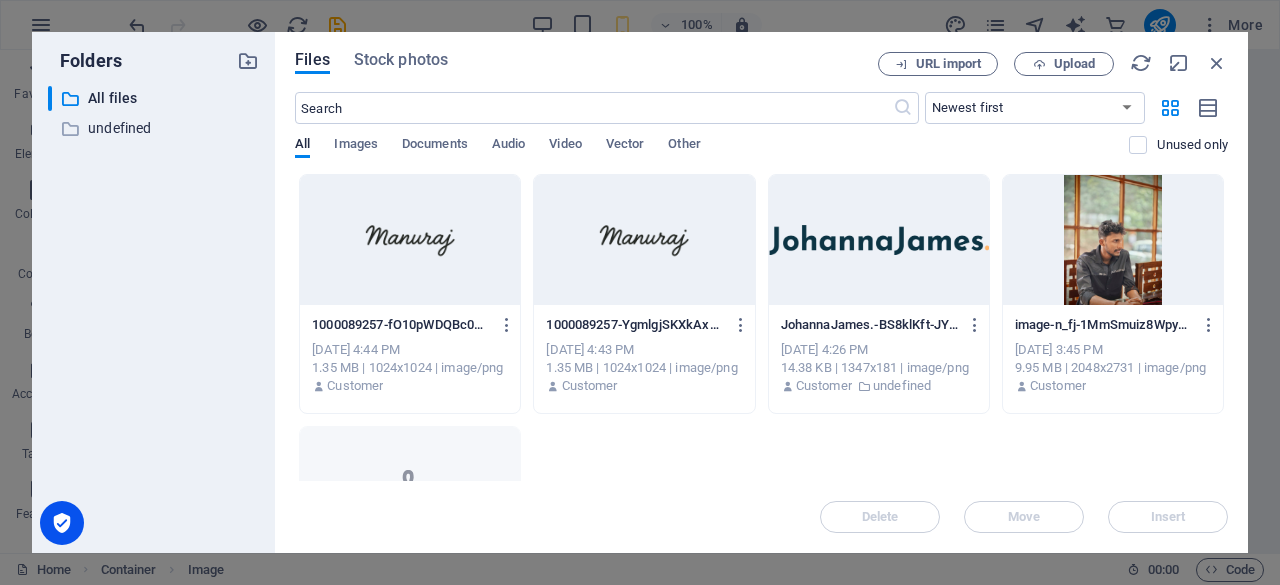 click on "​ Newest first Oldest first Name (A-Z) Name (Z-A) Size (0-9) Size (9-0) Resolution (0-9) Resolution (9-0) All Images Documents Audio Video Vector Other Unused only" at bounding box center (761, 133) 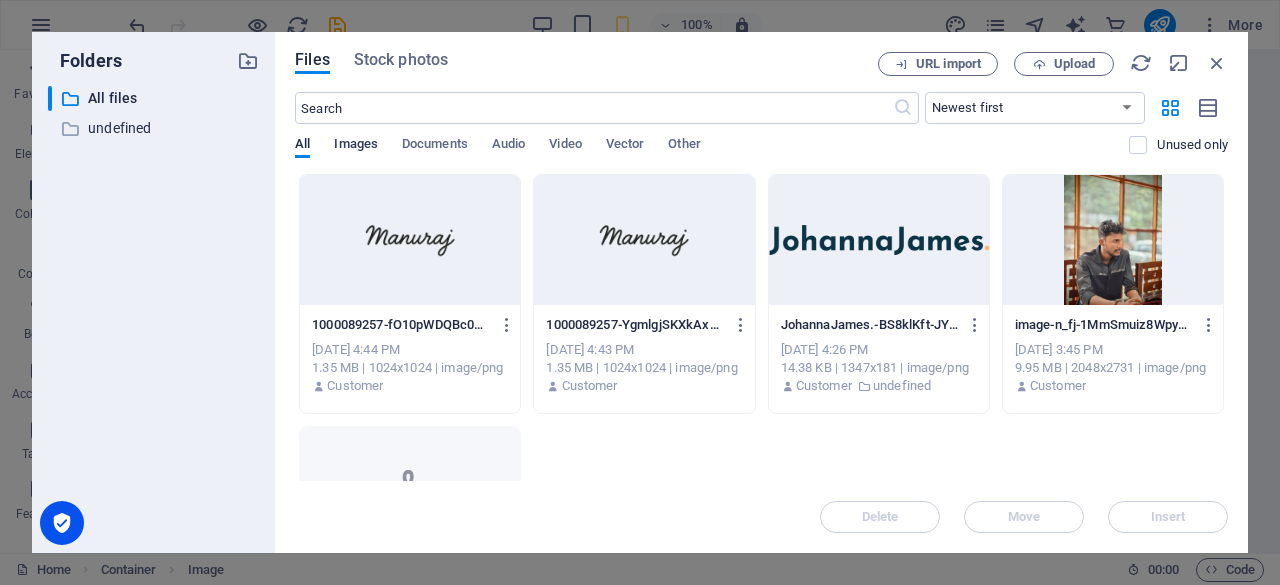 click on "Images" at bounding box center (356, 146) 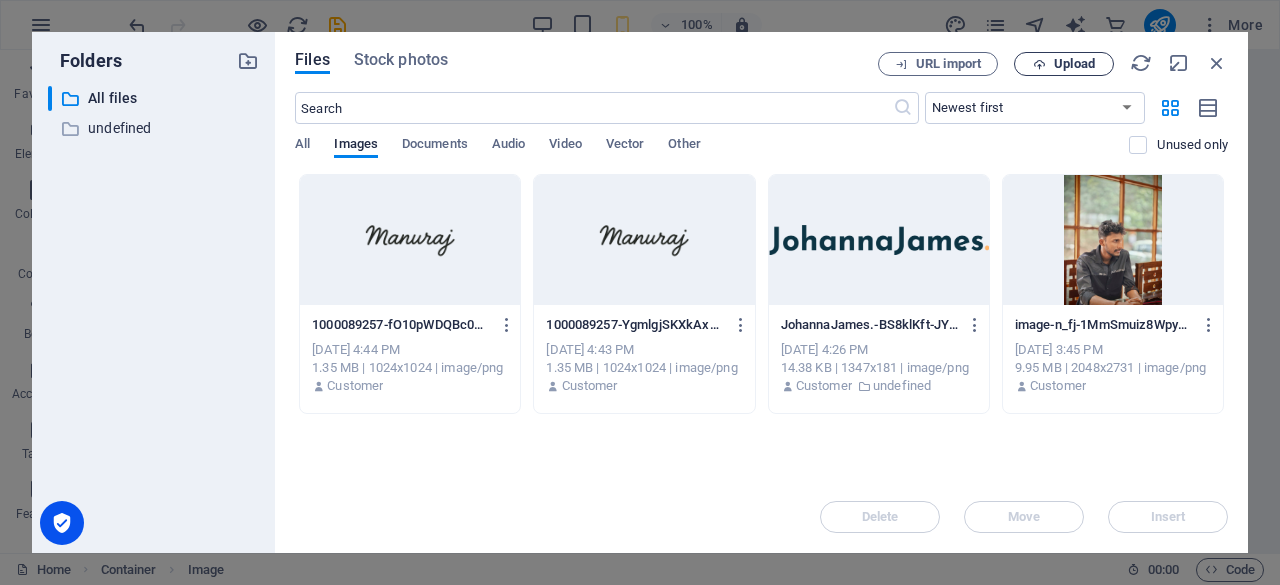 click on "Upload" at bounding box center (1064, 64) 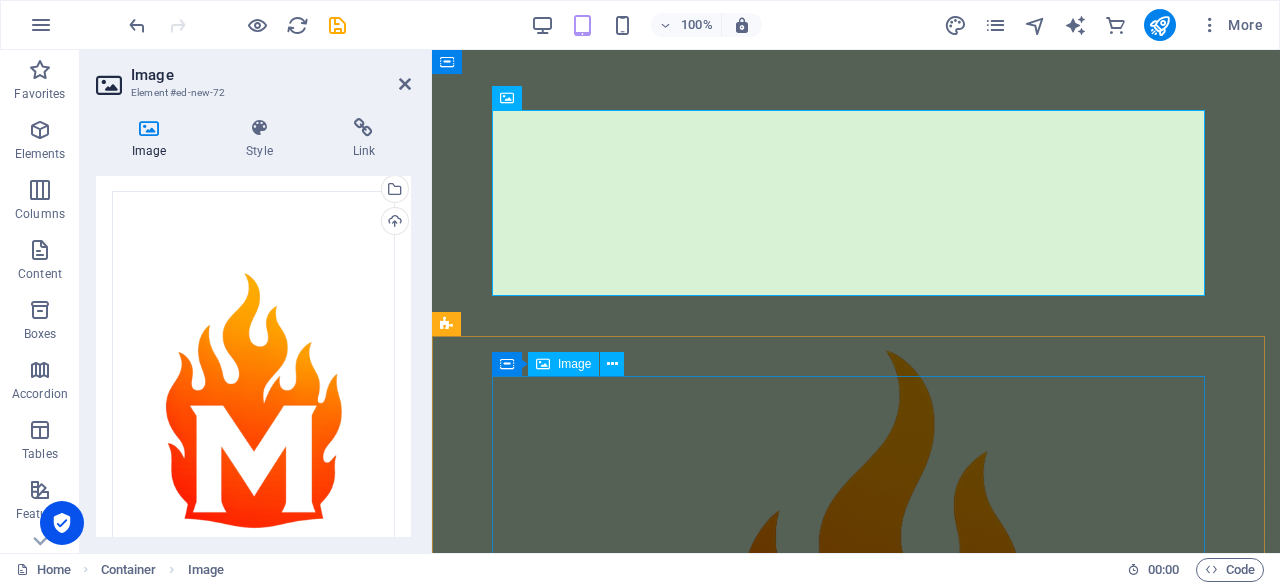 scroll, scrollTop: 14, scrollLeft: 0, axis: vertical 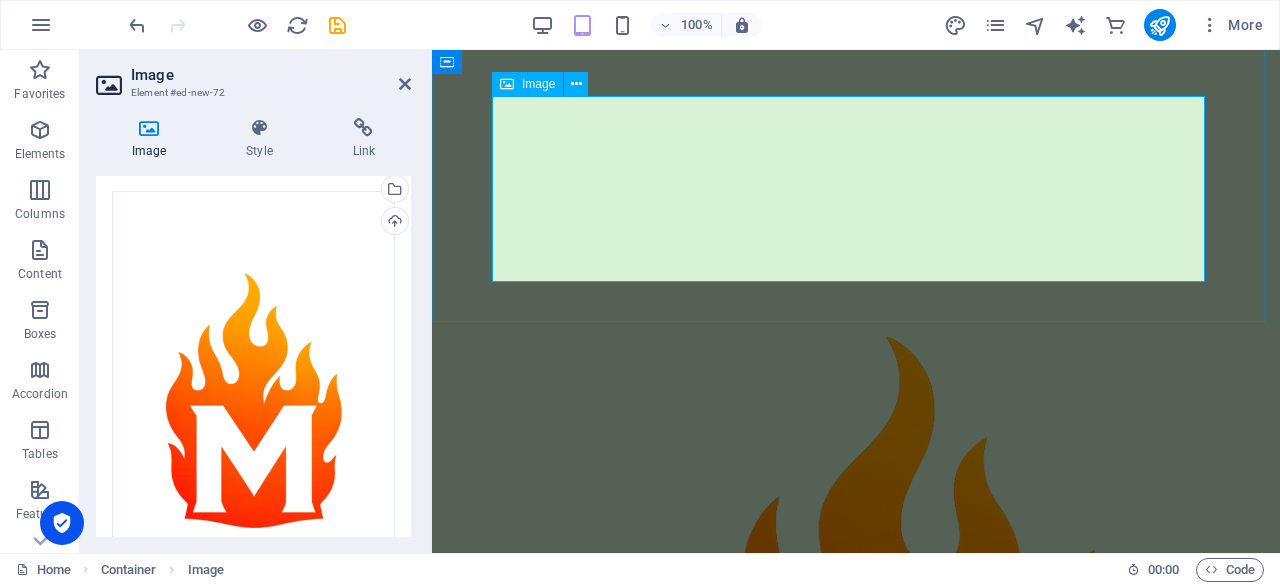 click at bounding box center [856, 732] 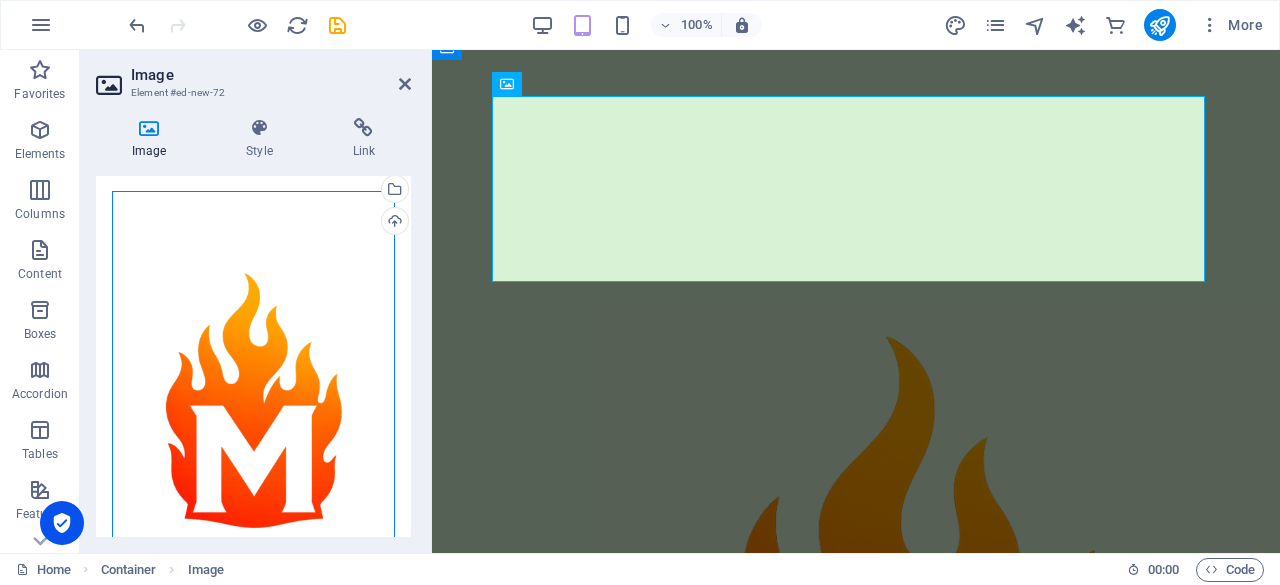 click on "Drag files here, click to choose files or select files from Files or our free stock photos & videos" at bounding box center (253, 401) 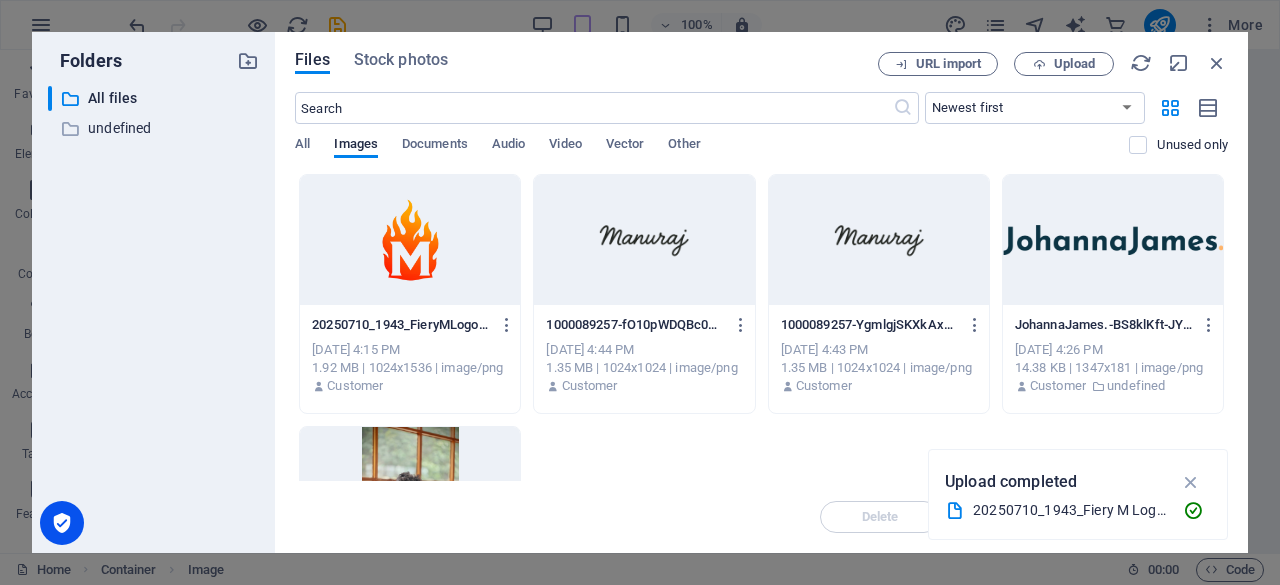 click on "Files Stock photos URL import Upload ​ Newest first Oldest first Name (A-Z) Name (Z-A) Size (0-9) Size (9-0) Resolution (0-9) Resolution (9-0) All Images Documents Audio Video Vector Other Unused only Drop files here to upload them instantly 20250710_1943_FieryMLogo_simple_compose_01jztay470fdbsd18hs47y2mj5-3-m777Y27DGl_gmgl8Tomw.png 20250710_1943_FieryMLogo_simple_compose_01jztay470fdbsd18hs47y2mj5-3-m777Y27DGl_gmgl8Tomw.png Jul 10, 2025 4:15 PM 1.92 MB | 1024x1536 | image/png Customer 1000089257-fO10pWDQBc04gMYi0gNrrA.png 1000089257-fO10pWDQBc04gMYi0gNrrA.png Jun 14, 2025 4:44 PM 1.35 MB | 1024x1024 | image/png Customer 1000089257-YgmlgjSKXkAxTuYLGYF6RA.png 1000089257-YgmlgjSKXkAxTuYLGYF6RA.png Jun 14, 2025 4:43 PM 1.35 MB | 1024x1024 | image/png Customer JohannaJames.-BS8klKft-JYjr_S0ssShvg.png JohannaJames.-BS8klKft-JYjr_S0ssShvg.png Jun 14, 2025 4:26 PM 14.38 KB | 1347x181 | image/png Customer undefined image-n_fj-1MmSmuiz8Wpya5HJA.png image-n_fj-1MmSmuiz8Wpya5HJA.png Jun 14, 2025 3:45 PM Customer Move" at bounding box center [761, 292] 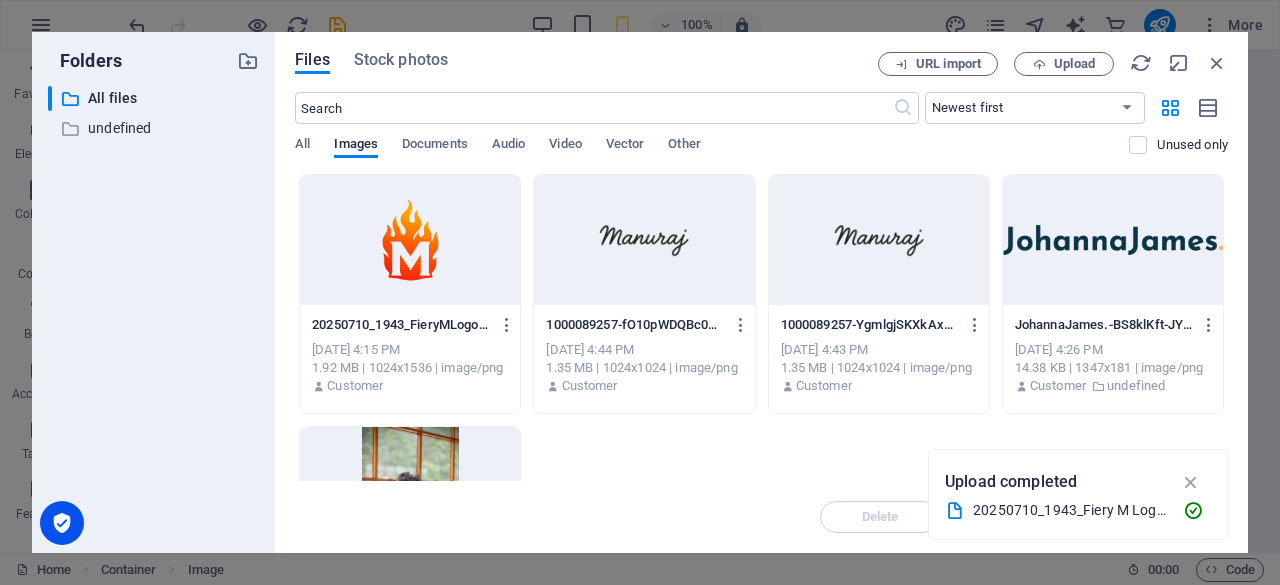 click at bounding box center [410, 240] 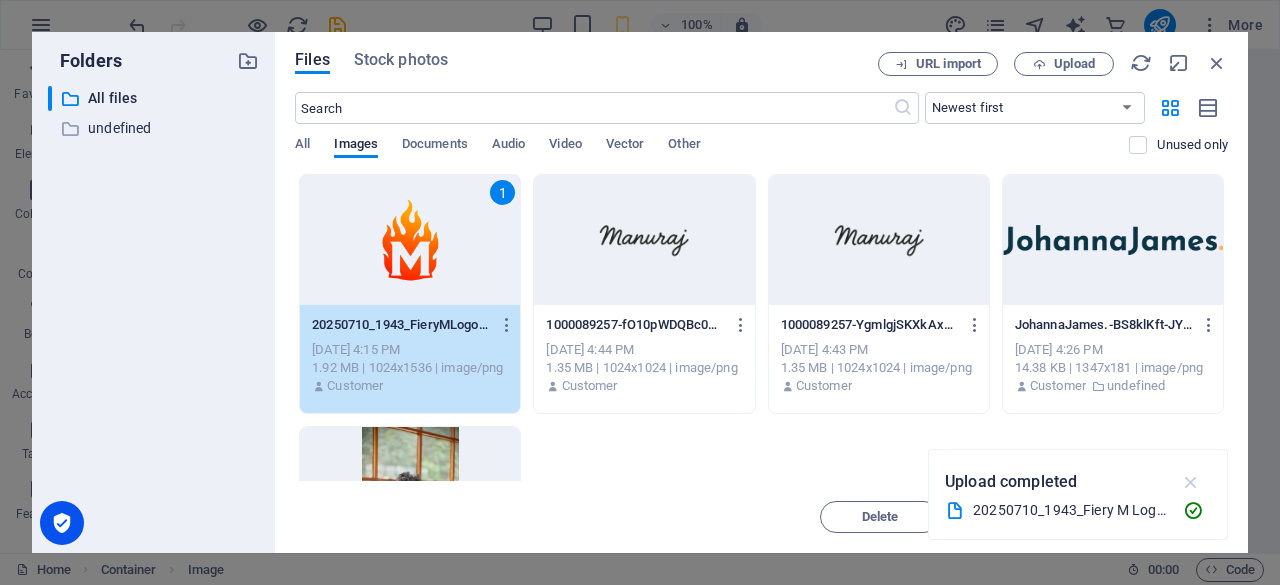click at bounding box center (1191, 482) 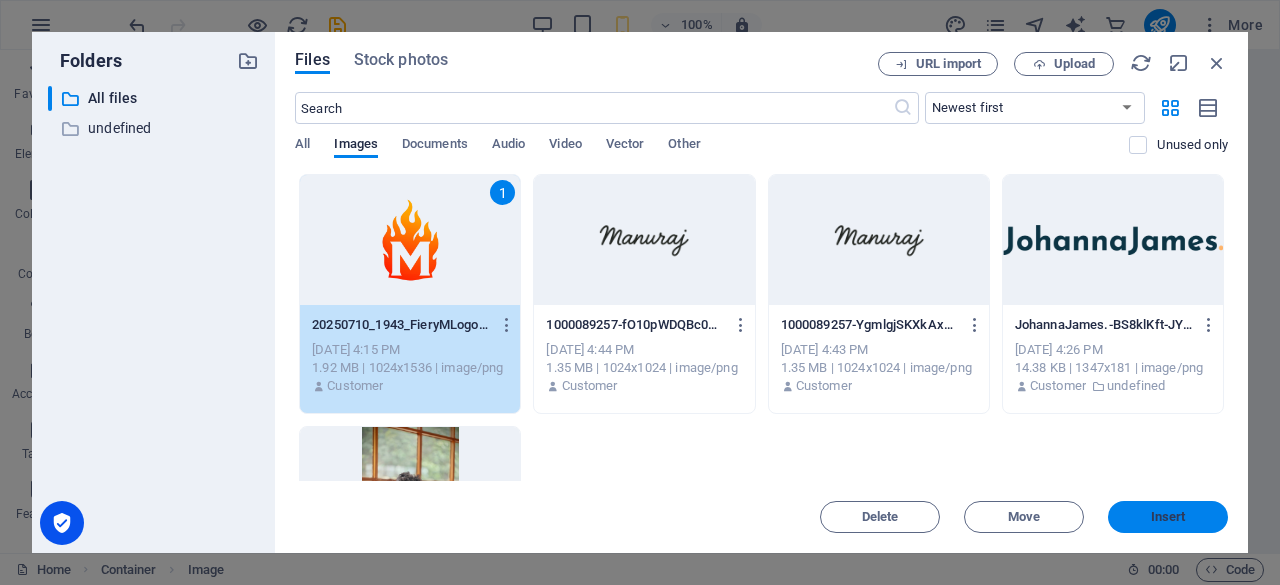 click on "Insert" at bounding box center (1168, 517) 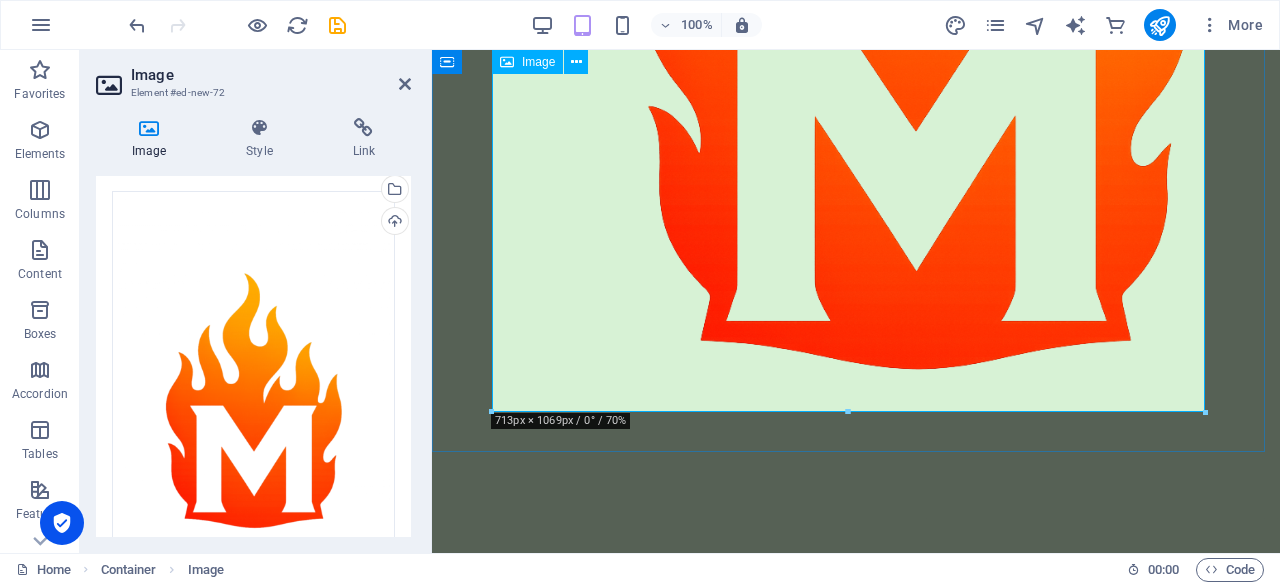 scroll, scrollTop: 770, scrollLeft: 0, axis: vertical 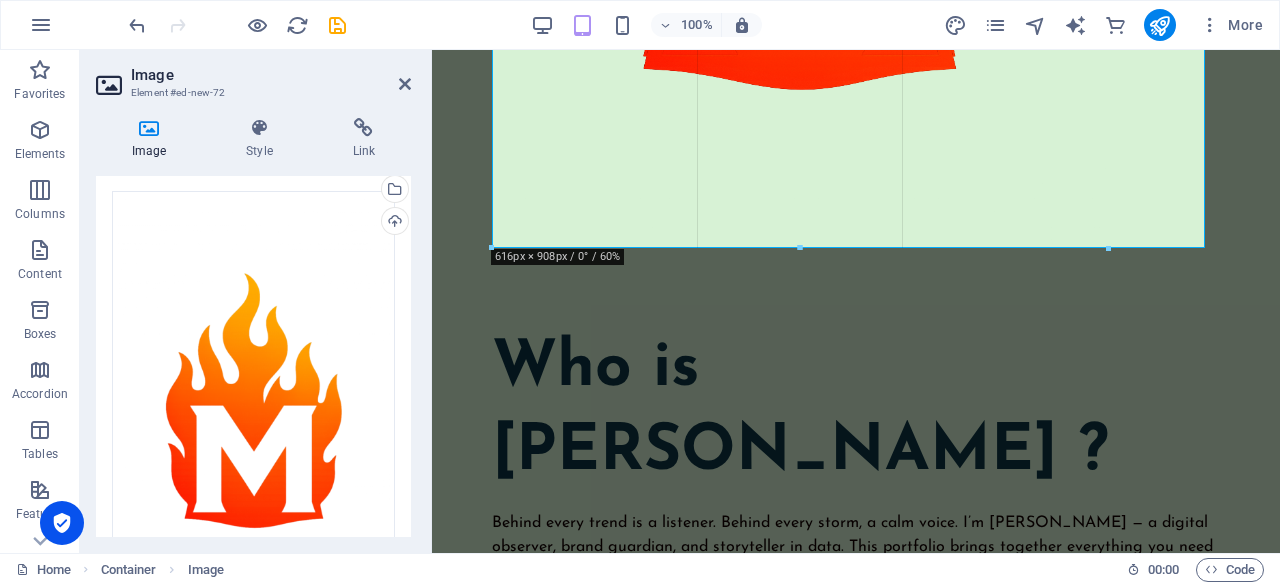 drag, startPoint x: 1205, startPoint y: 412, endPoint x: 1095, endPoint y: 232, distance: 210.95023 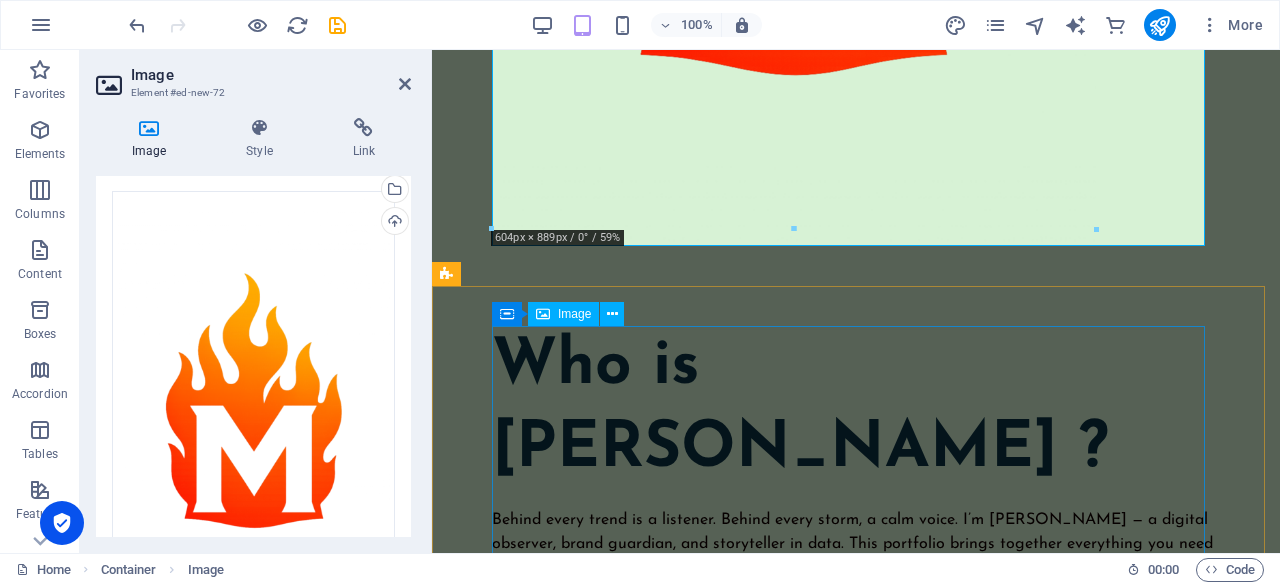 click at bounding box center (856, 1563) 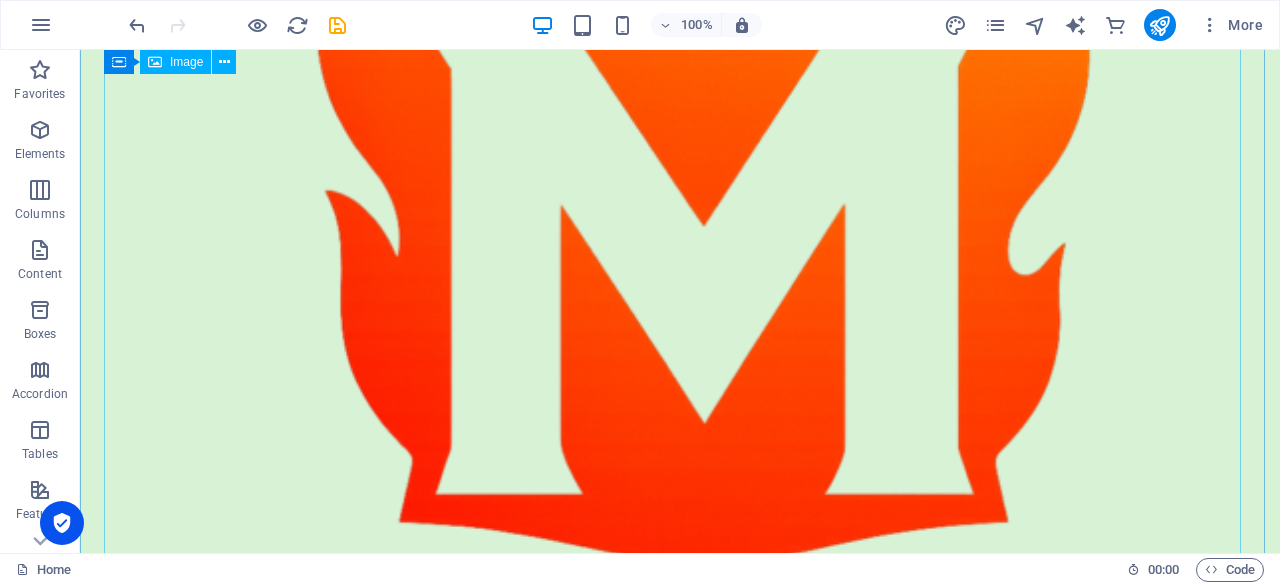 scroll, scrollTop: 1009, scrollLeft: 0, axis: vertical 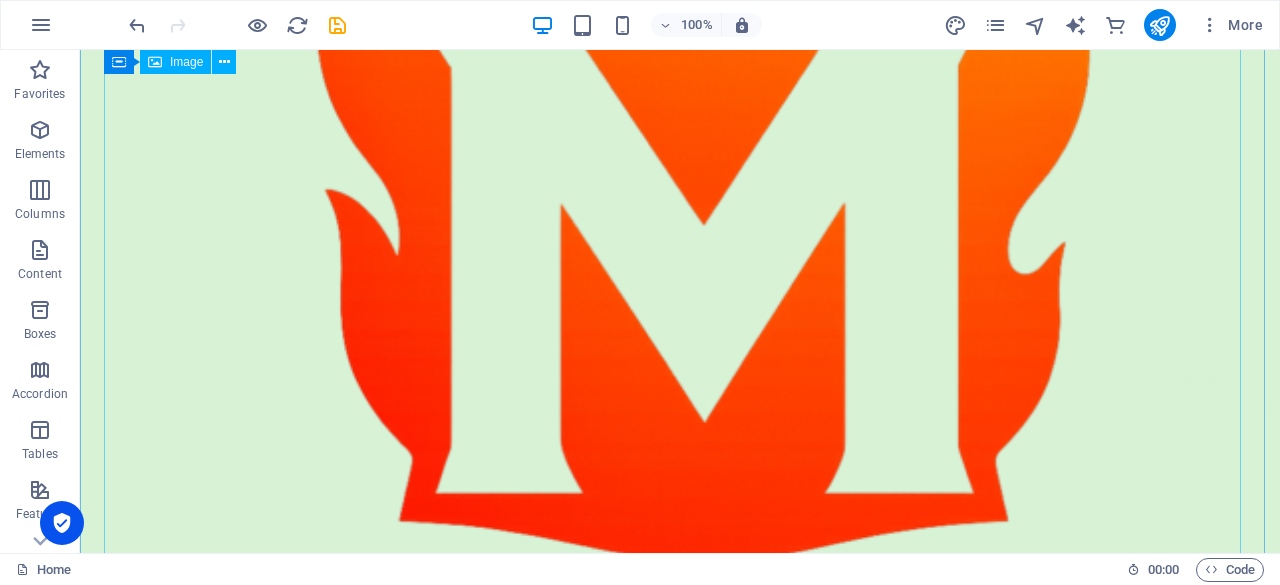 click at bounding box center (680, 1) 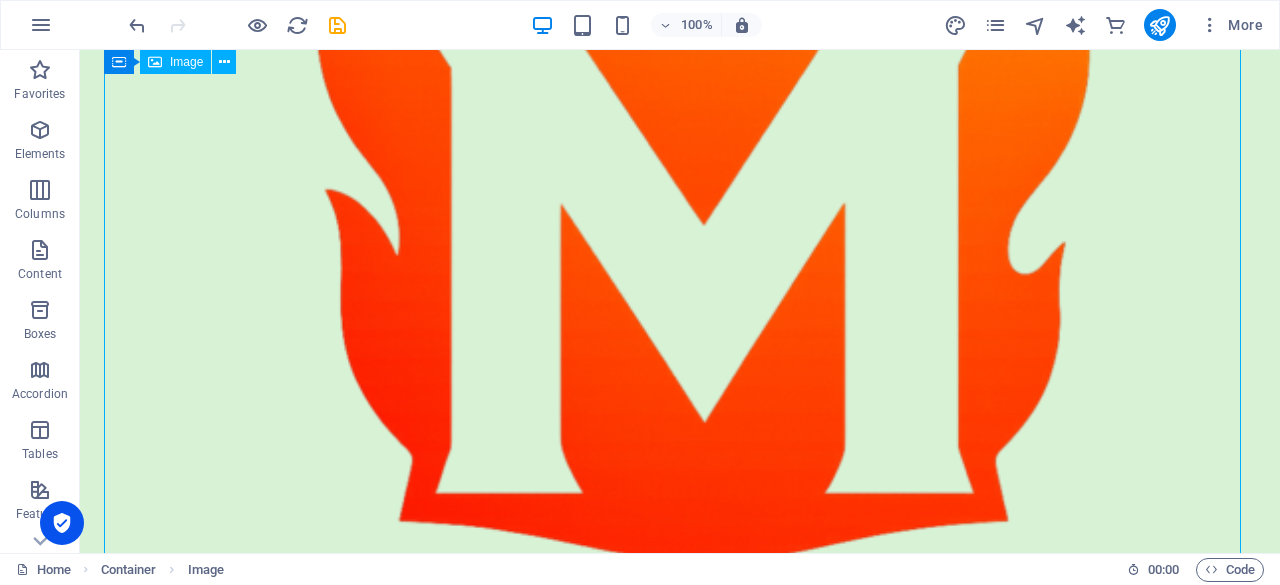 click at bounding box center (680, 1) 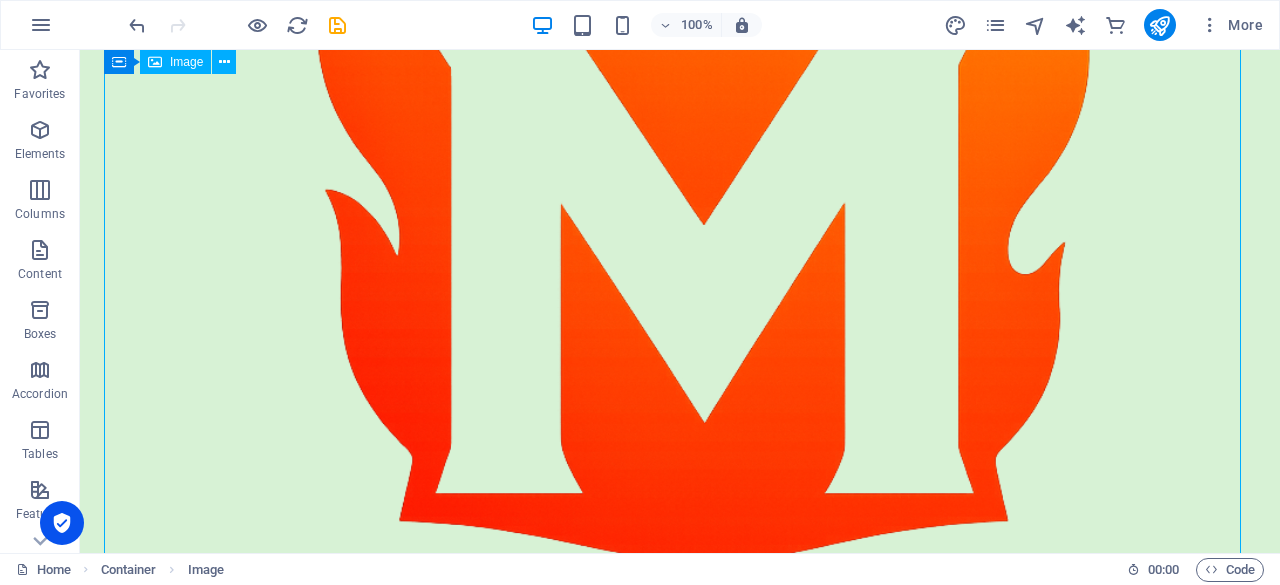 select on "px" 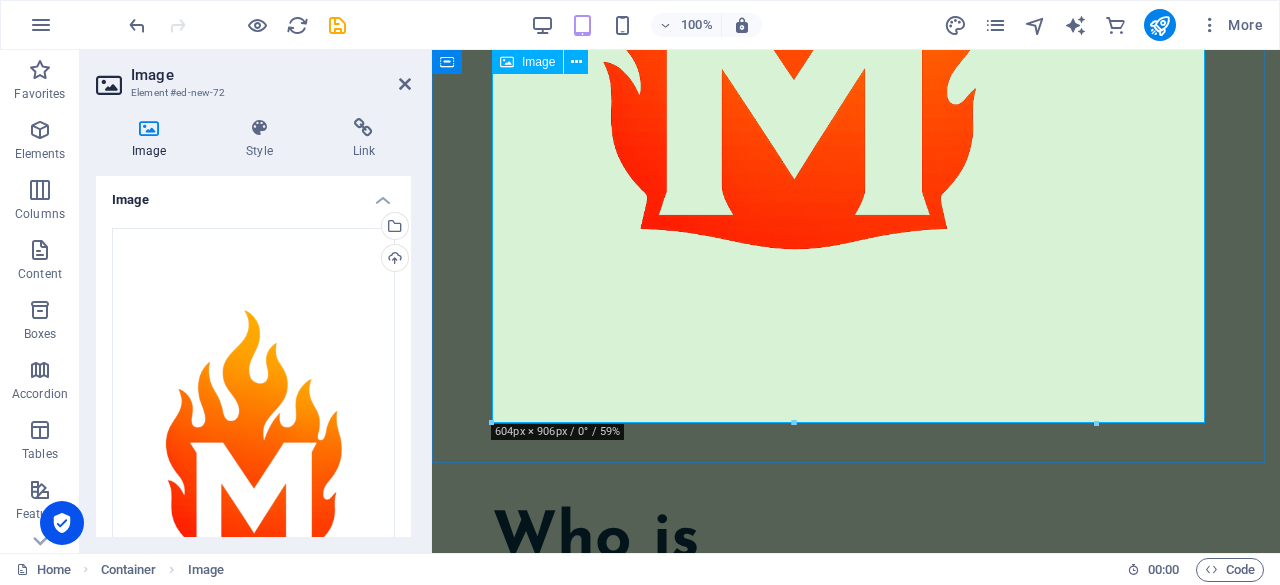 scroll, scrollTop: 597, scrollLeft: 0, axis: vertical 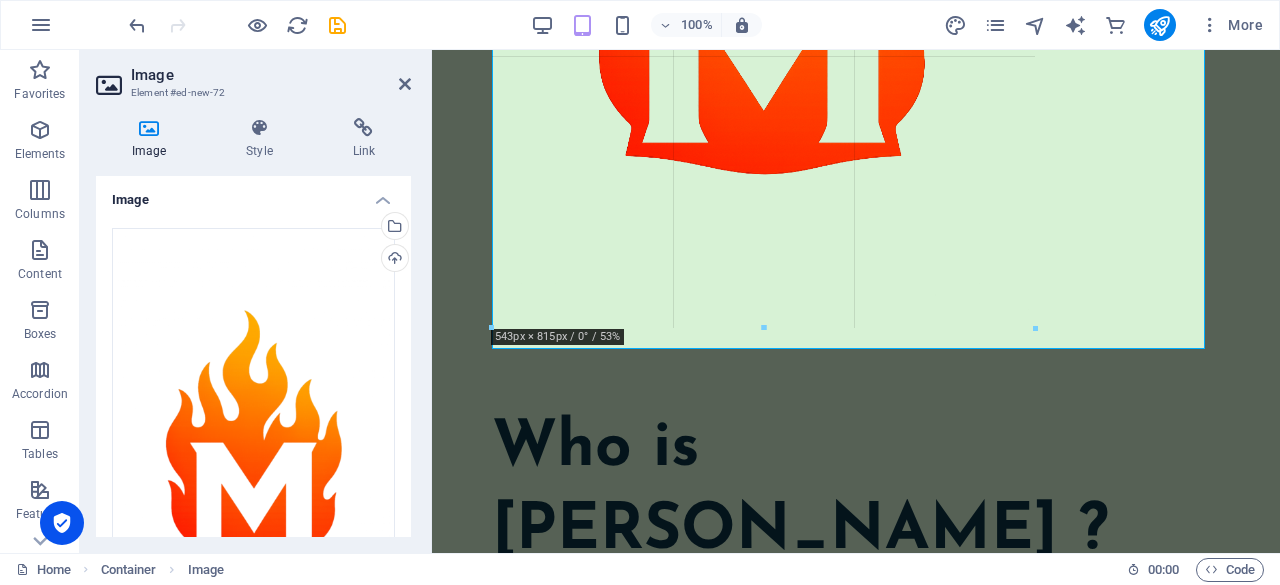 drag, startPoint x: 1098, startPoint y: 417, endPoint x: 597, endPoint y: 133, distance: 575.89667 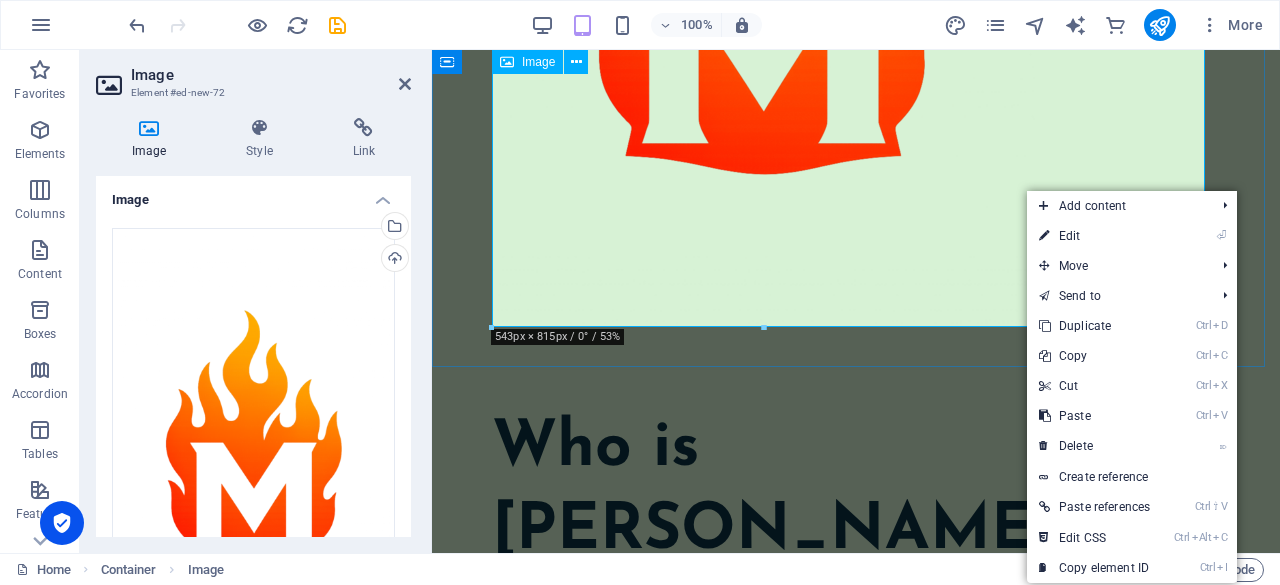 click at bounding box center [856, -80] 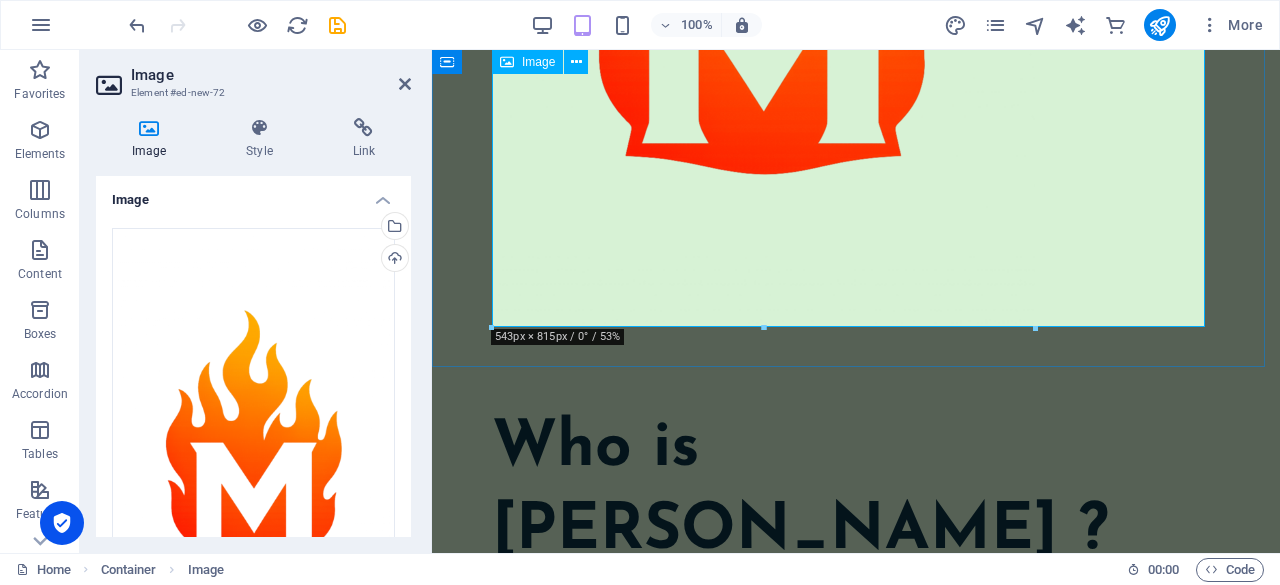 click at bounding box center [856, -80] 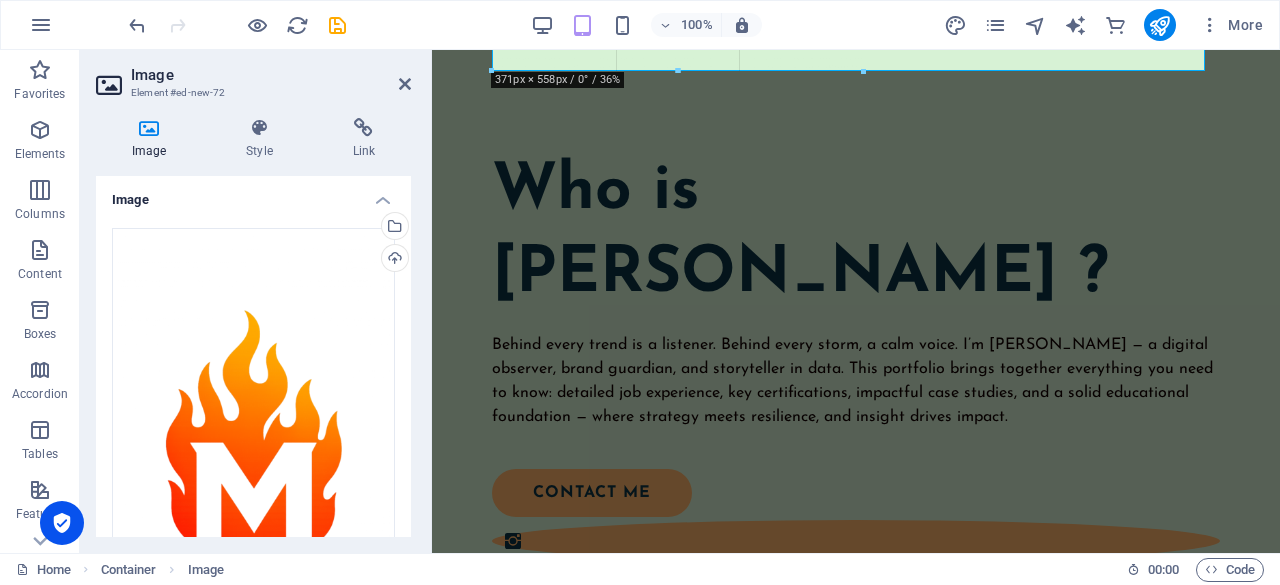 drag, startPoint x: 1035, startPoint y: 334, endPoint x: 391, endPoint y: 27, distance: 713.4318 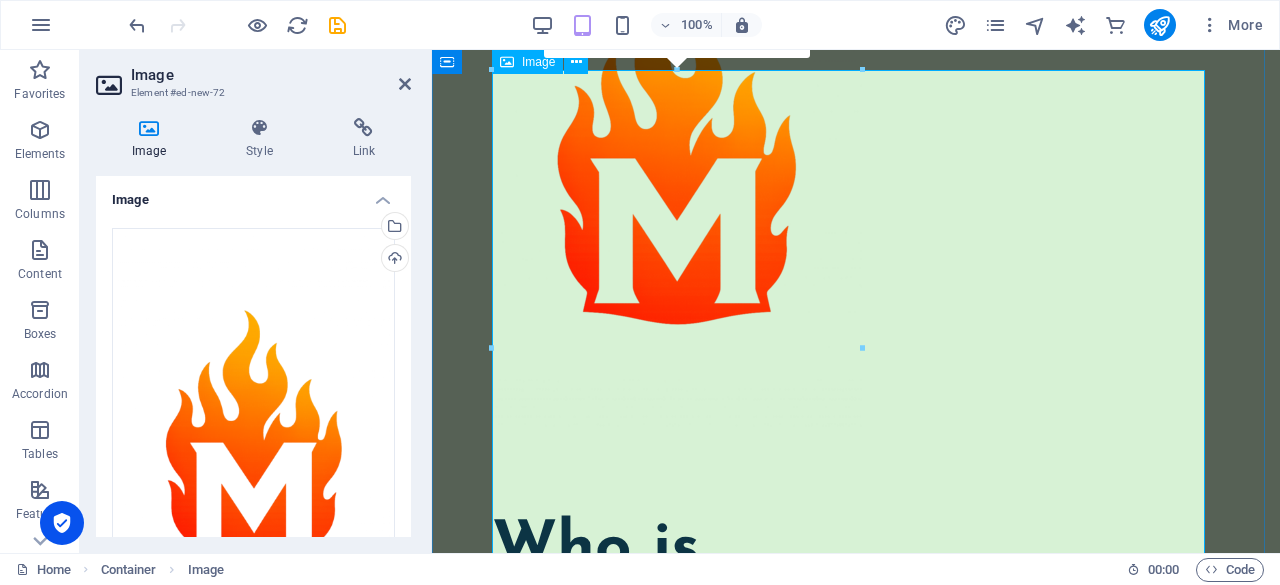 scroll, scrollTop: 0, scrollLeft: 0, axis: both 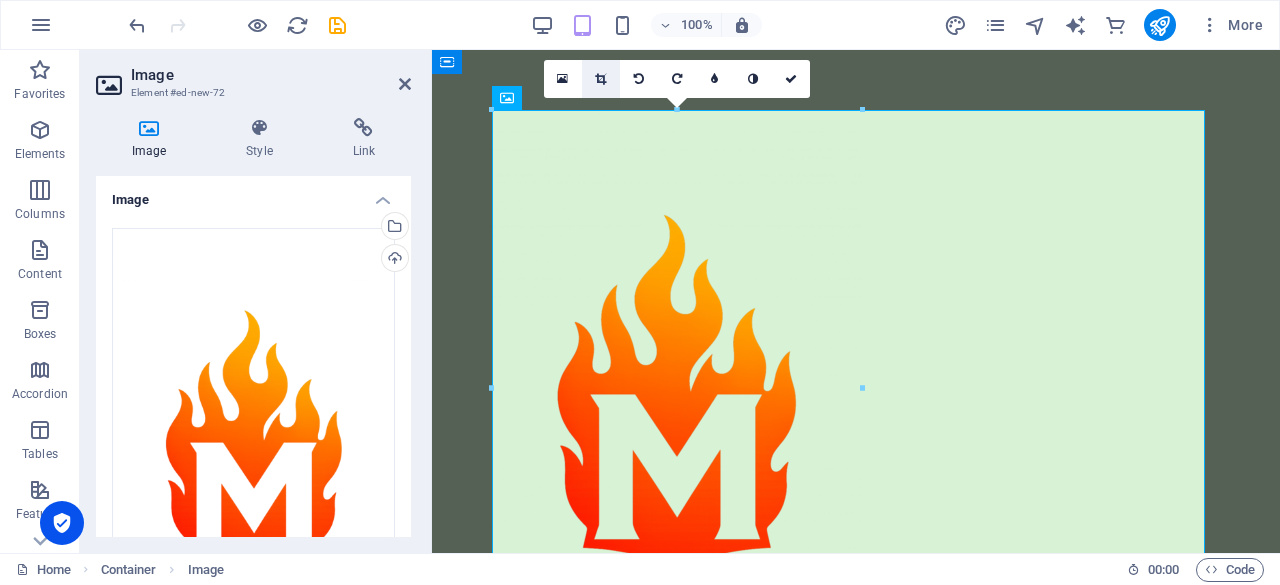 click at bounding box center [600, 79] 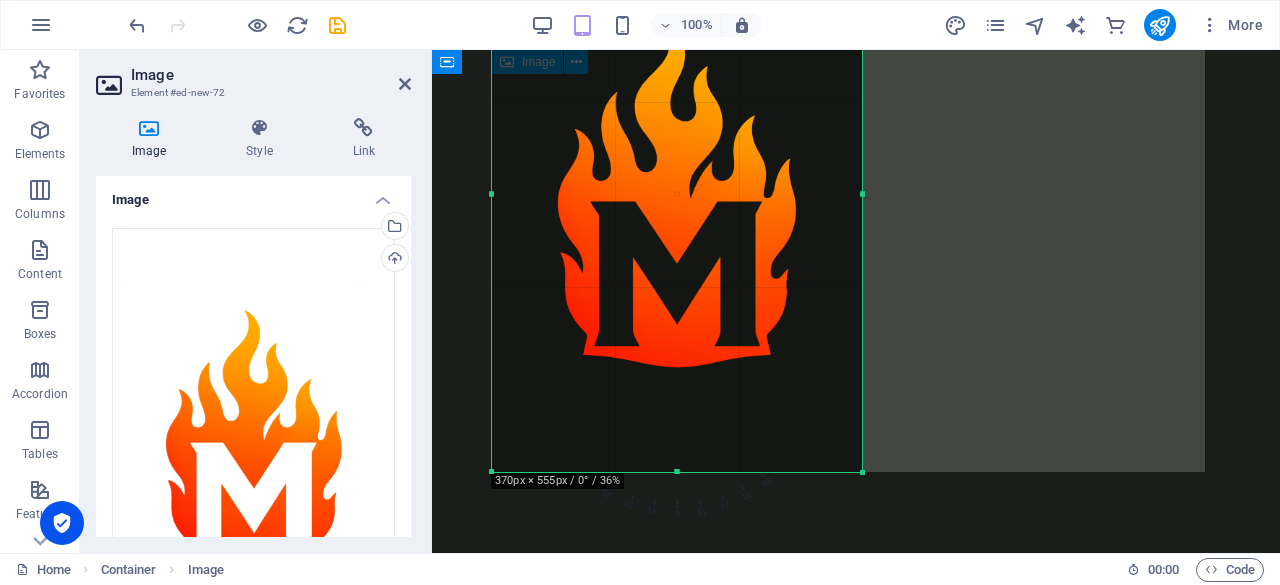 scroll, scrollTop: 195, scrollLeft: 0, axis: vertical 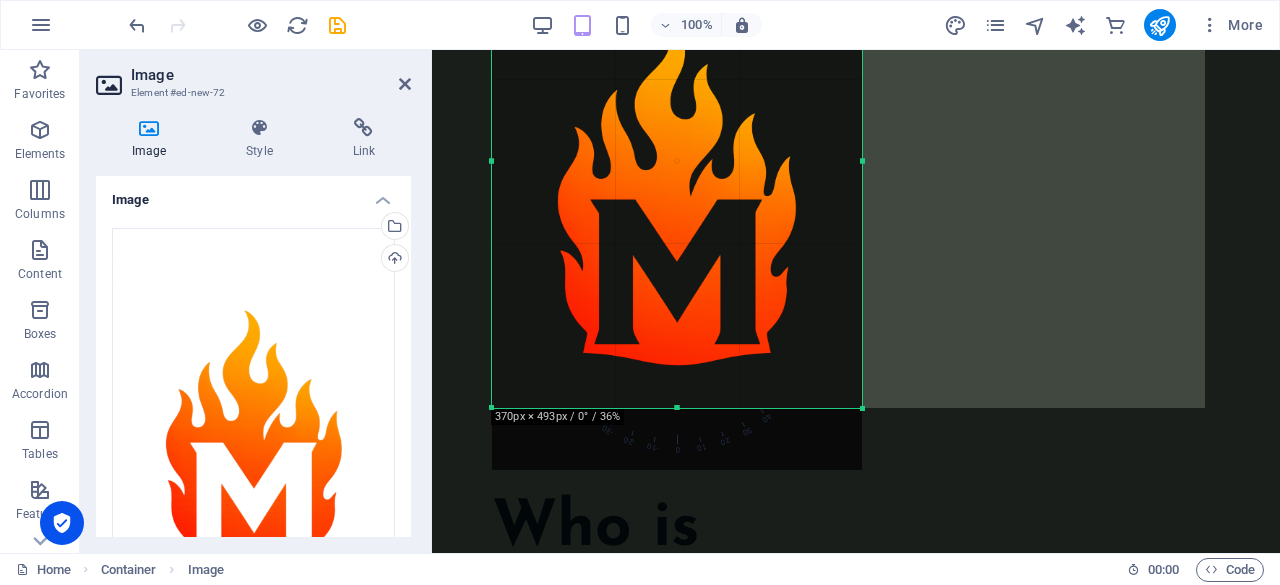 drag, startPoint x: 676, startPoint y: 467, endPoint x: 651, endPoint y: 405, distance: 66.85058 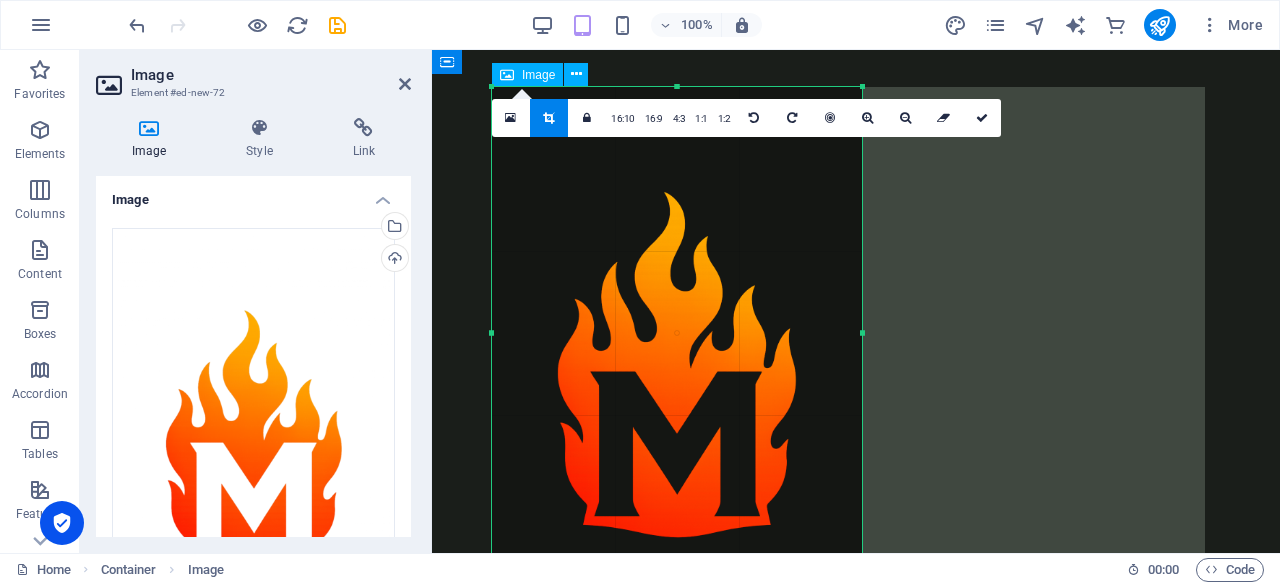 scroll, scrollTop: 0, scrollLeft: 0, axis: both 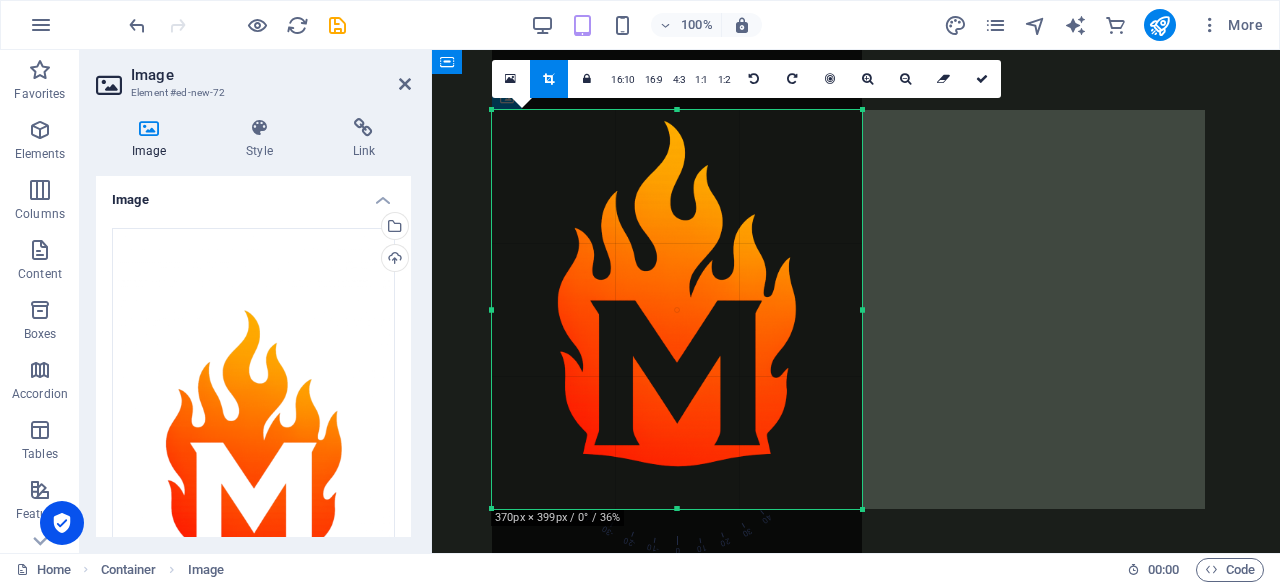 drag, startPoint x: 670, startPoint y: 109, endPoint x: 675, endPoint y: 203, distance: 94.13288 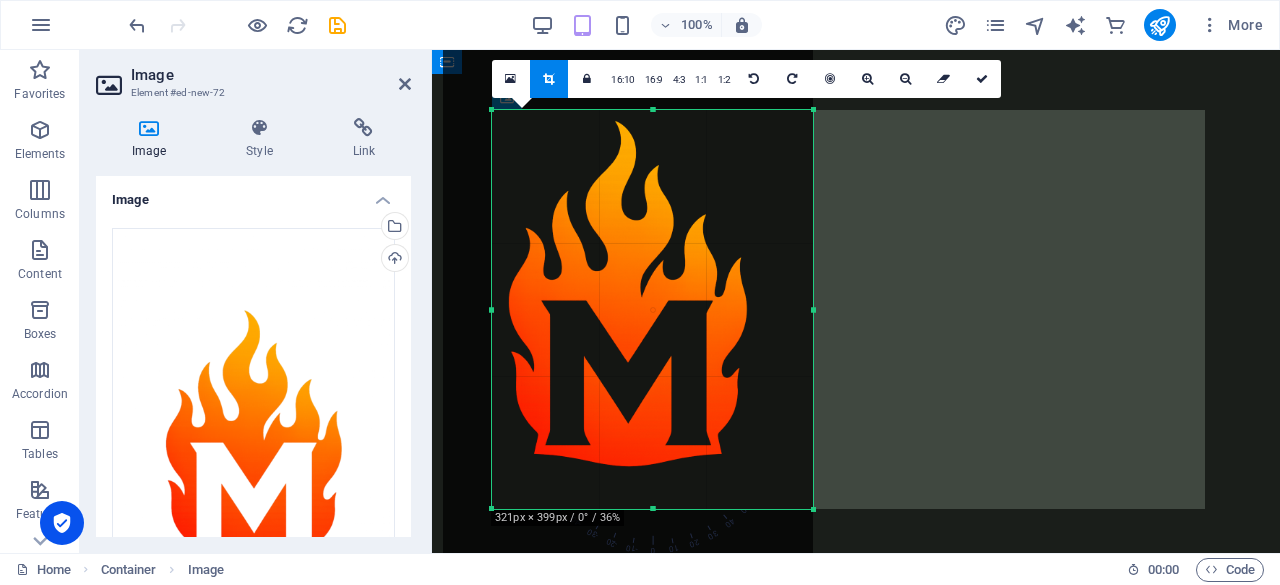 drag, startPoint x: 489, startPoint y: 309, endPoint x: 538, endPoint y: 379, distance: 85.44589 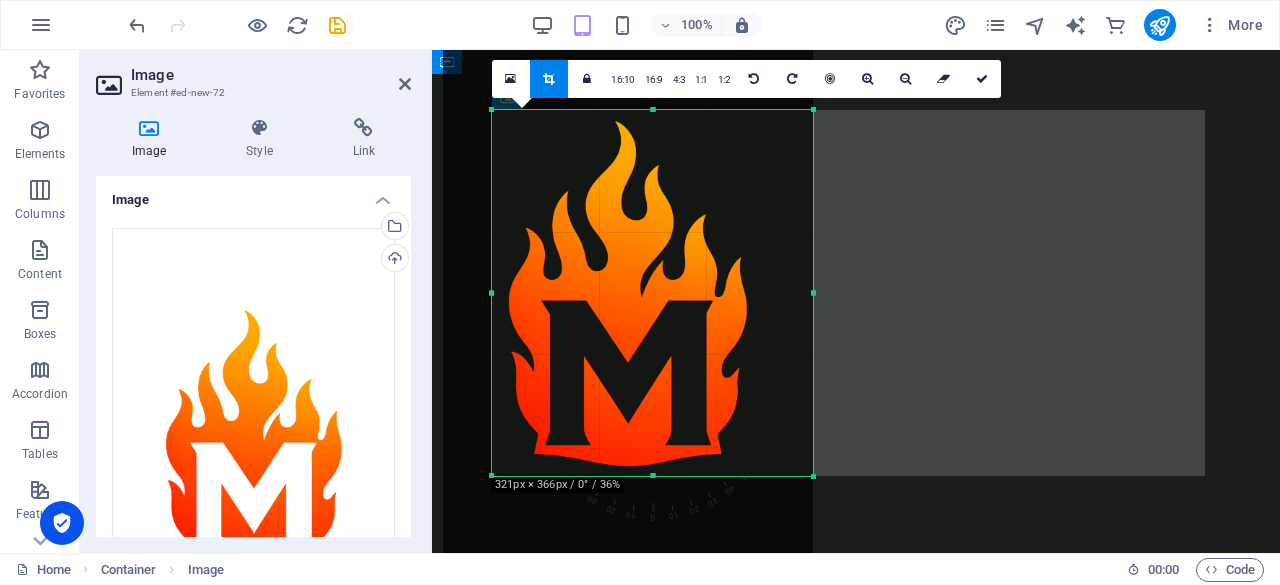 drag, startPoint x: 654, startPoint y: 508, endPoint x: 646, endPoint y: 475, distance: 33.955853 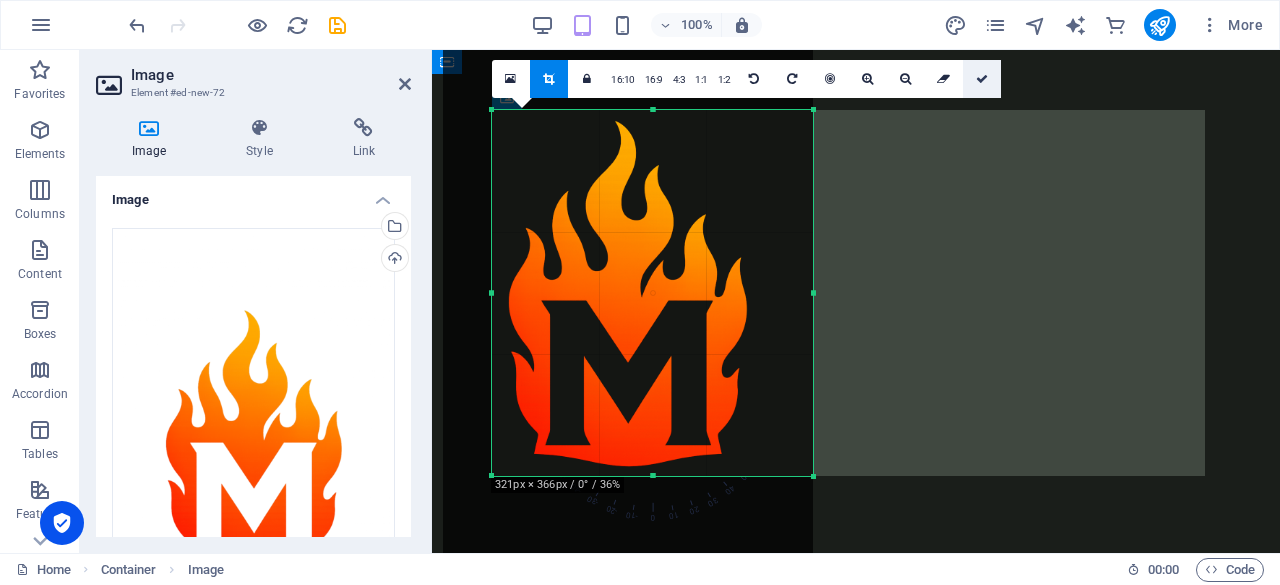 click at bounding box center (982, 79) 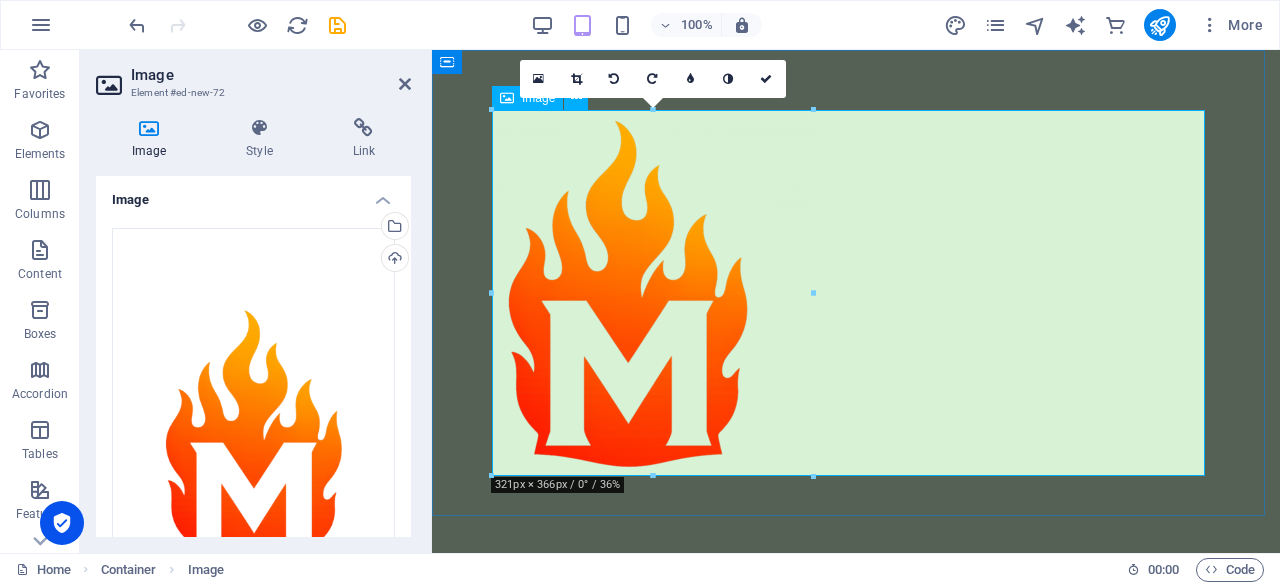 click at bounding box center [856, 293] 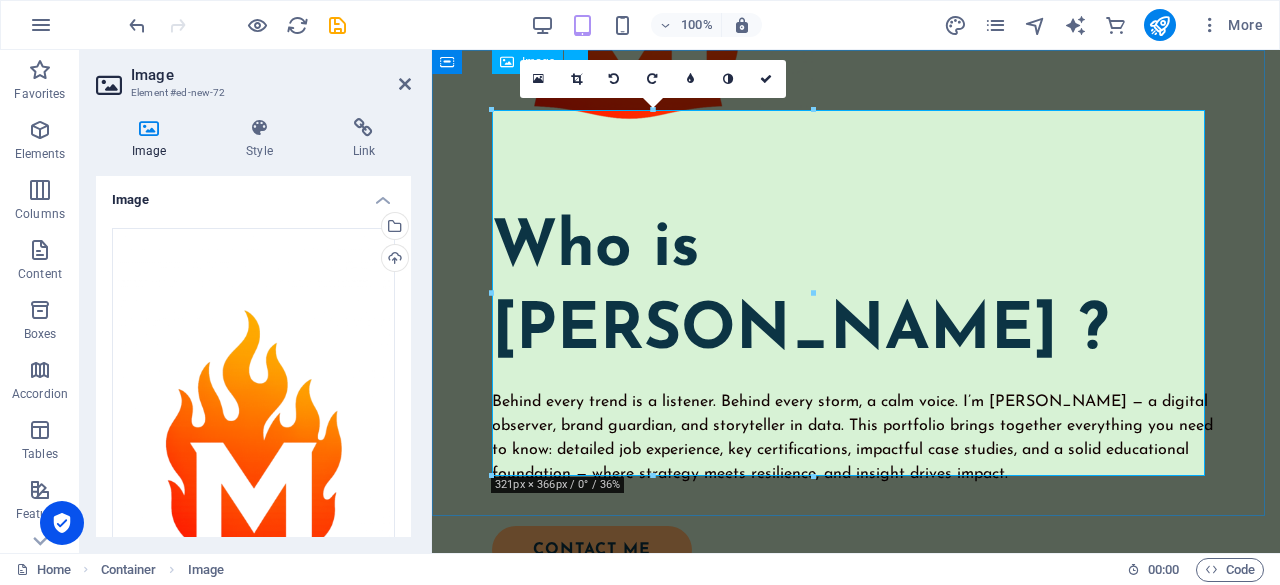 scroll, scrollTop: 0, scrollLeft: 0, axis: both 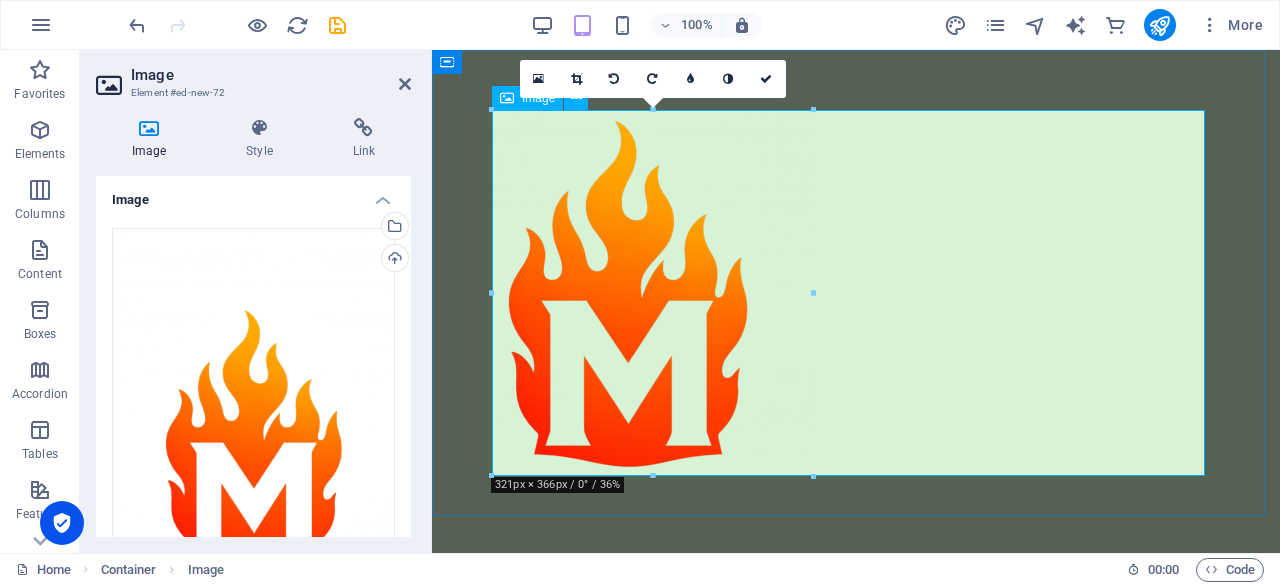 click at bounding box center [856, 293] 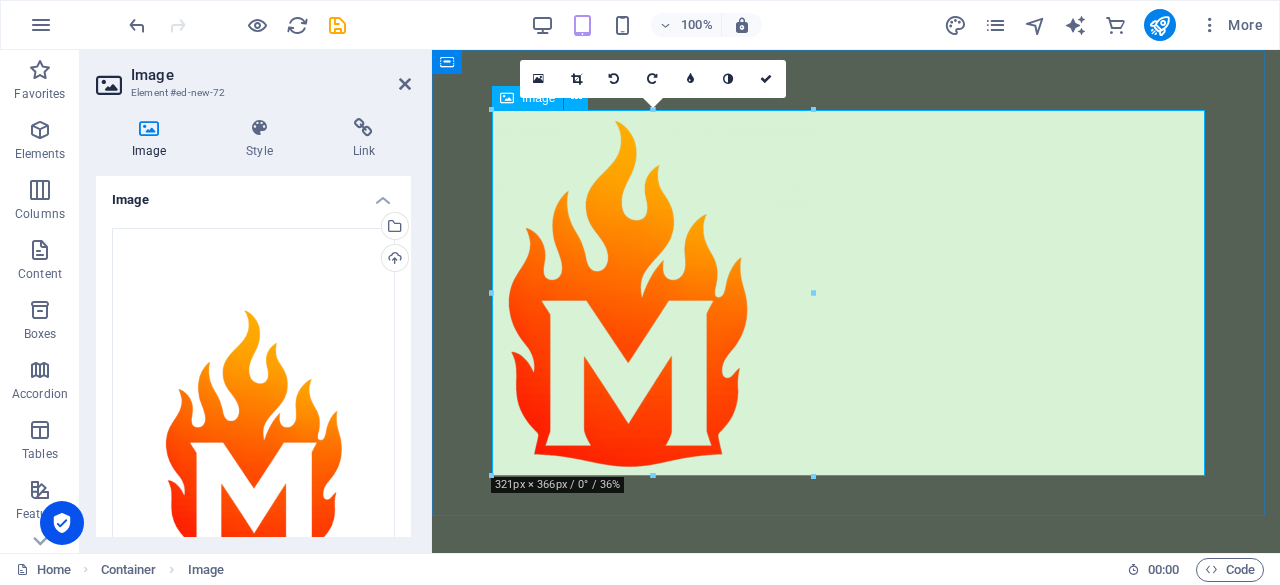 click at bounding box center (856, 293) 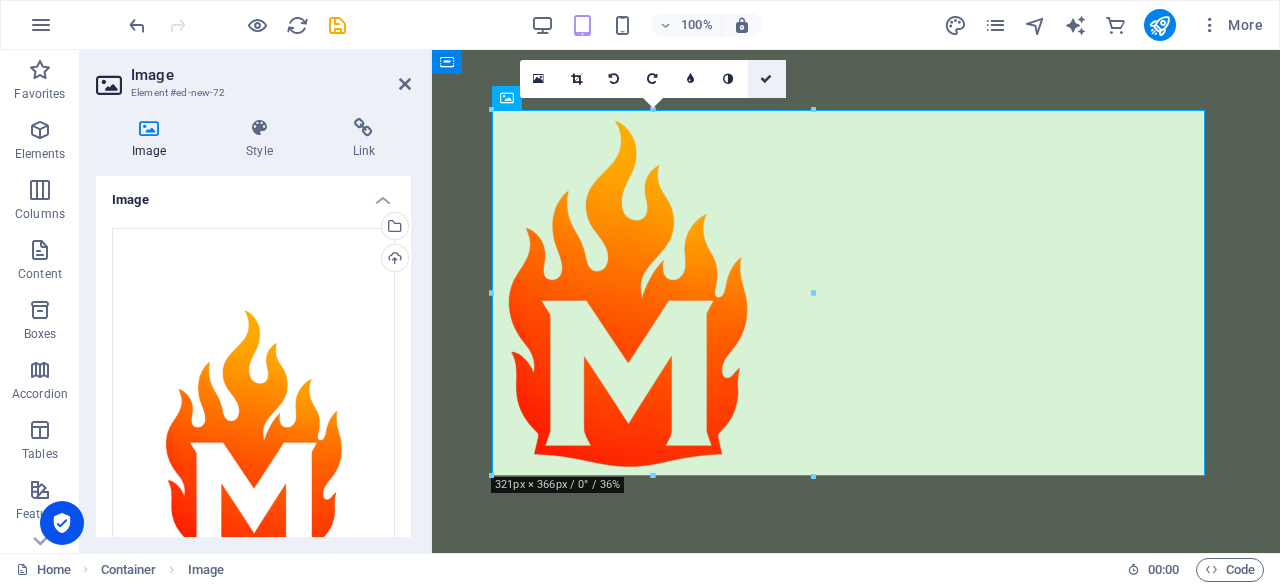 click at bounding box center (766, 79) 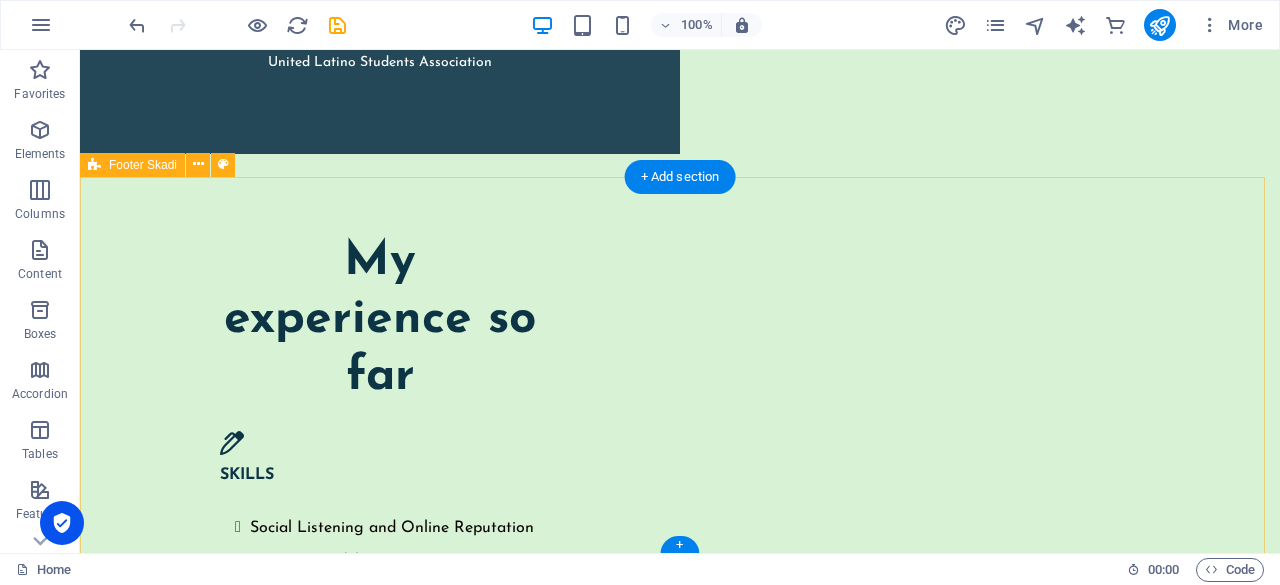 scroll, scrollTop: 5103, scrollLeft: 0, axis: vertical 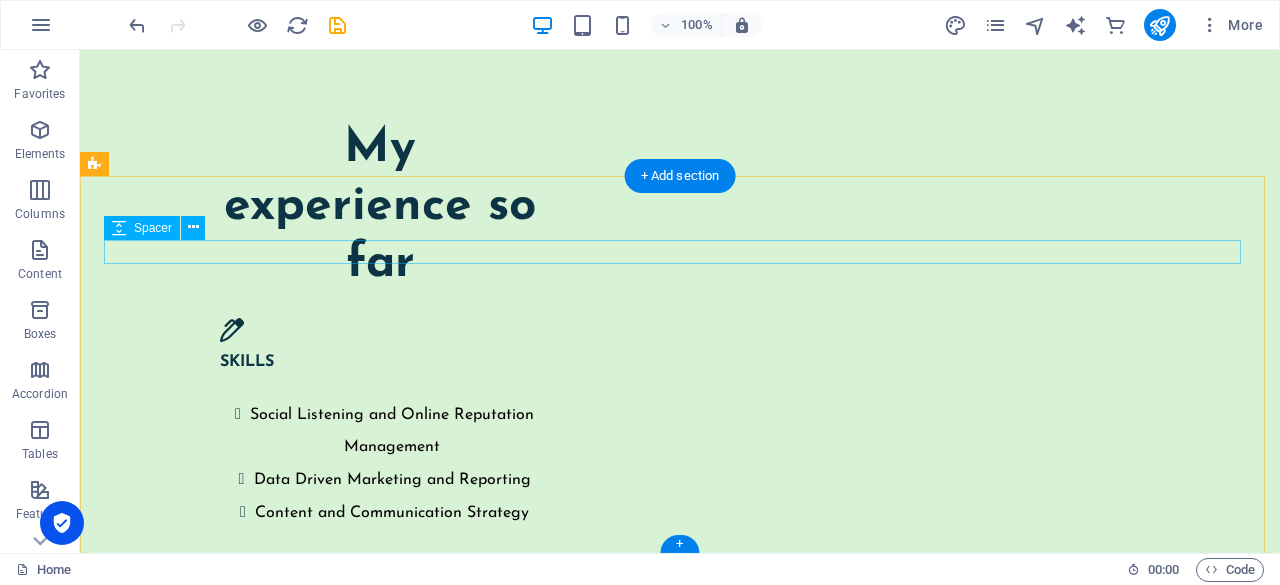 click at bounding box center [680, 4971] 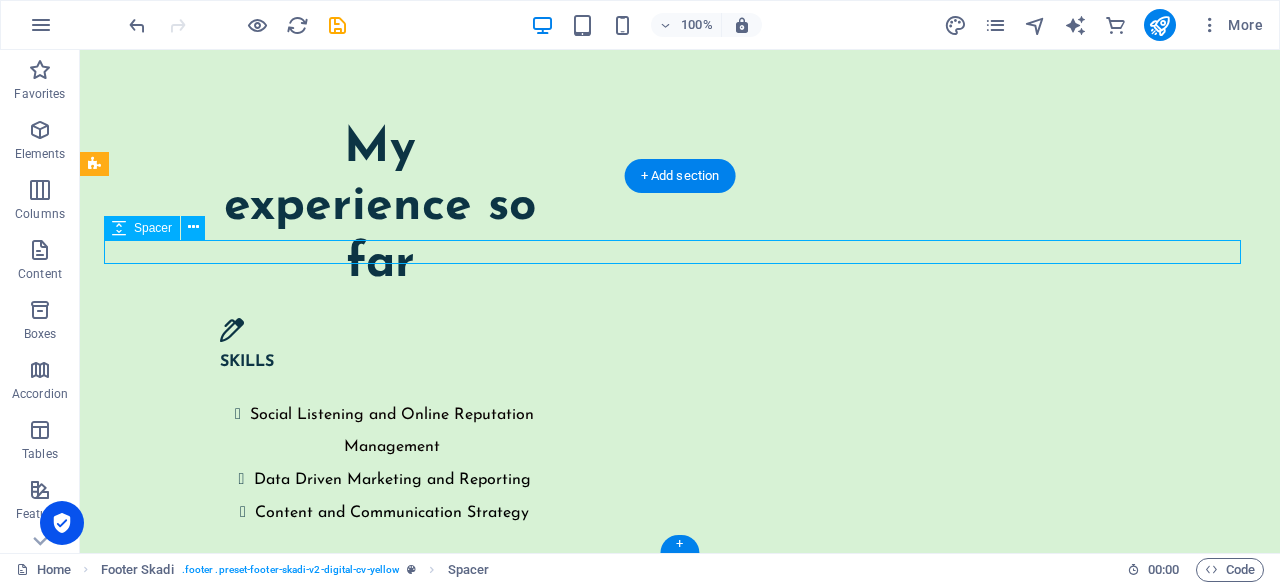 click at bounding box center [680, 4971] 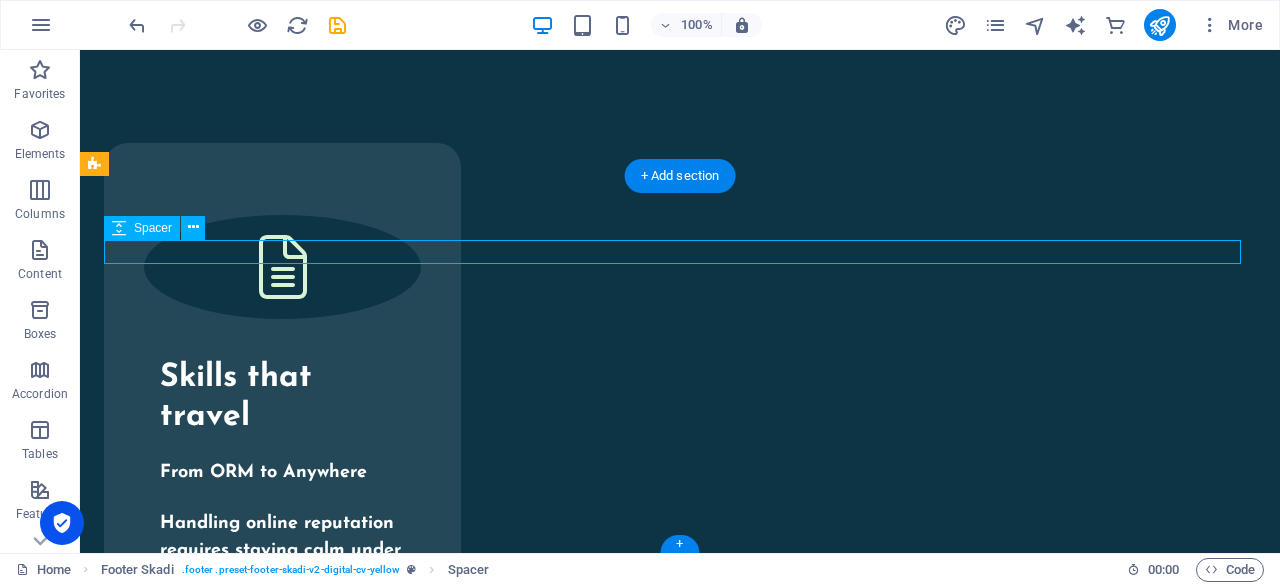 select on "px" 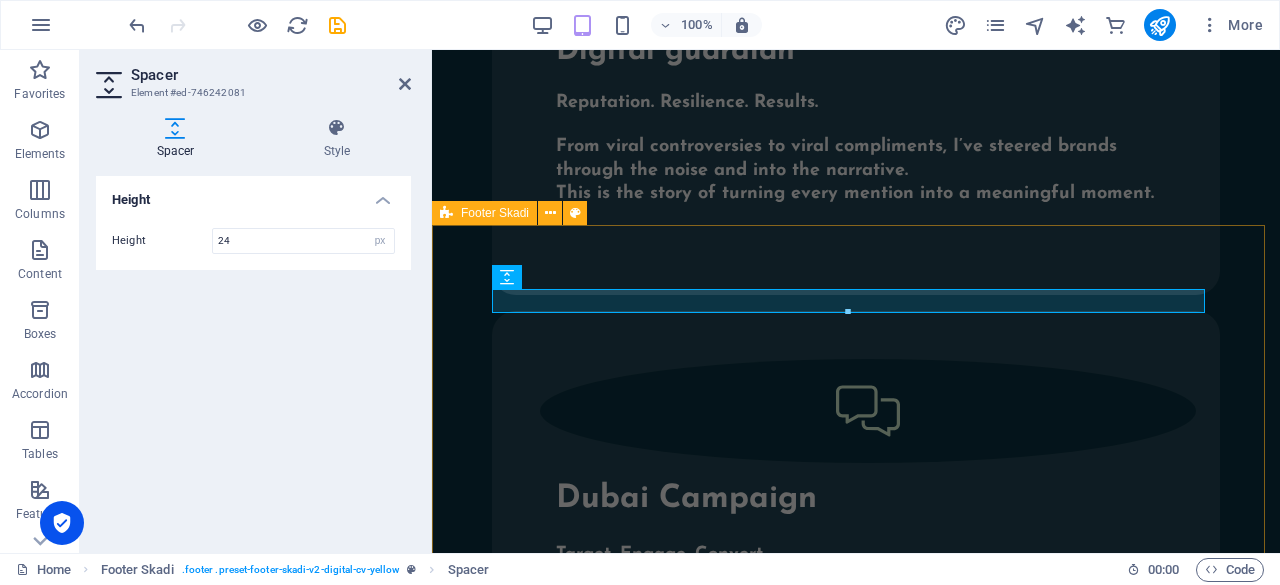 click on "© 2025. Manuraj Shivraj. All Rights Reserved.
Privacy Policy  |  Legal Notice" at bounding box center [856, 2238] 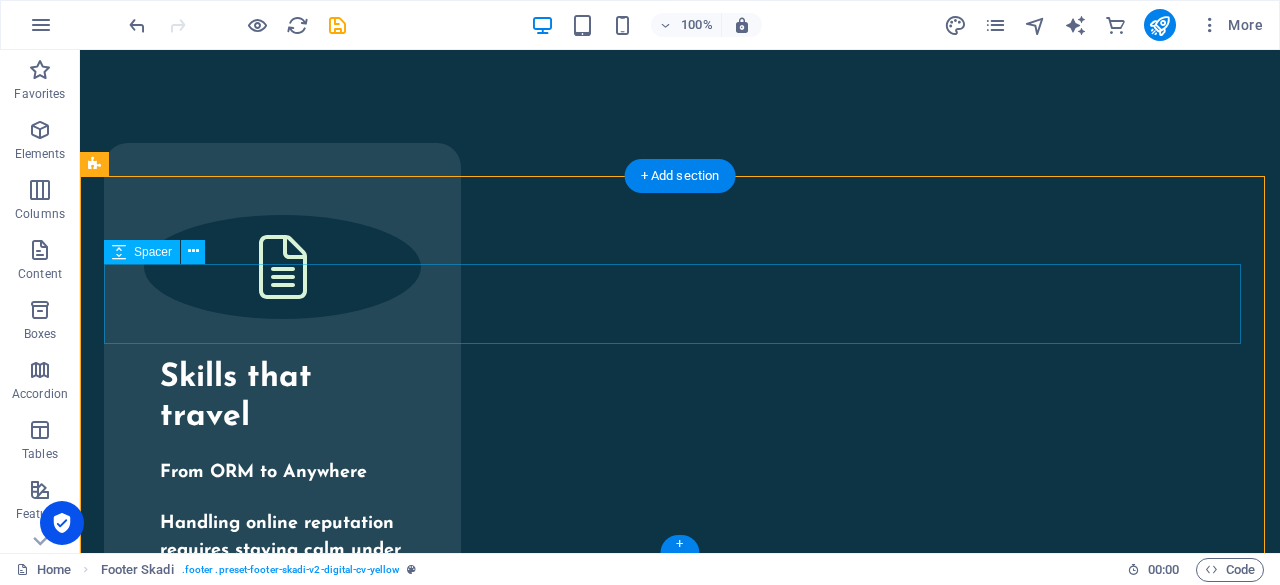 scroll, scrollTop: 5103, scrollLeft: 0, axis: vertical 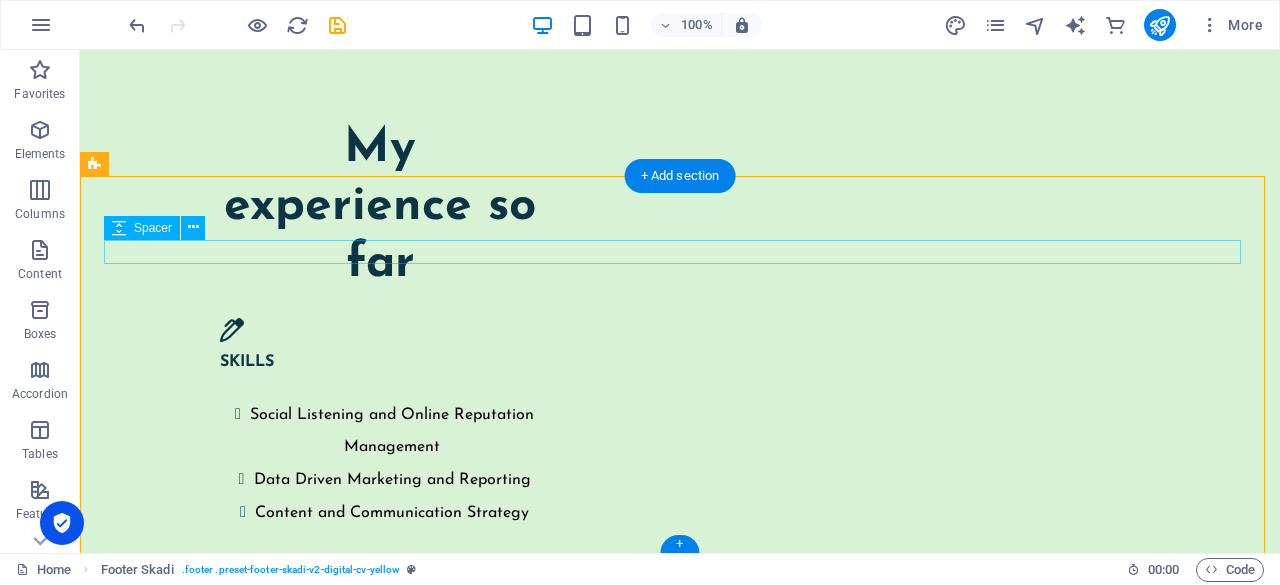 click at bounding box center (680, 4971) 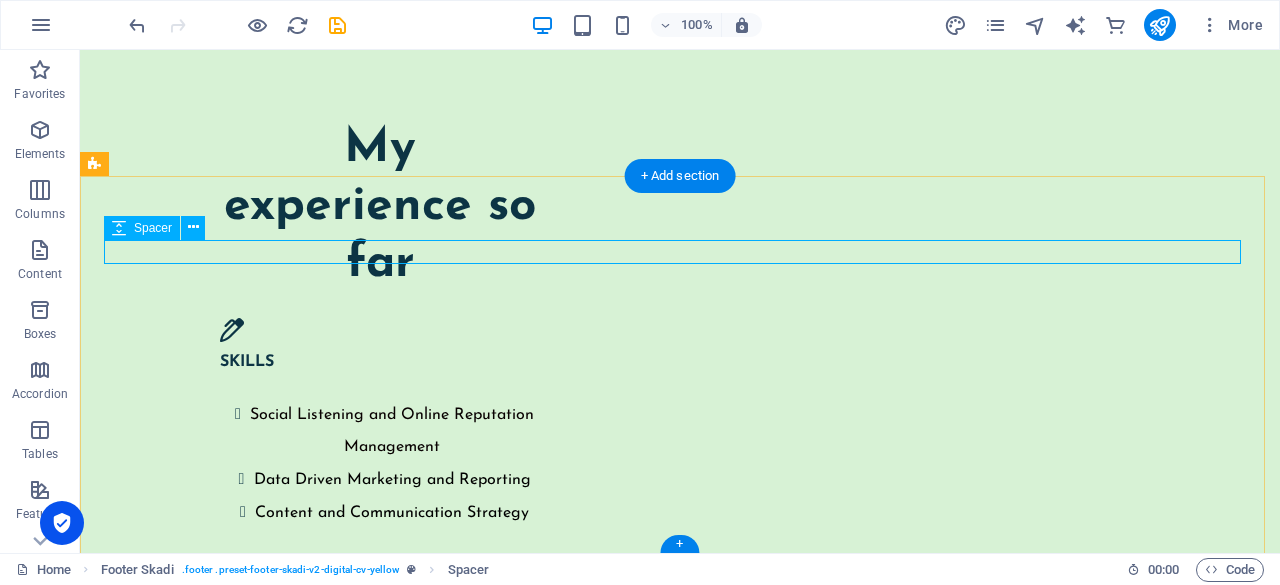 click at bounding box center (680, 4971) 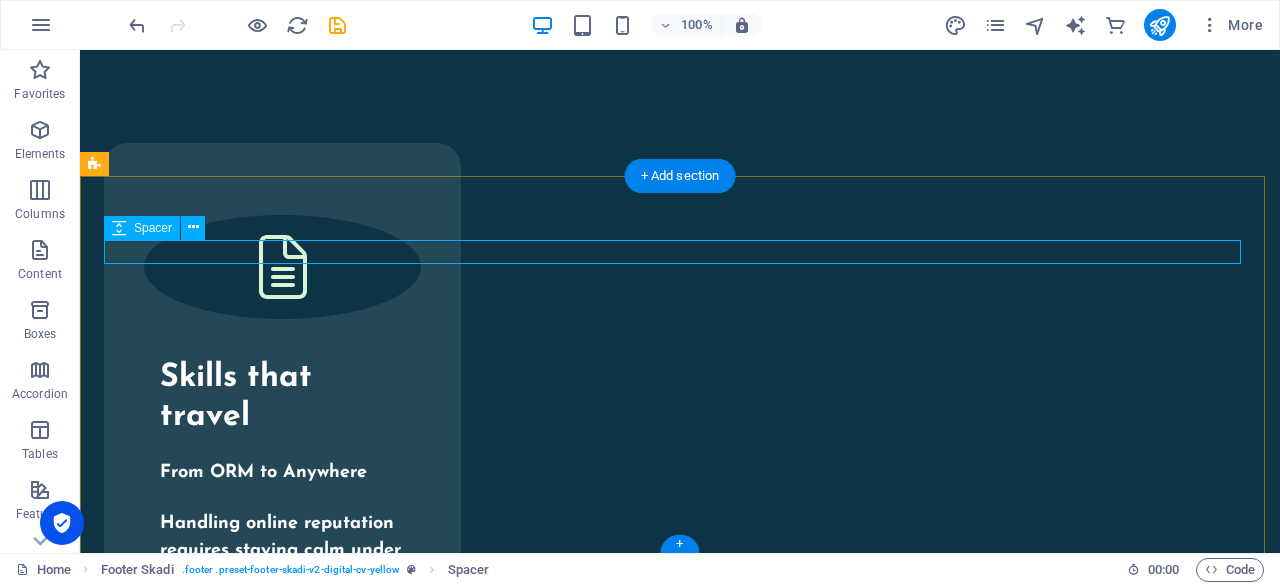 select on "px" 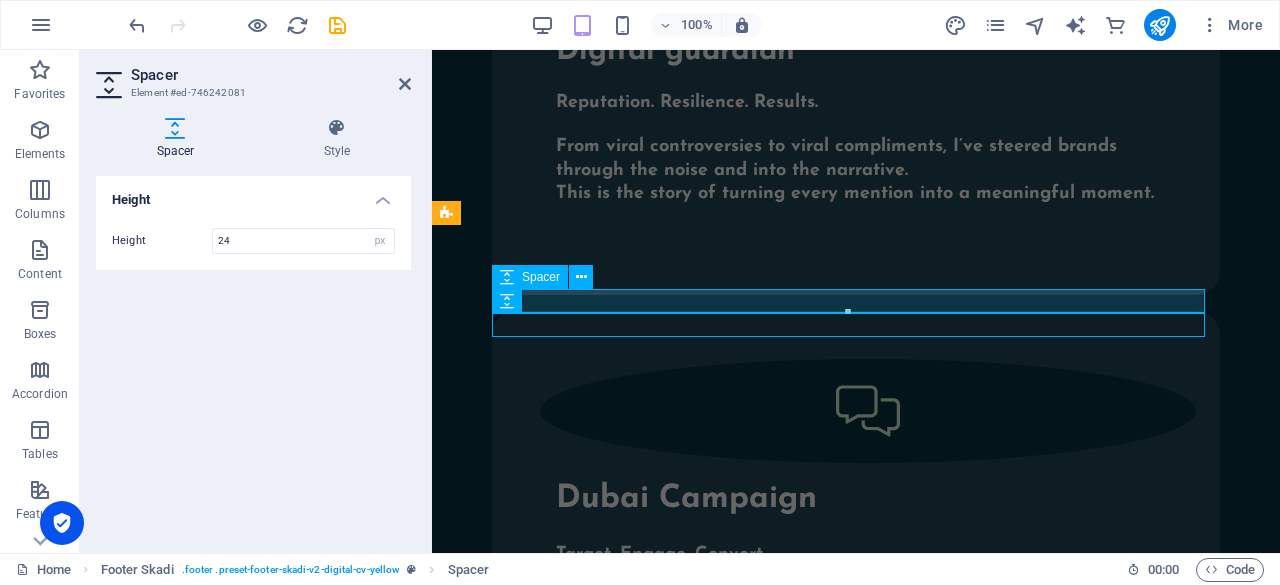 scroll, scrollTop: 5127, scrollLeft: 0, axis: vertical 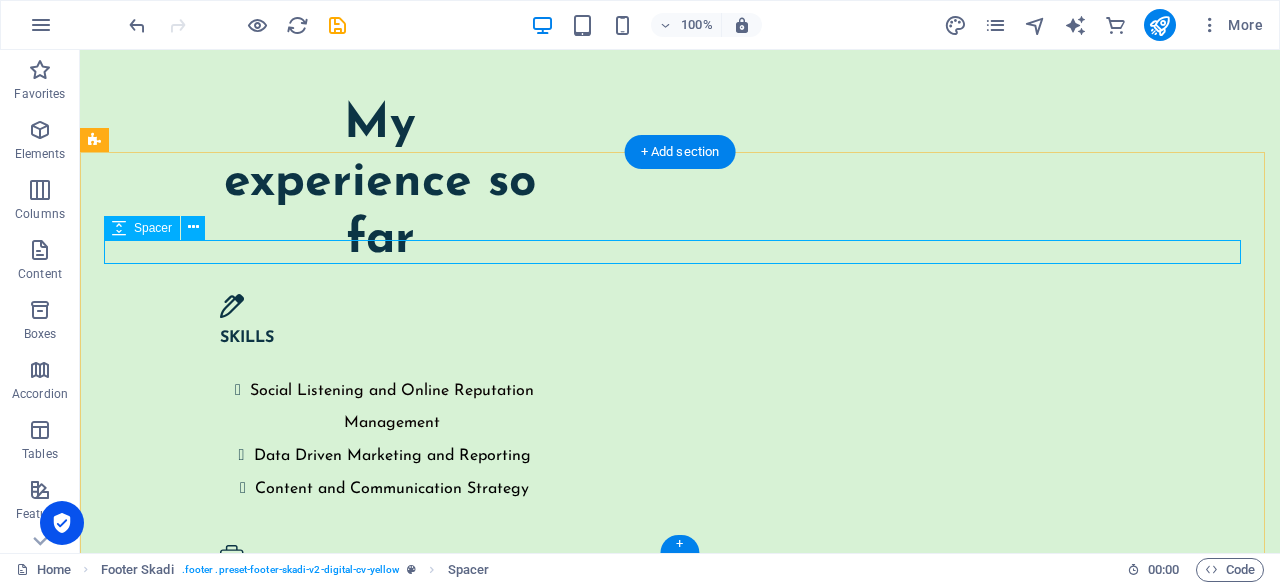 click at bounding box center (680, 4971) 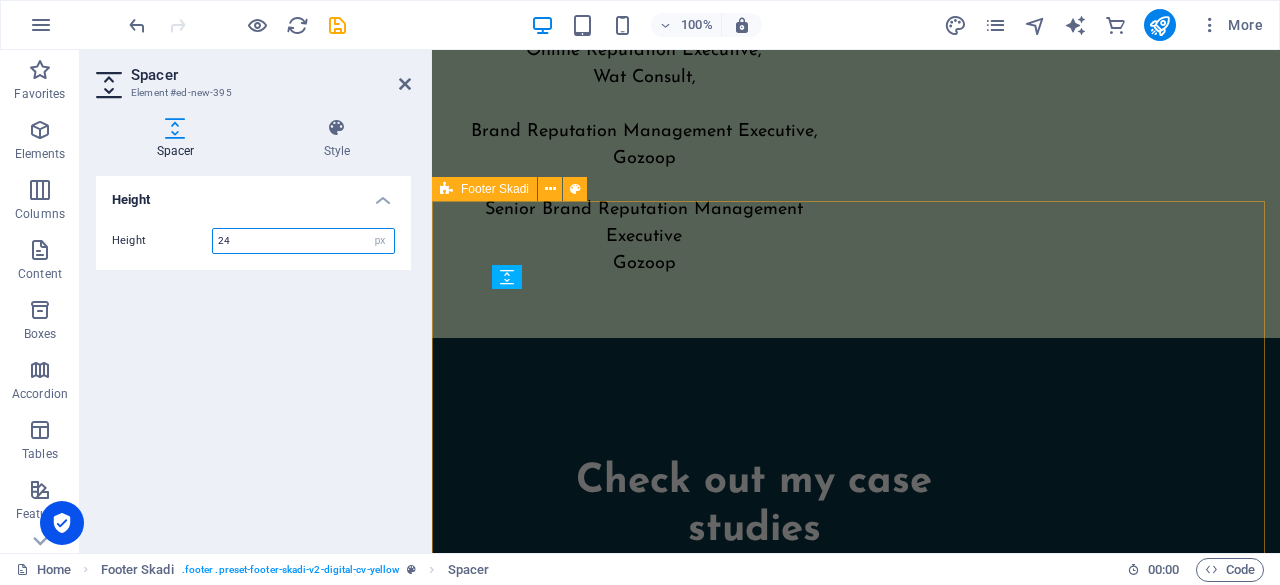 scroll, scrollTop: 6434, scrollLeft: 0, axis: vertical 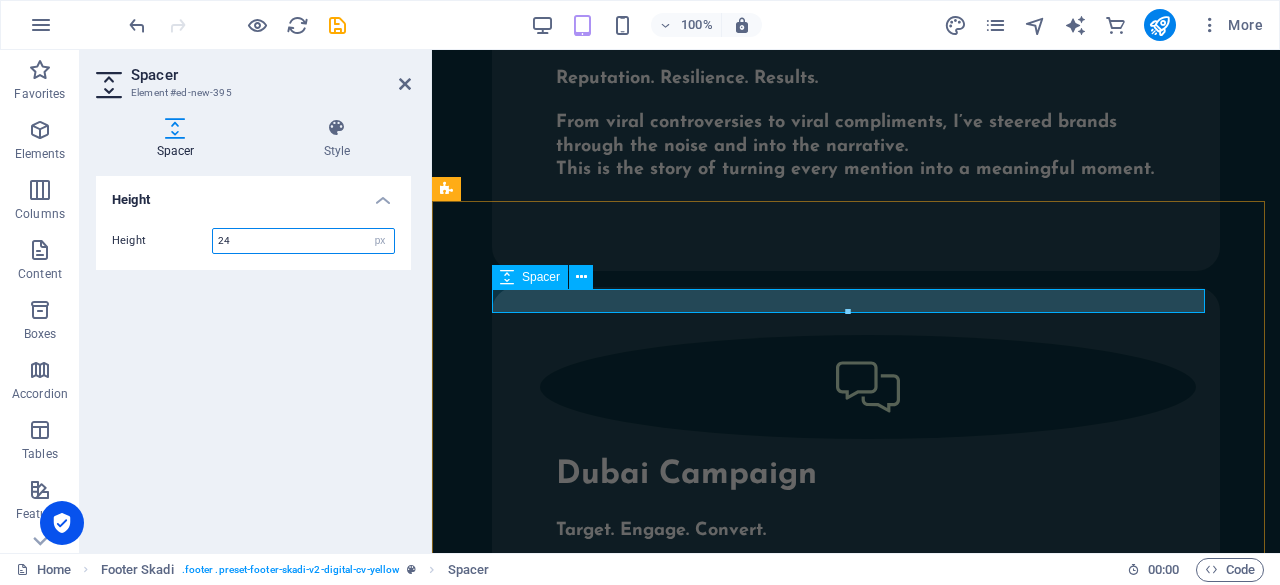 type on "25" 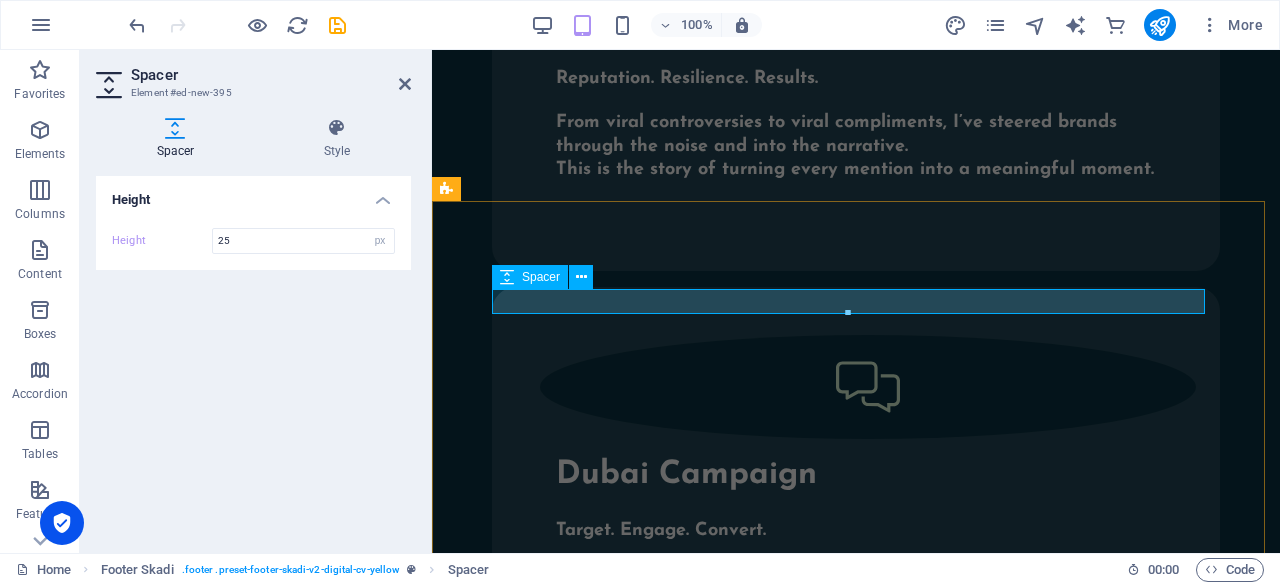 click at bounding box center [856, 2017] 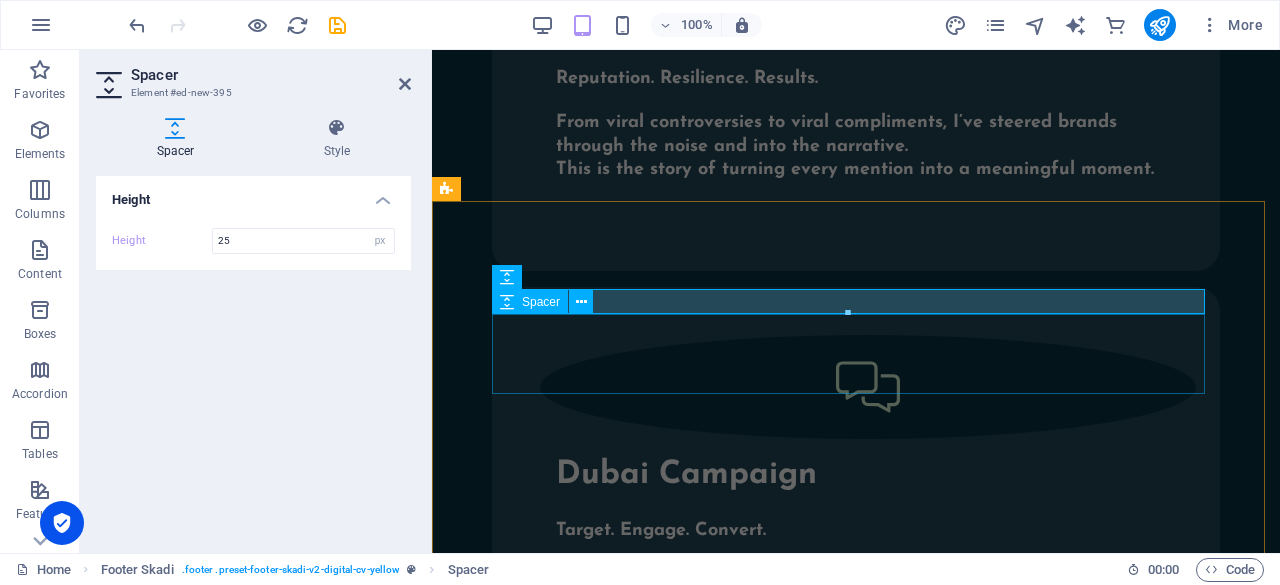 drag, startPoint x: 838, startPoint y: 323, endPoint x: 1270, endPoint y: 367, distance: 434.23495 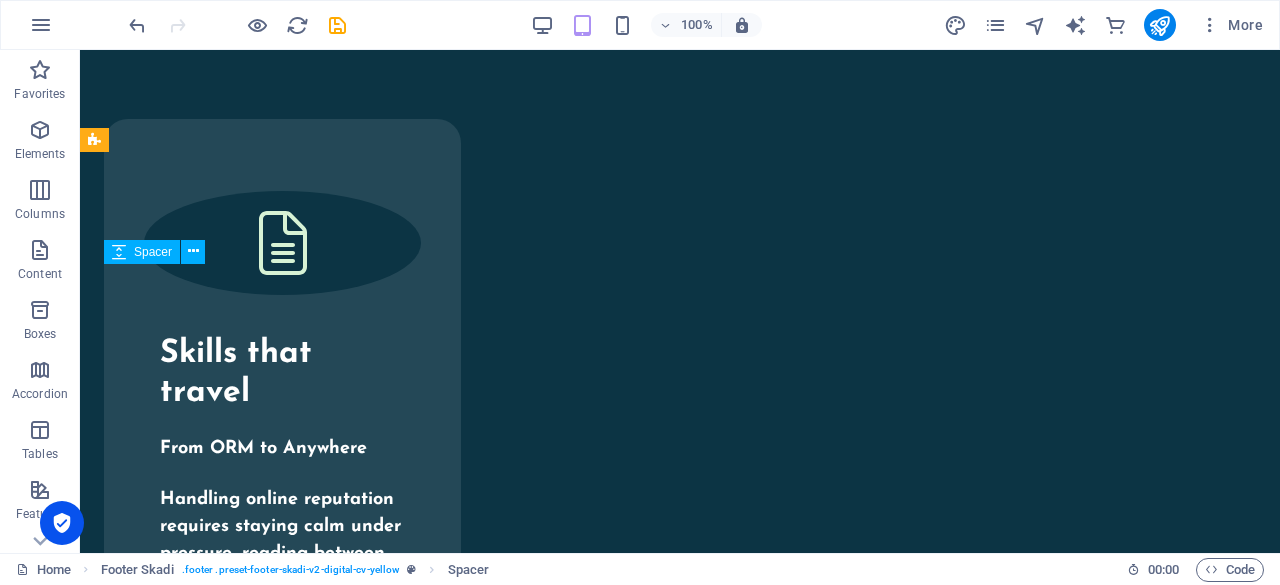 scroll, scrollTop: 5127, scrollLeft: 0, axis: vertical 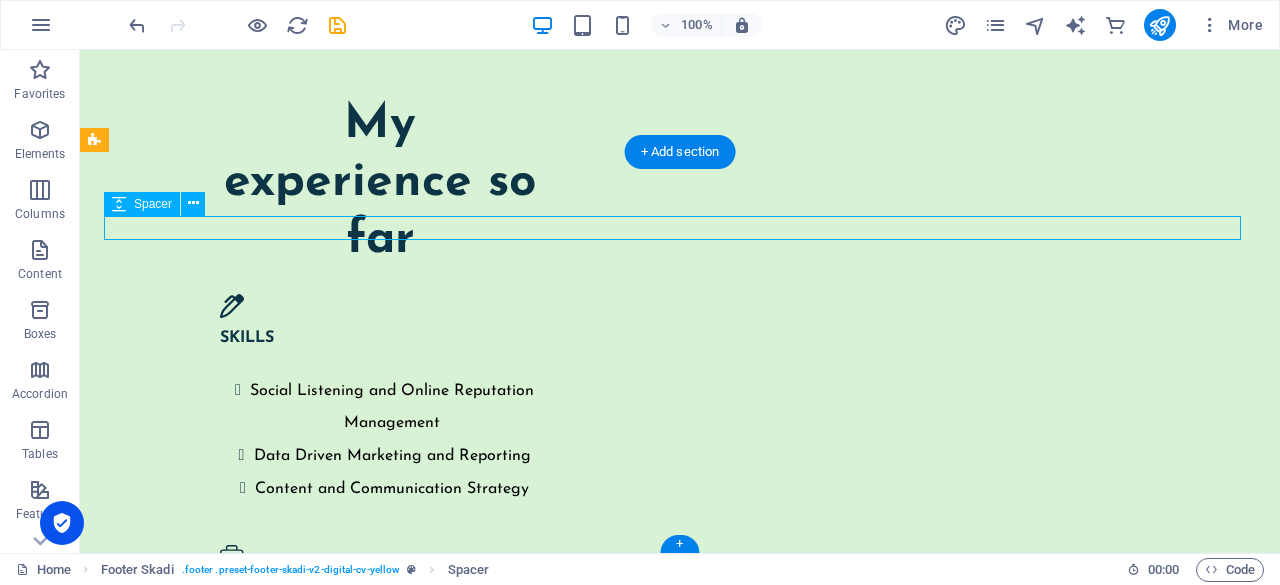 drag, startPoint x: 683, startPoint y: 219, endPoint x: 660, endPoint y: 219, distance: 23 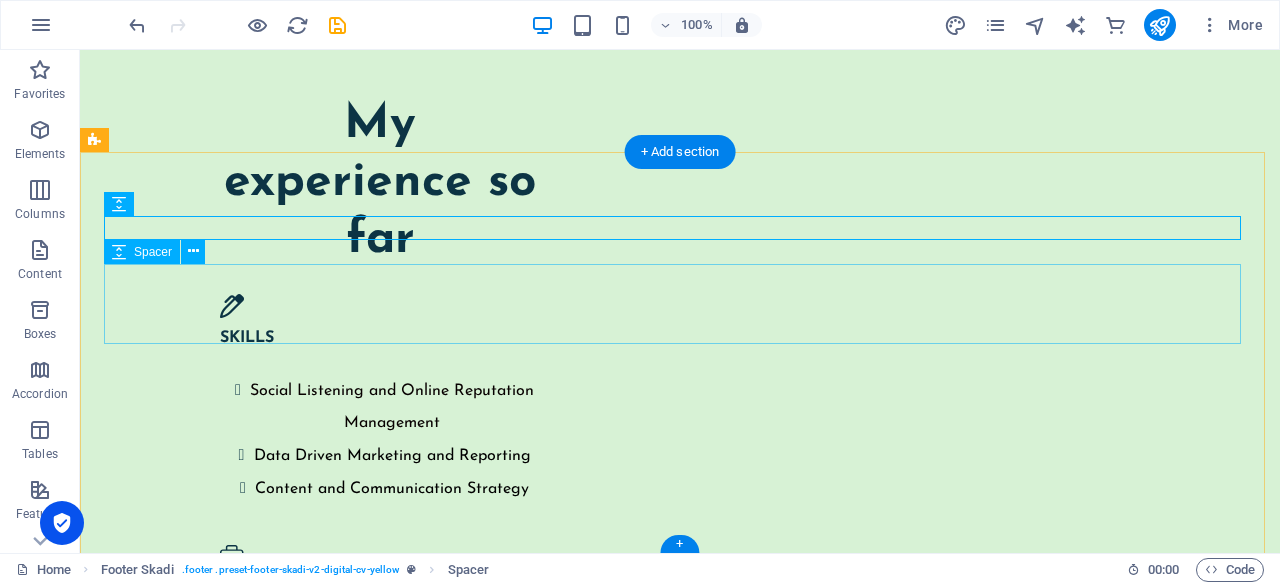 click at bounding box center [680, 5023] 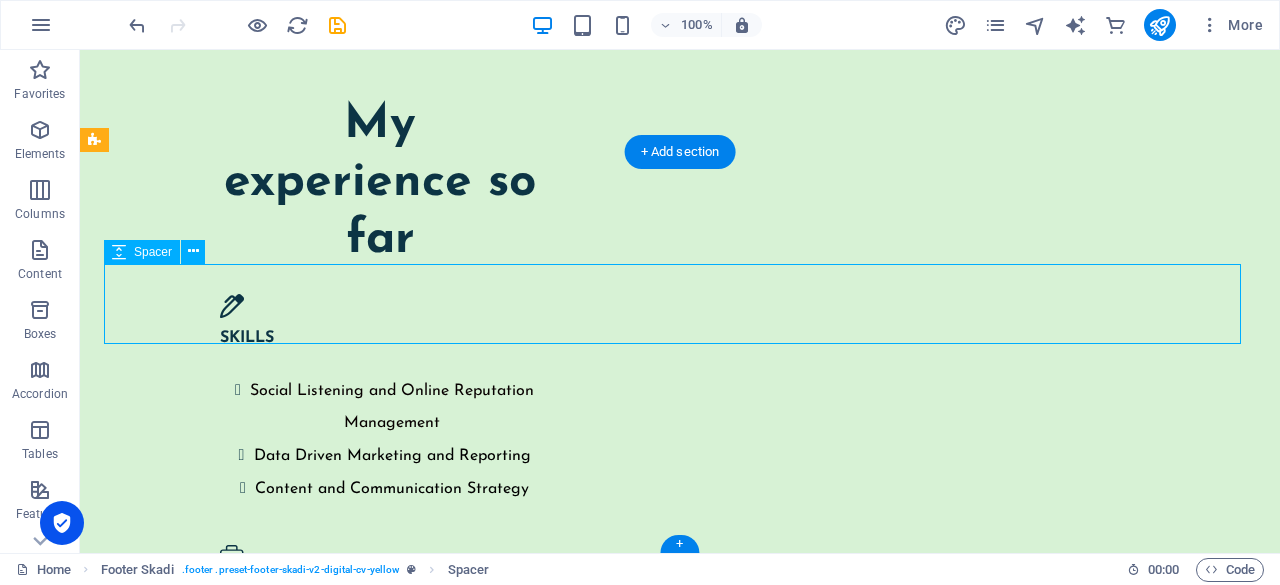 click at bounding box center [680, 5023] 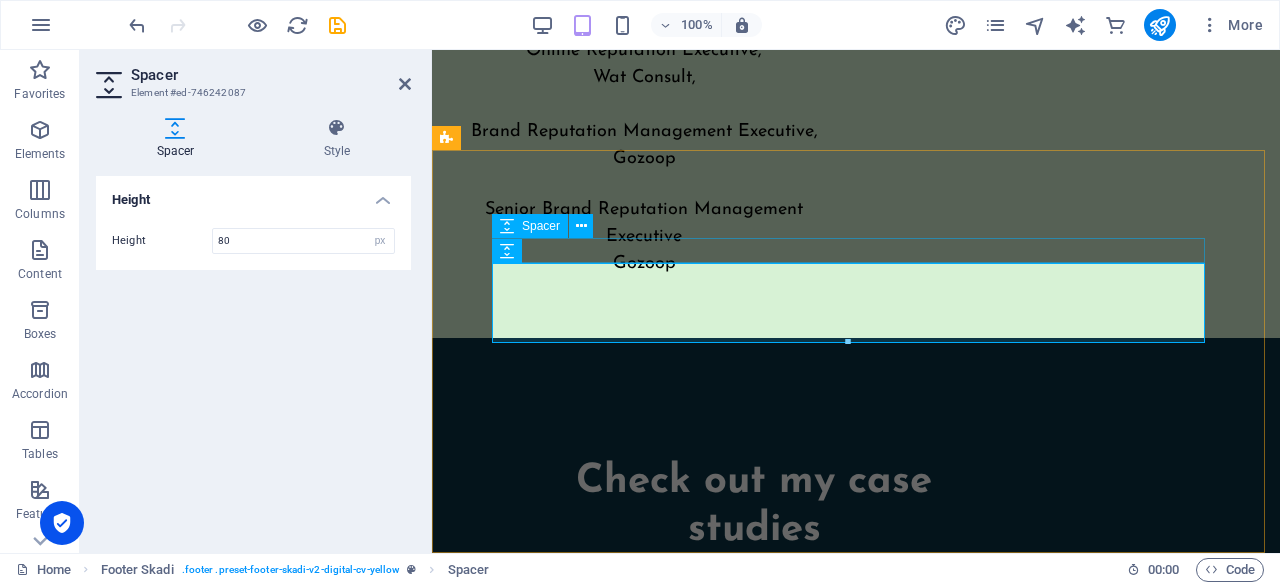 scroll, scrollTop: 6485, scrollLeft: 0, axis: vertical 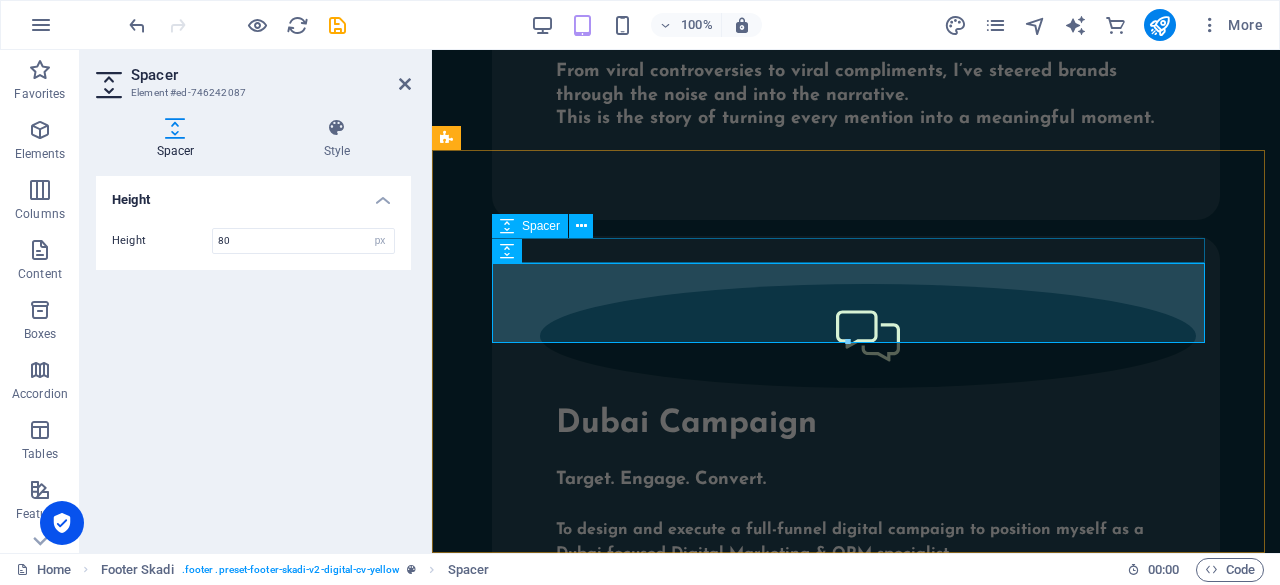 click at bounding box center (856, 1966) 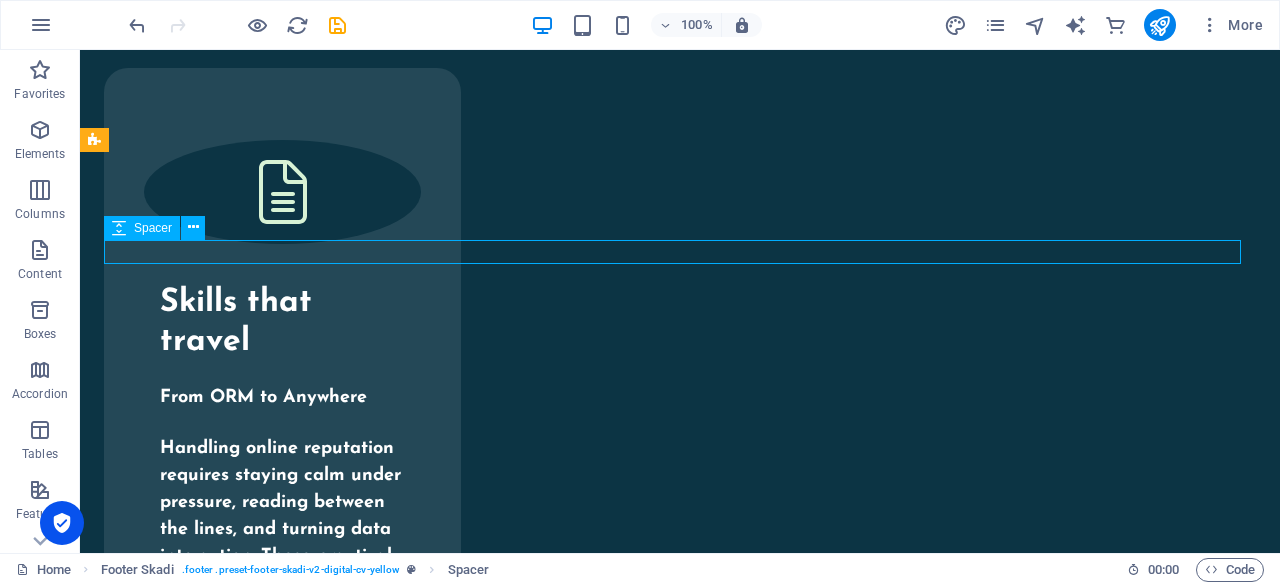 scroll, scrollTop: 5127, scrollLeft: 0, axis: vertical 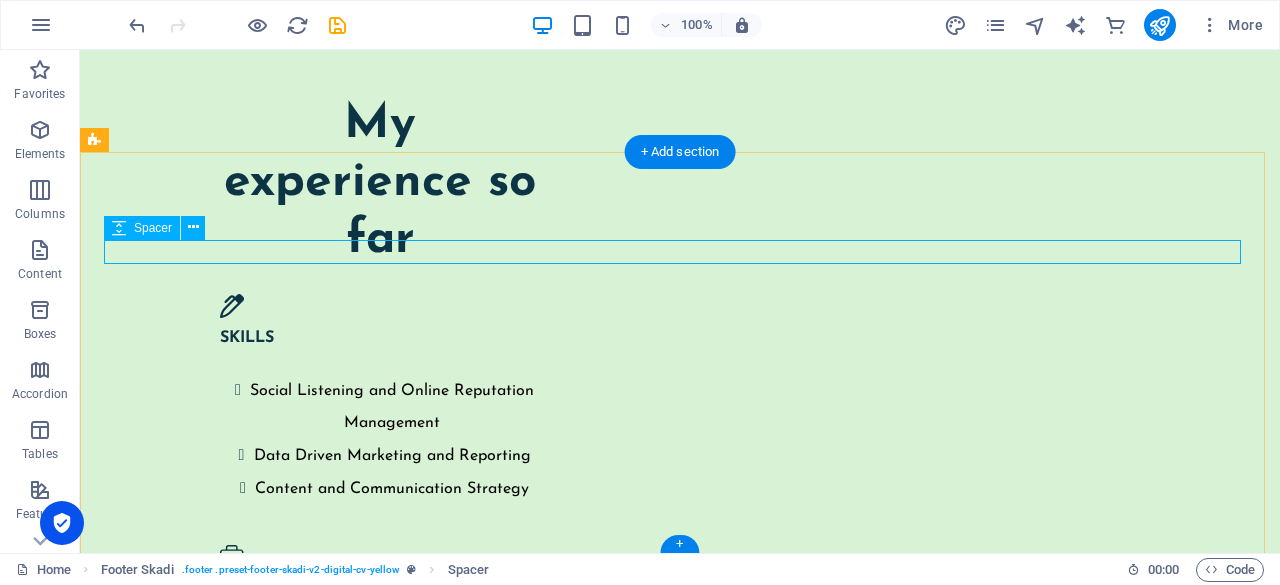 click at bounding box center (680, 4971) 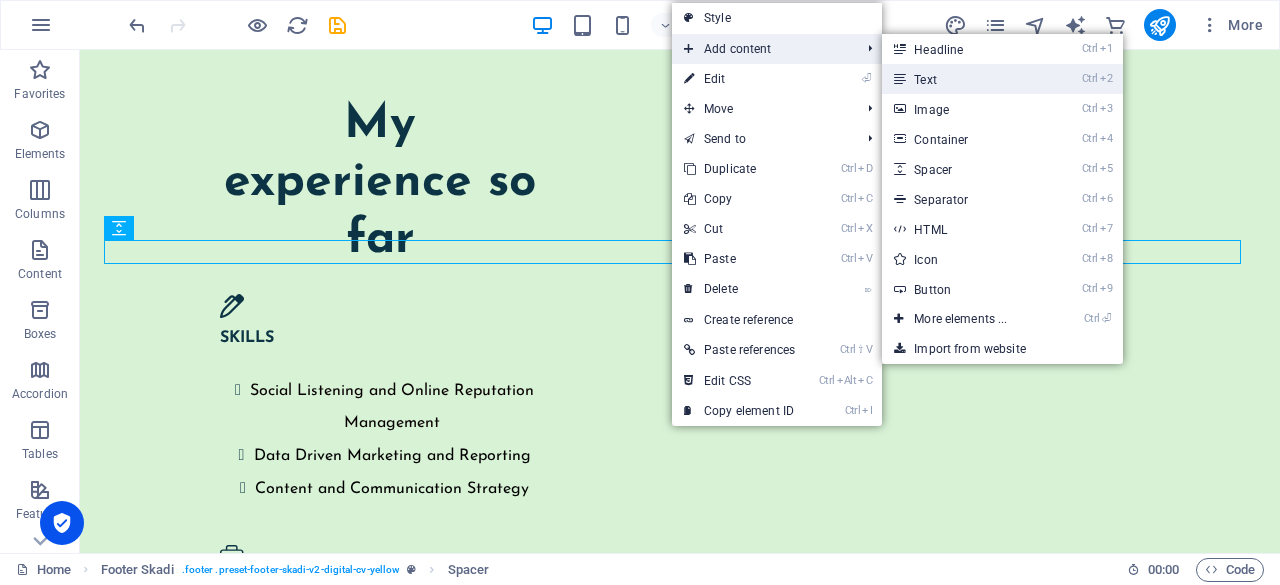 click on "Ctrl 2  Text" at bounding box center [964, 79] 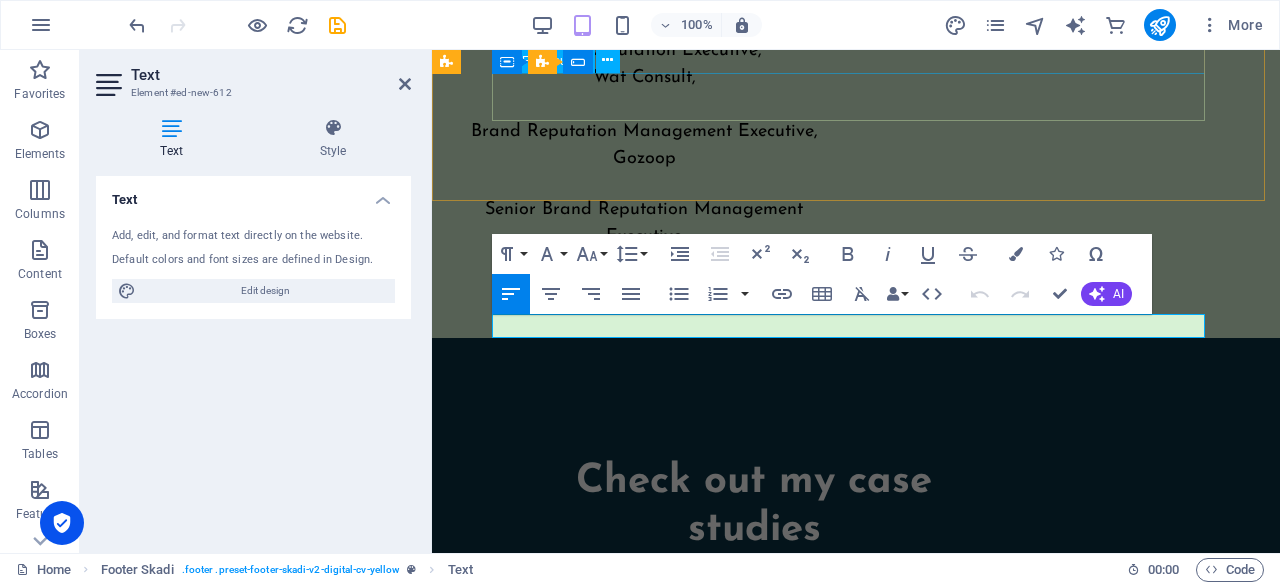 scroll, scrollTop: 6434, scrollLeft: 0, axis: vertical 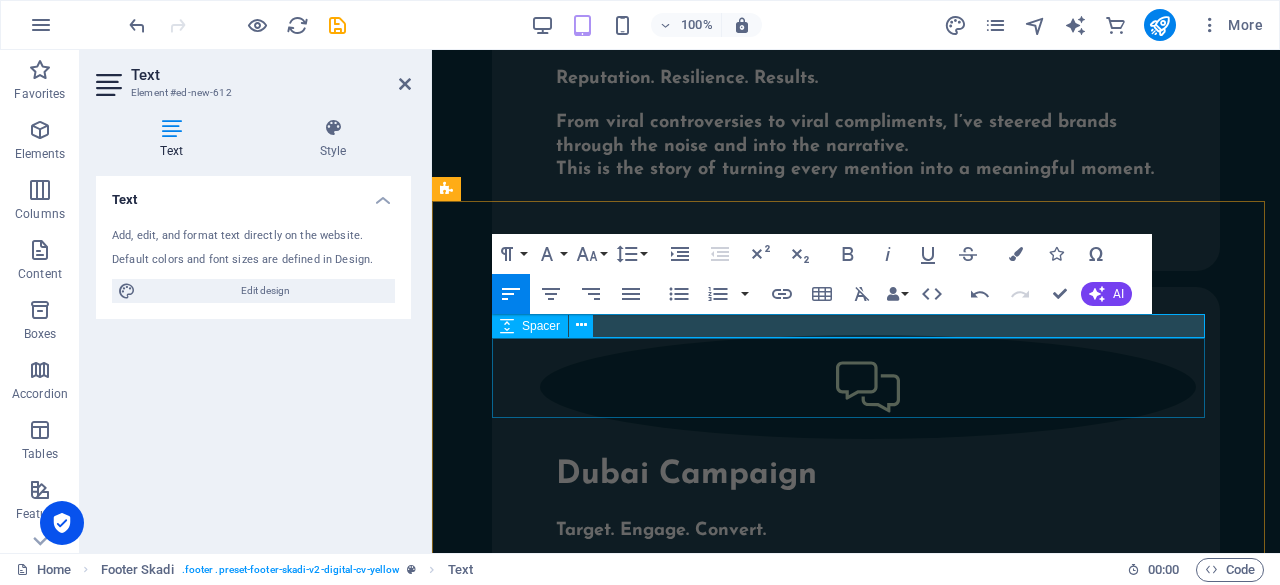 click at bounding box center [856, 2094] 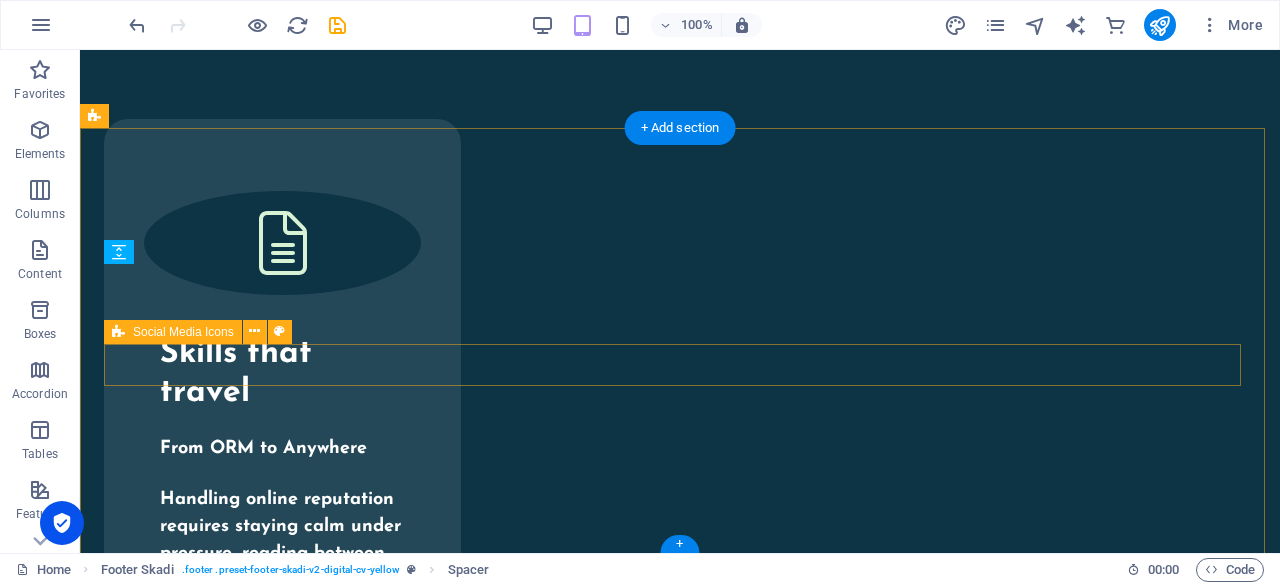 scroll, scrollTop: 5151, scrollLeft: 0, axis: vertical 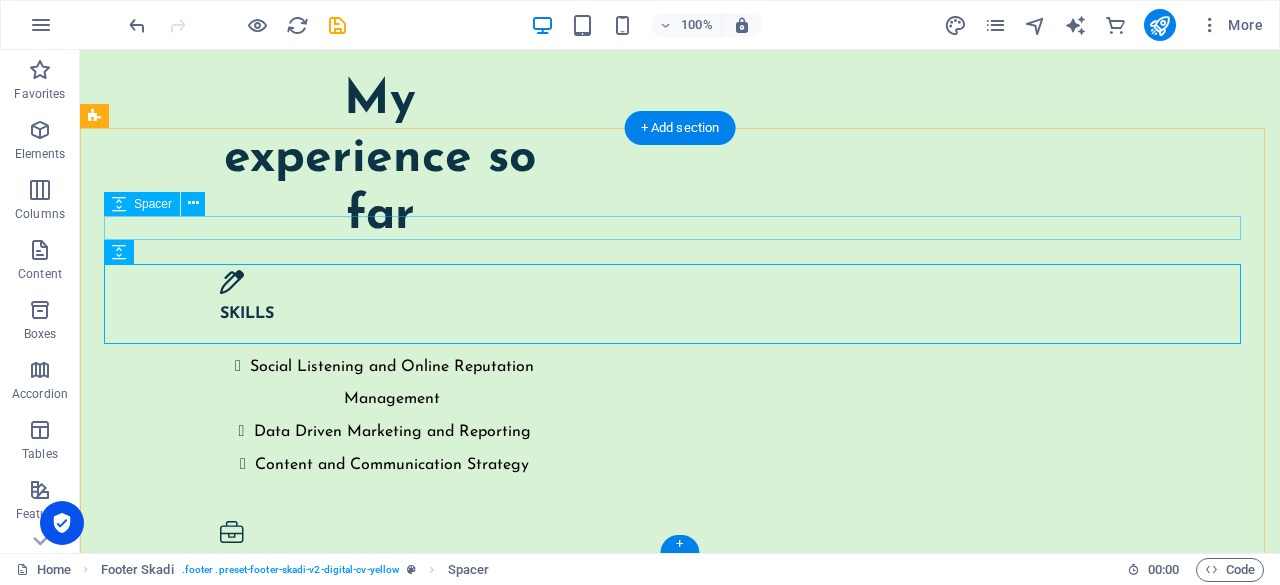 click at bounding box center [680, 4947] 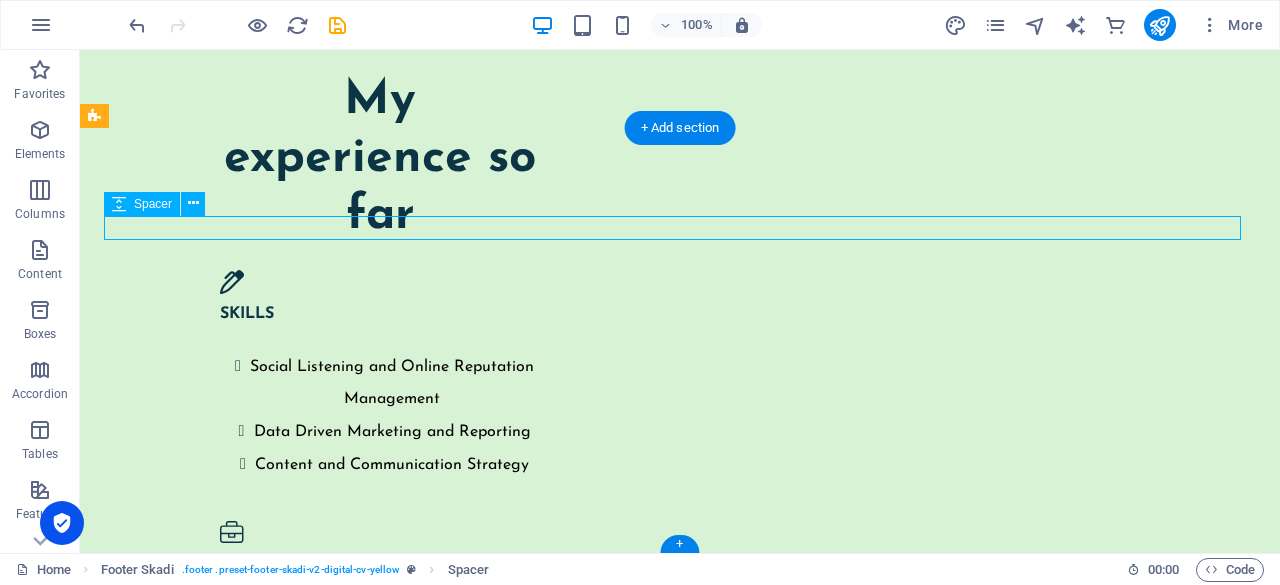 click at bounding box center [680, 4947] 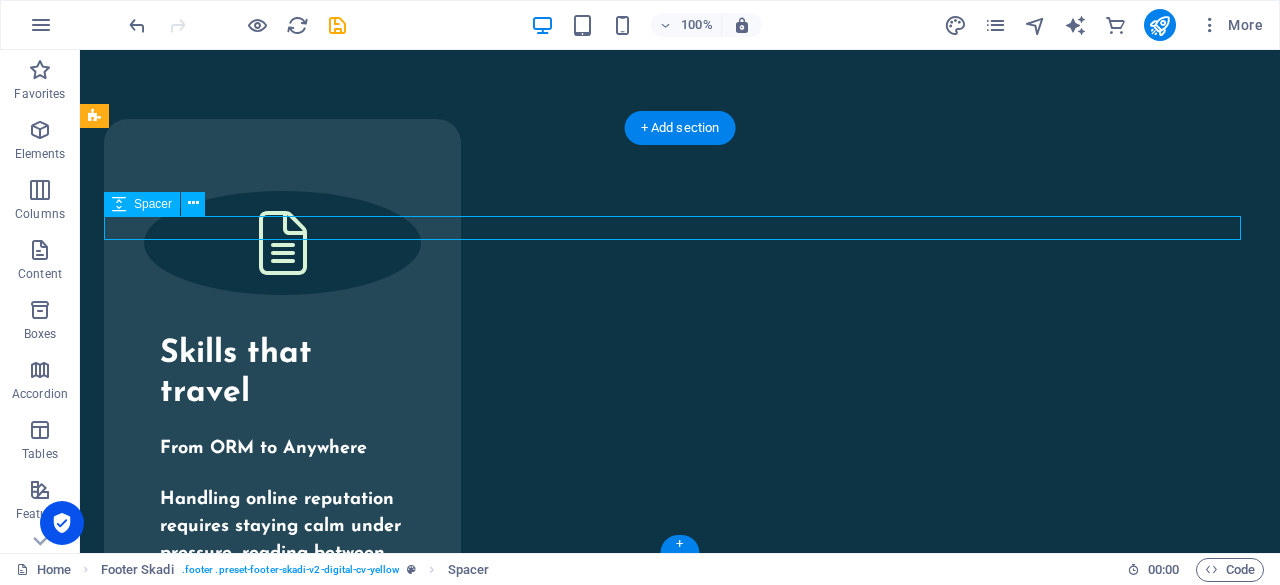 select on "px" 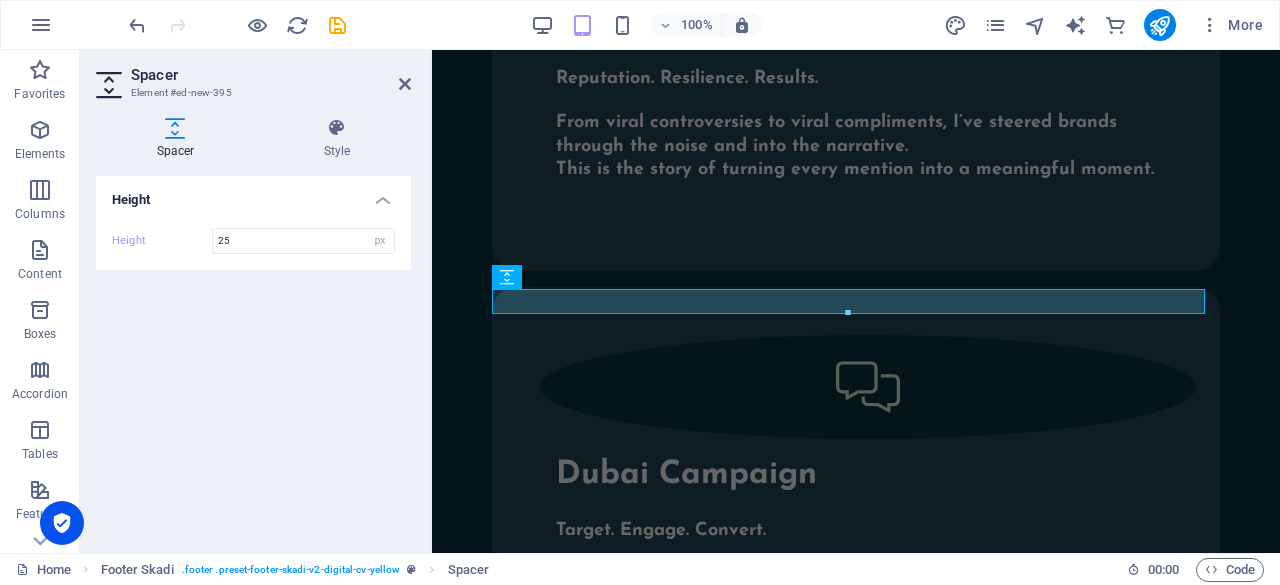 click at bounding box center [848, 313] 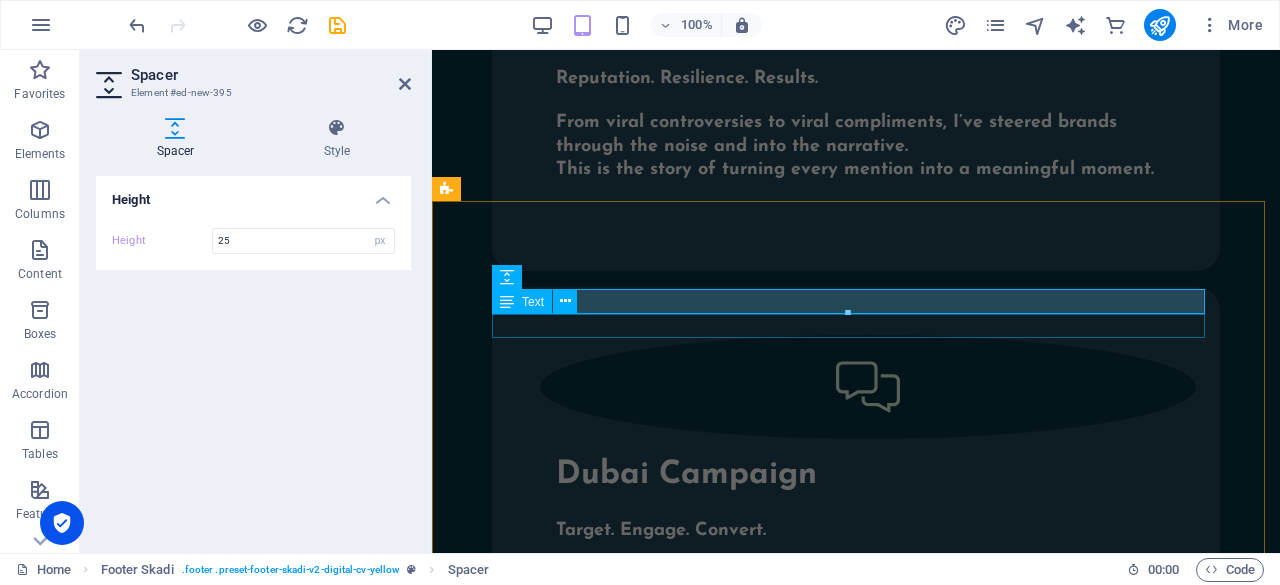 click on "Love is the goal, life is the journey" at bounding box center [856, 2042] 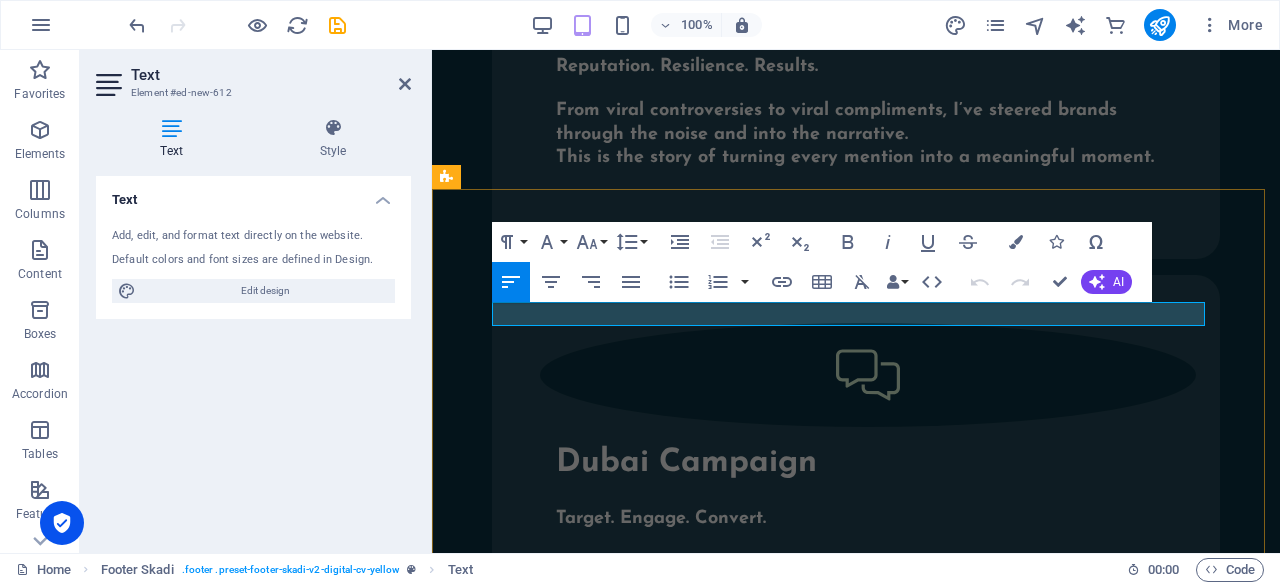 click on "Love is the goal, life is the journey" at bounding box center (856, 2030) 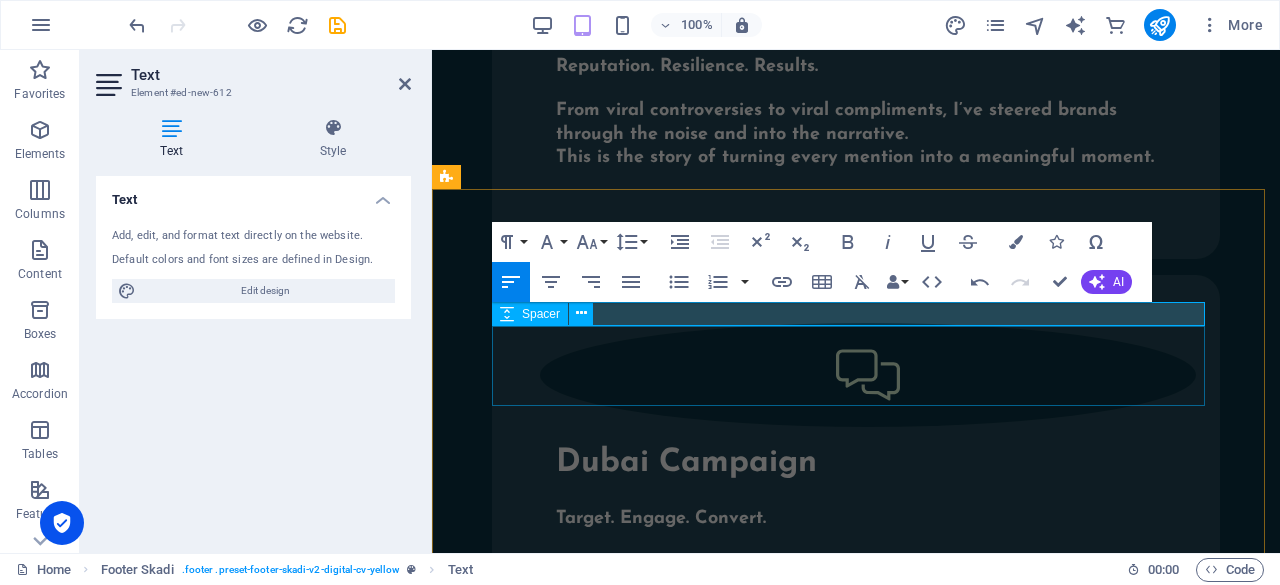click at bounding box center [856, 2082] 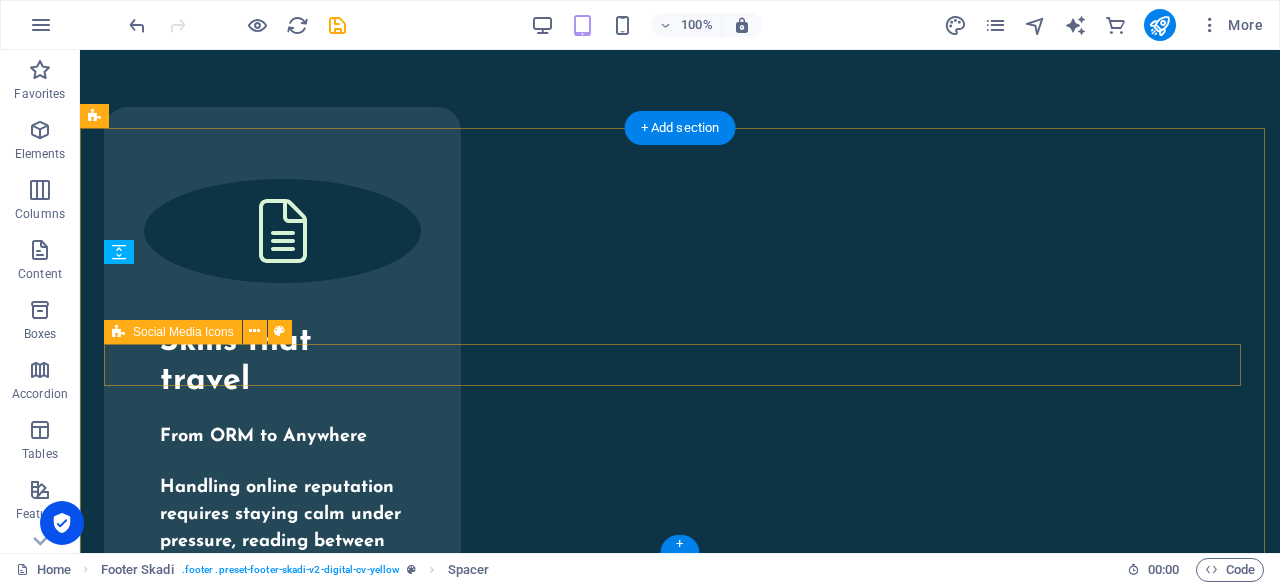 scroll, scrollTop: 5151, scrollLeft: 0, axis: vertical 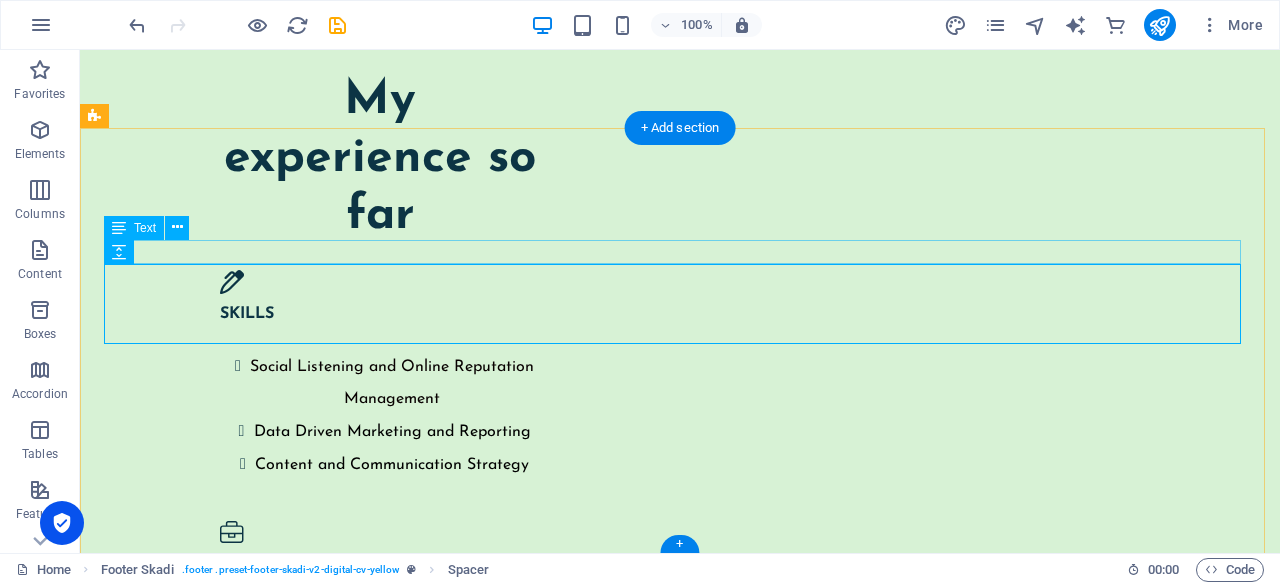 click on "Love is the goal, life is the journey" at bounding box center [680, 4971] 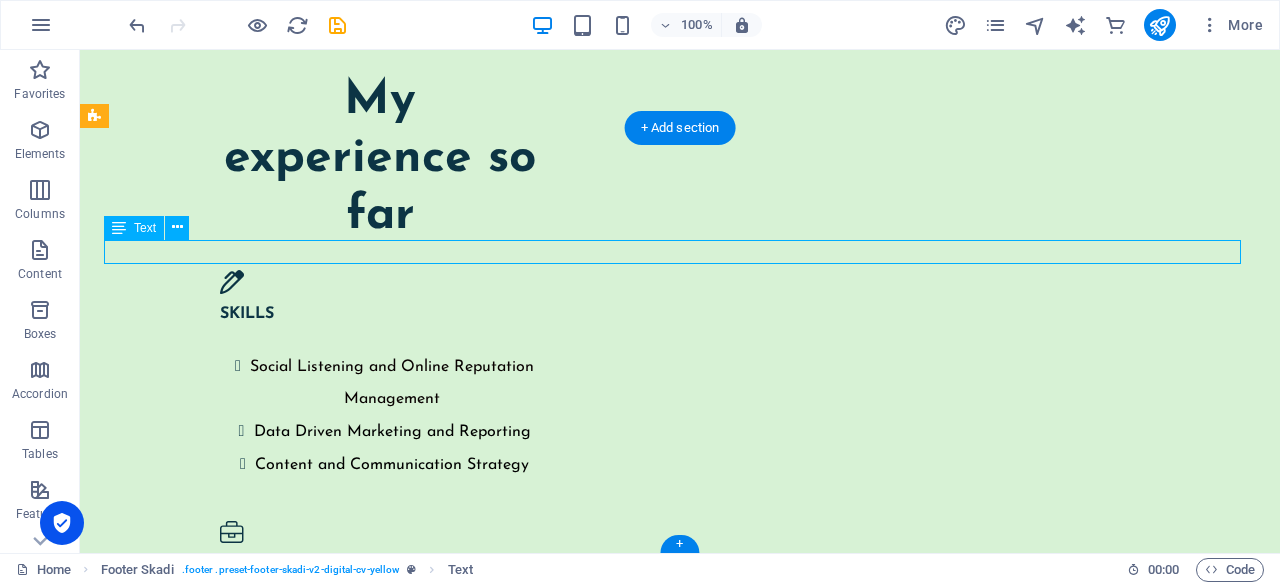 click on "Love is the goal, life is the journey" at bounding box center [680, 4971] 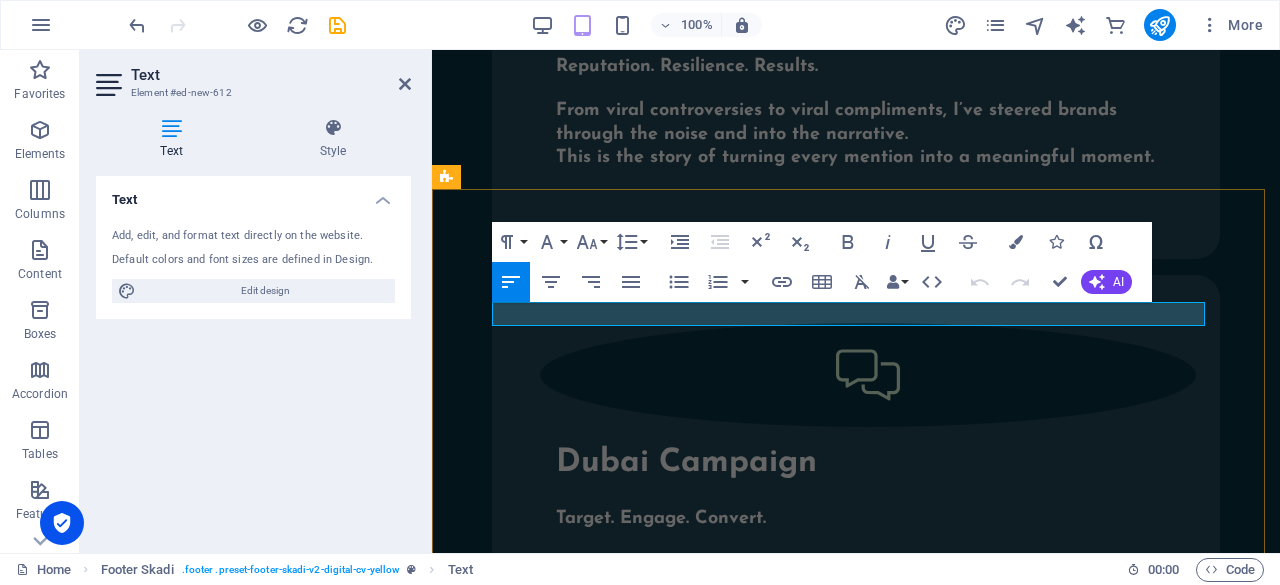 click on "Love is the goal, life is the journey" at bounding box center [856, 2030] 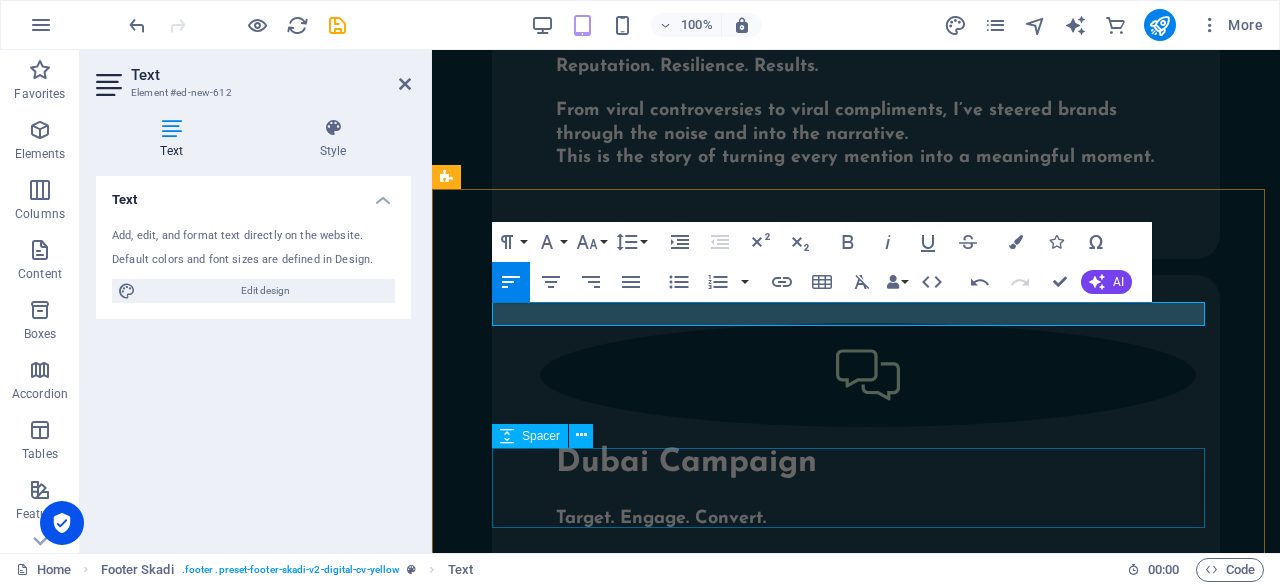 click at bounding box center (856, 2420) 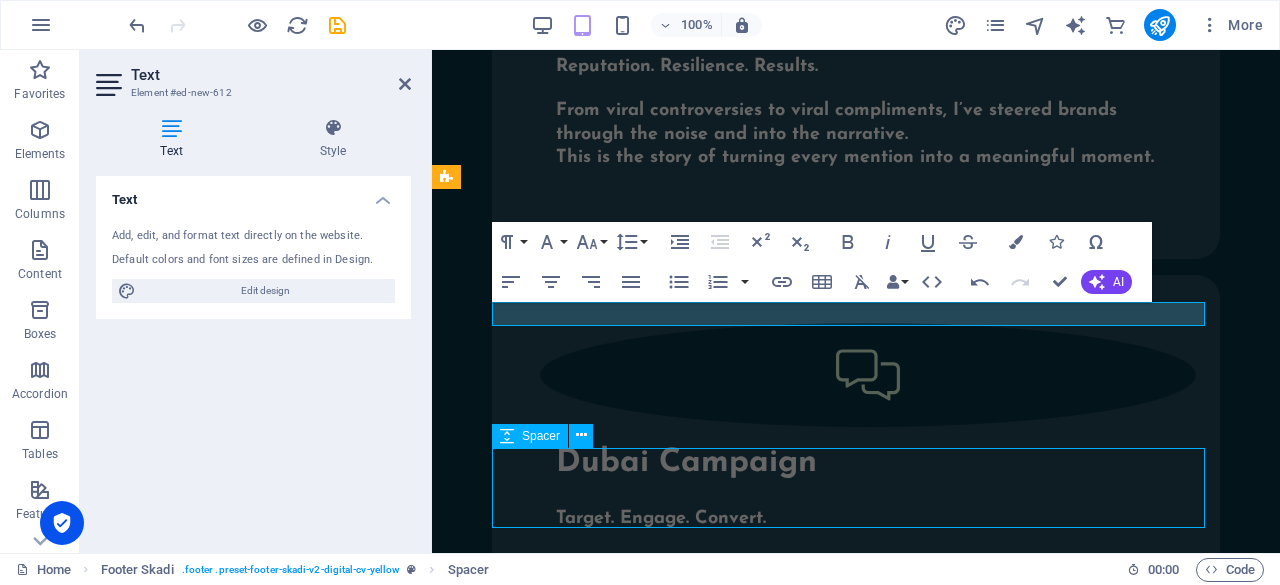 scroll, scrollTop: 5151, scrollLeft: 0, axis: vertical 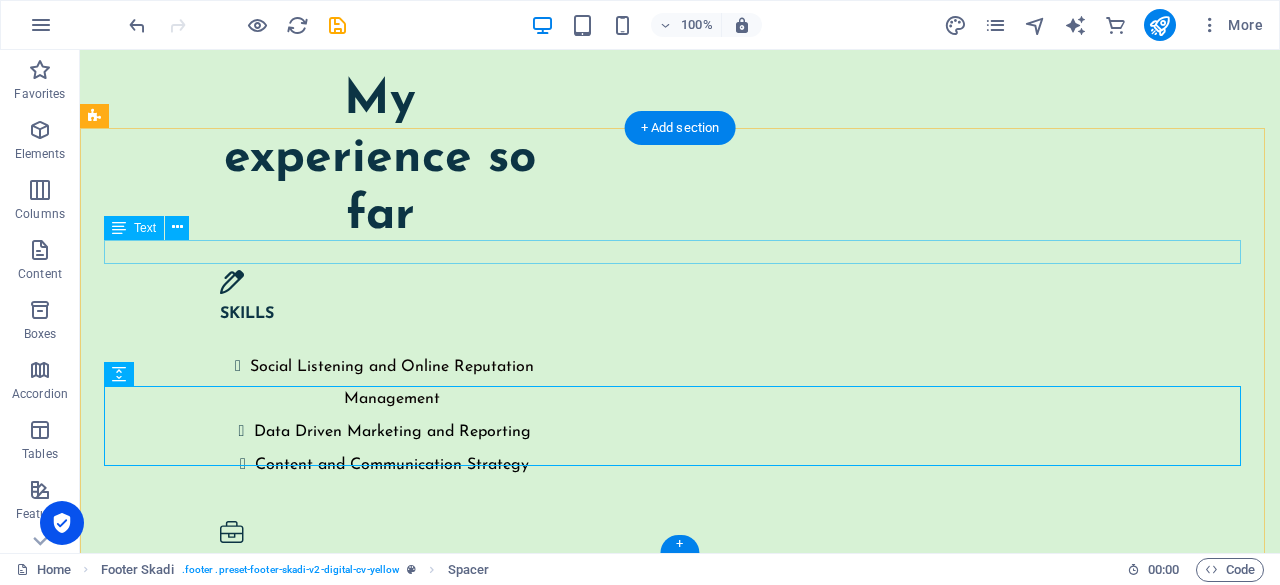 click on "Love is the goal, life is the journey" at bounding box center [680, 4971] 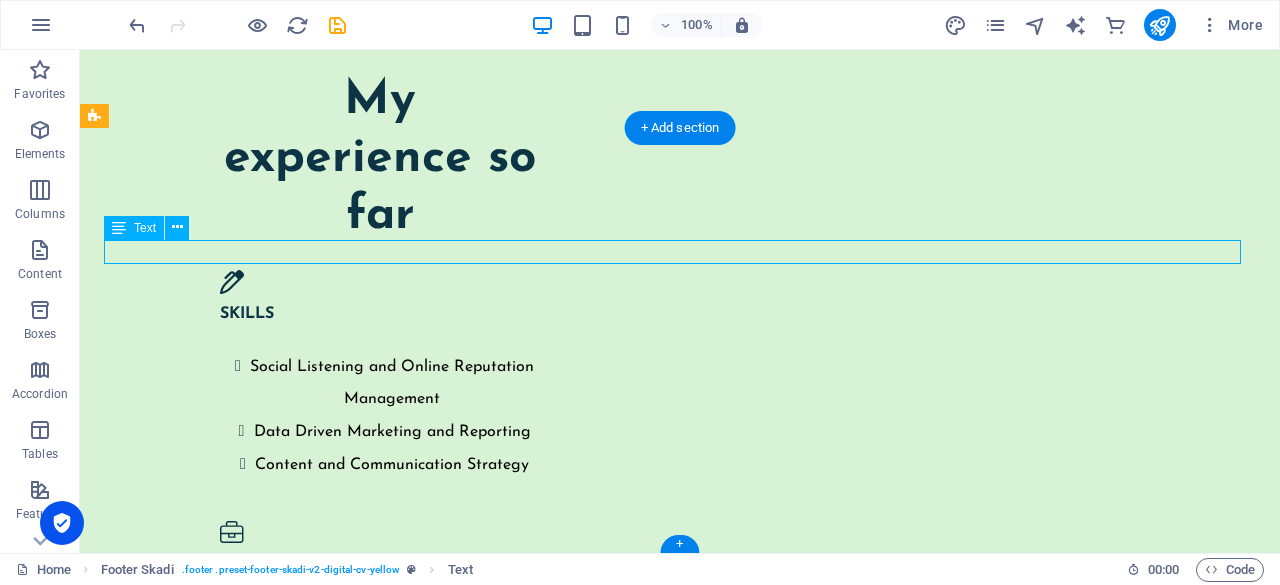 click on "Love is the goal, life is the journey" at bounding box center (680, 4971) 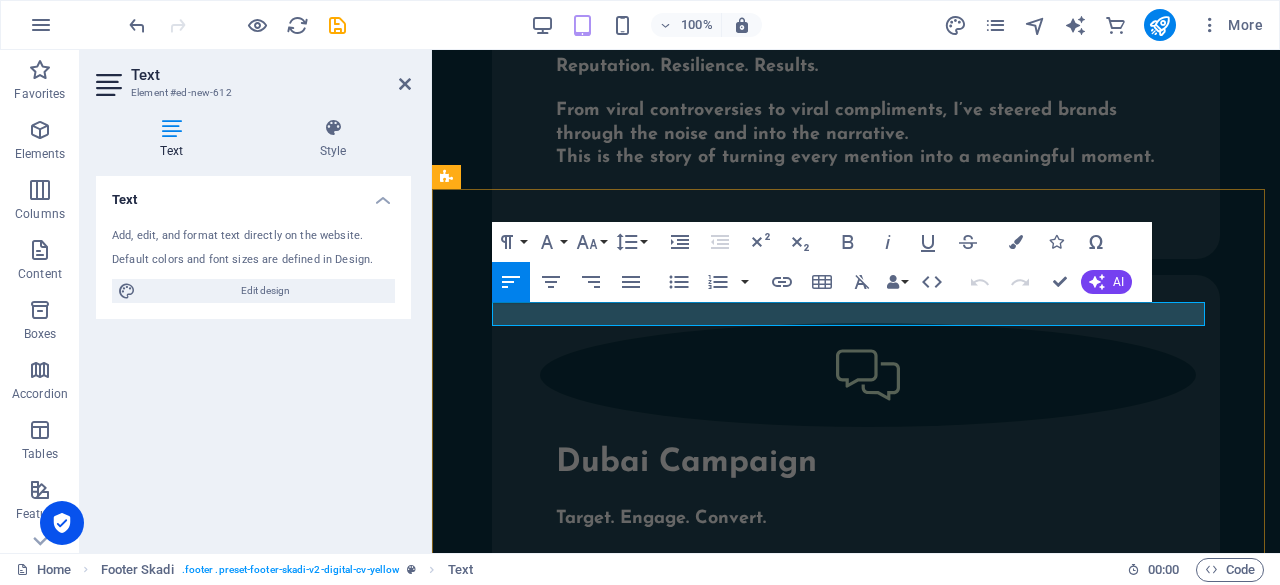 click on "Love is the goal, life is the journey" at bounding box center [856, 2030] 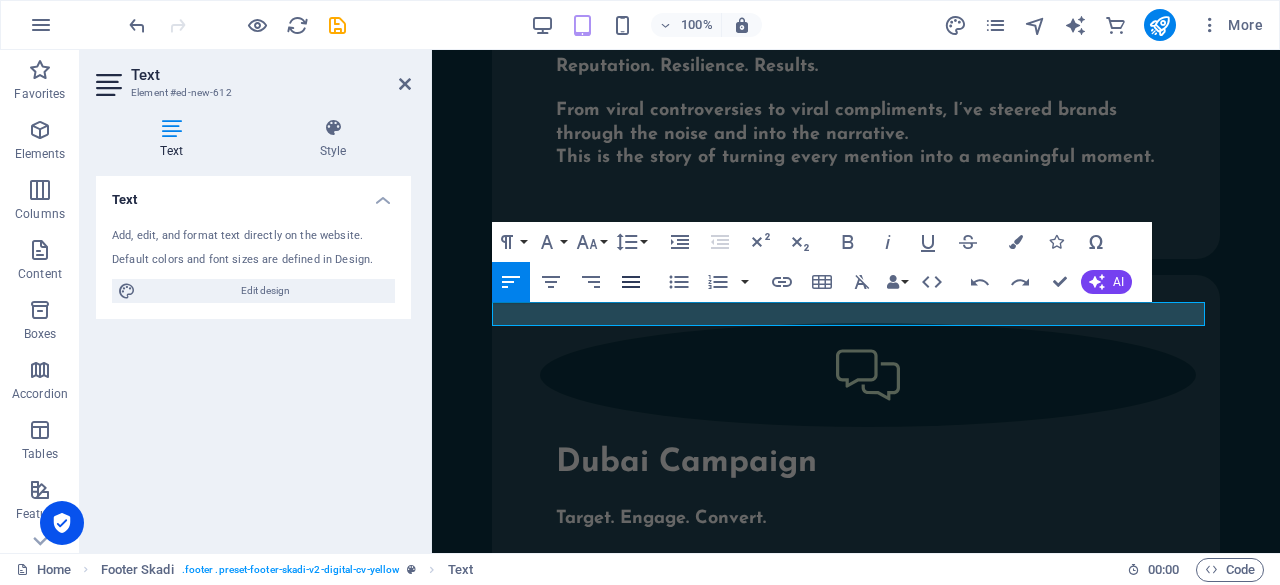 click 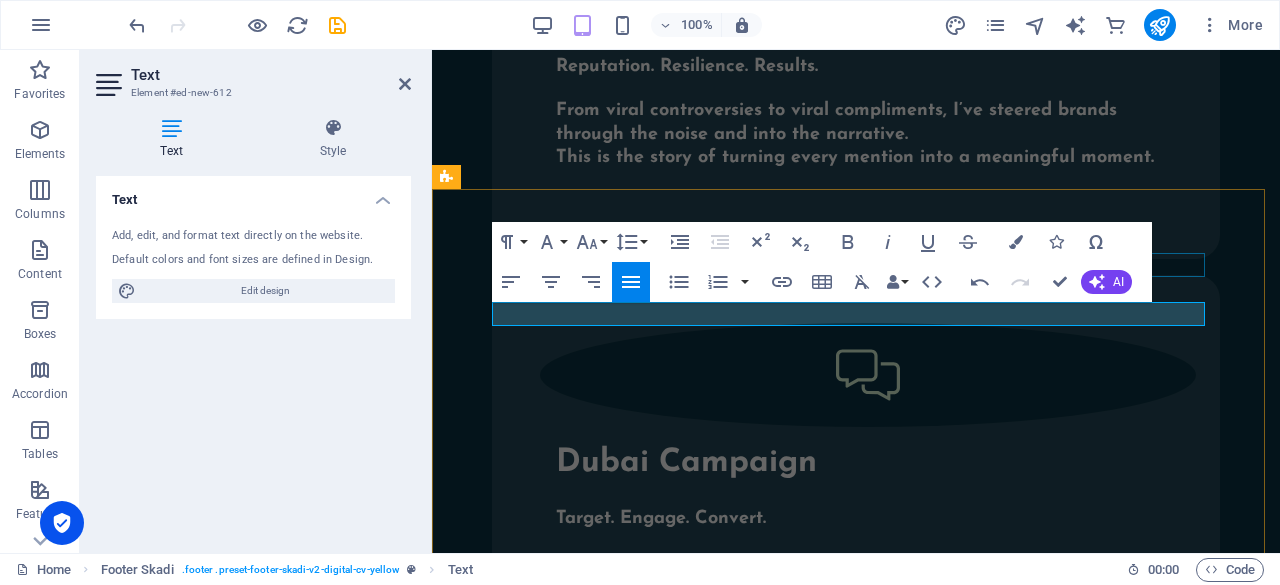 click at bounding box center (856, 1981) 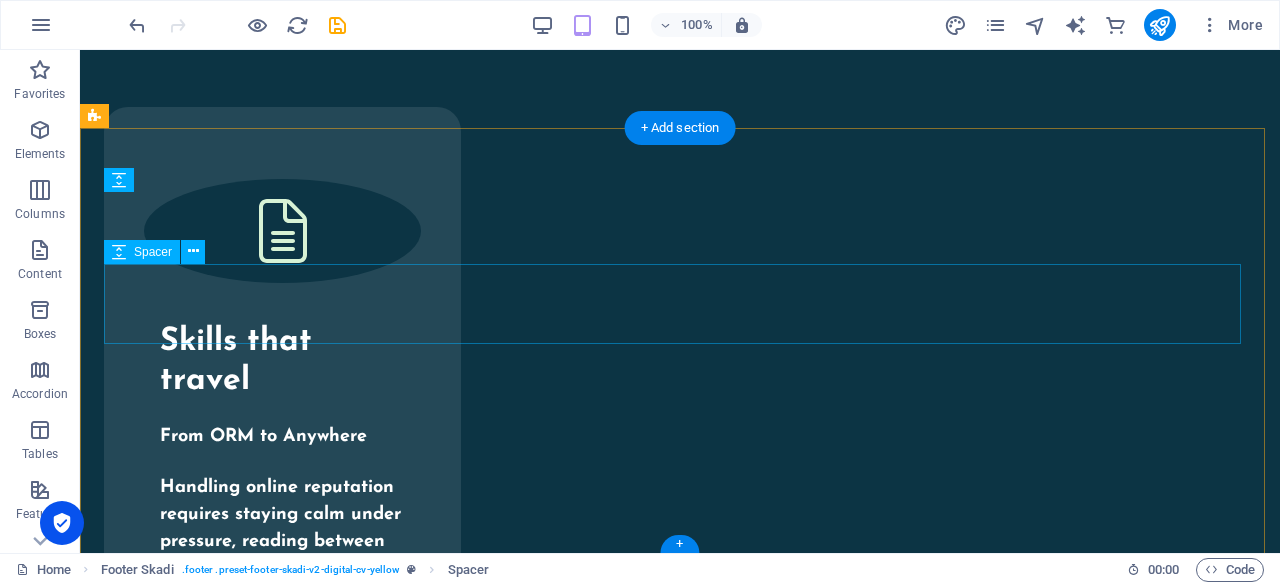 scroll, scrollTop: 5151, scrollLeft: 0, axis: vertical 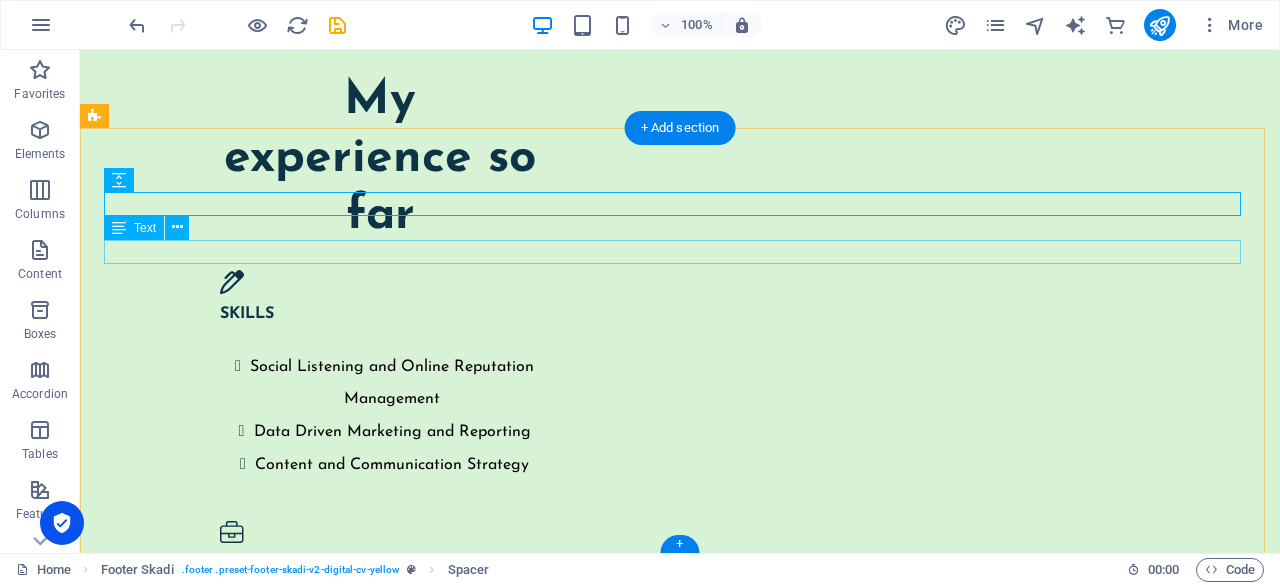 click on "Love is the goal, life is the journey" at bounding box center (680, 4971) 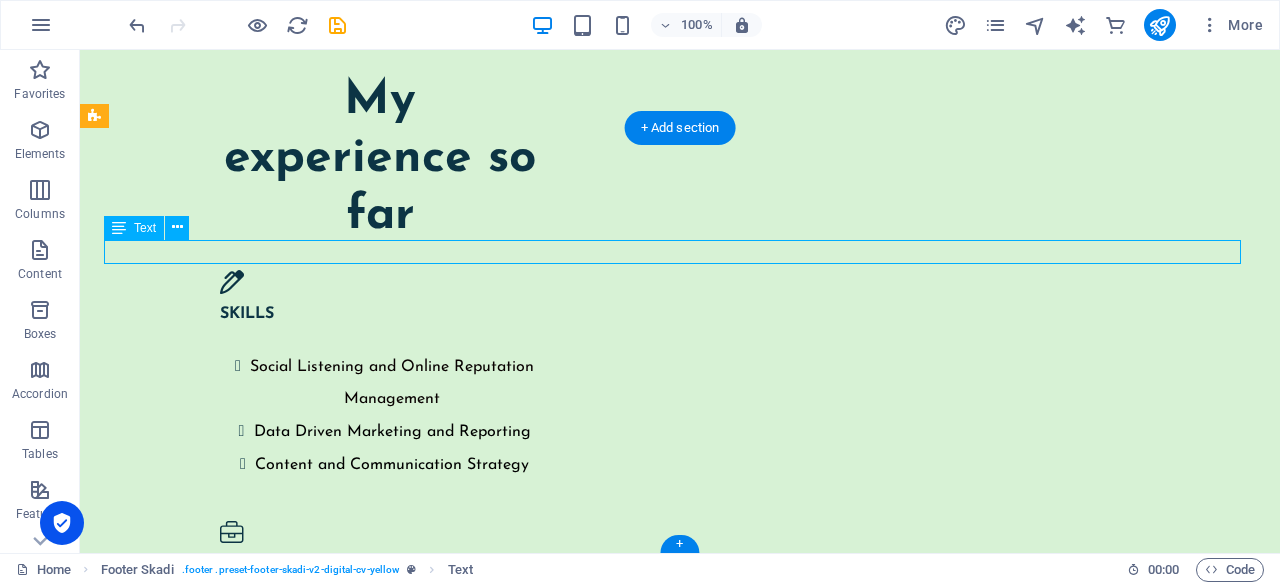 click on "Love is the goal, life is the journey" at bounding box center [680, 4971] 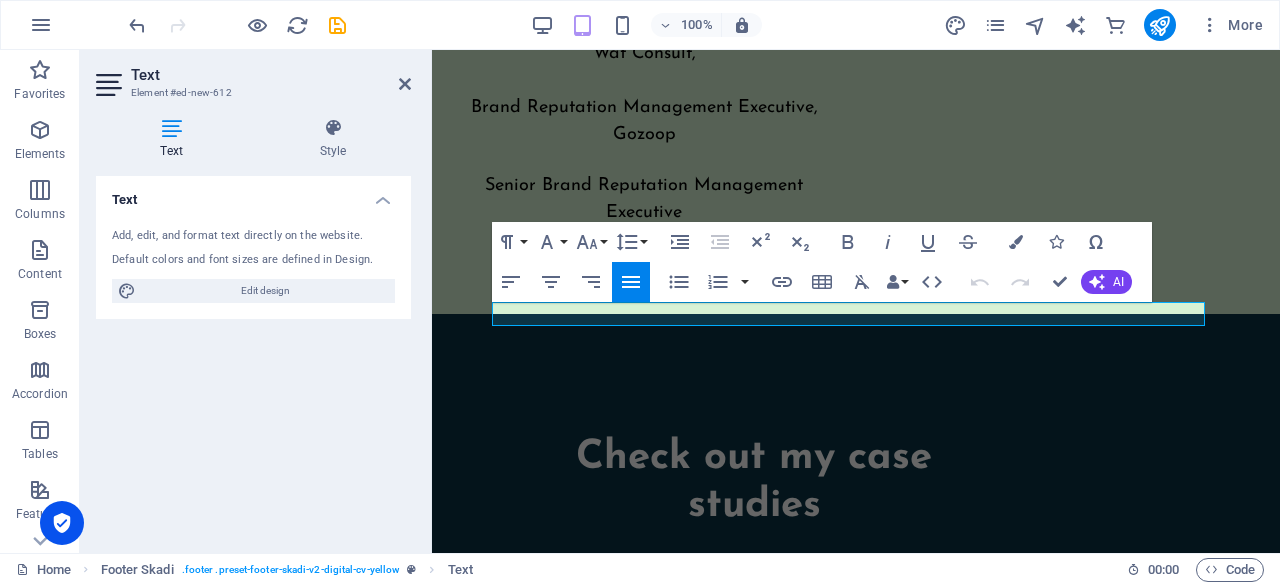 scroll, scrollTop: 6446, scrollLeft: 0, axis: vertical 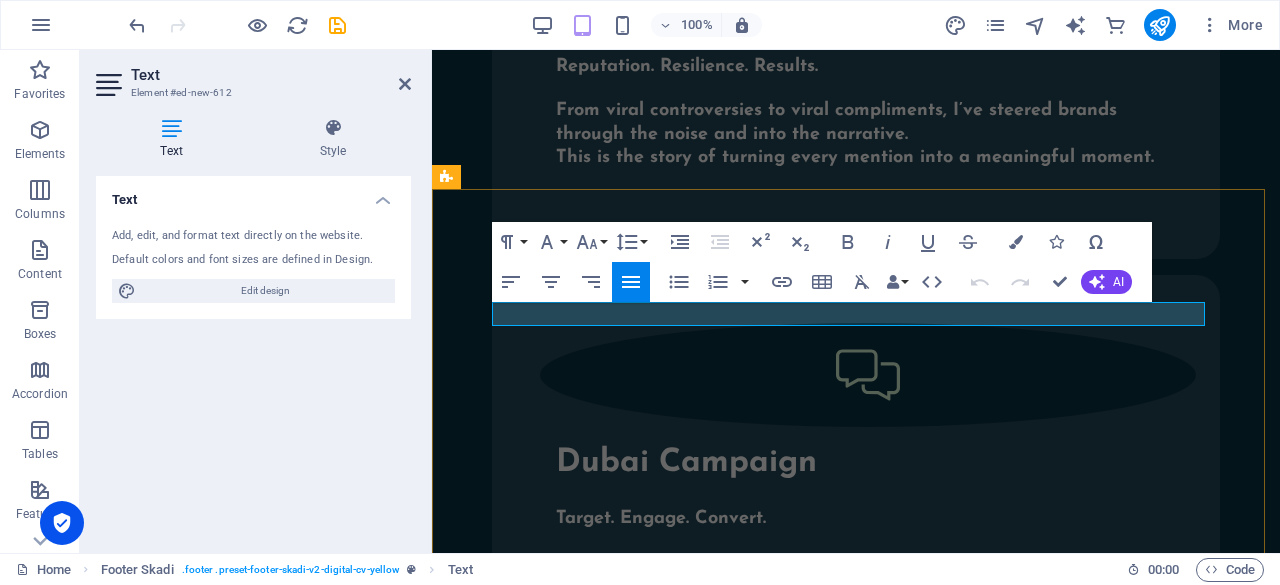 click on "Love is the goal, life is the journey" at bounding box center [856, 2030] 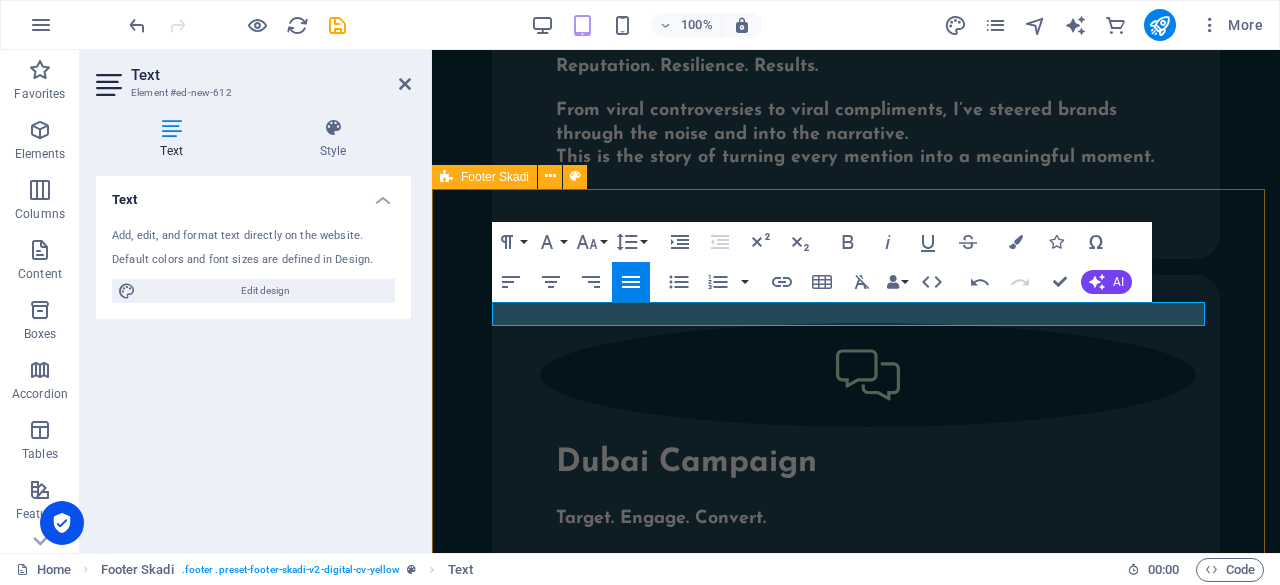 click on "Love is the goal, life is the journey © 2025. Manuraj Shivraj. All Rights Reserved.
Privacy Policy  |  Legal Notice" at bounding box center [856, 2226] 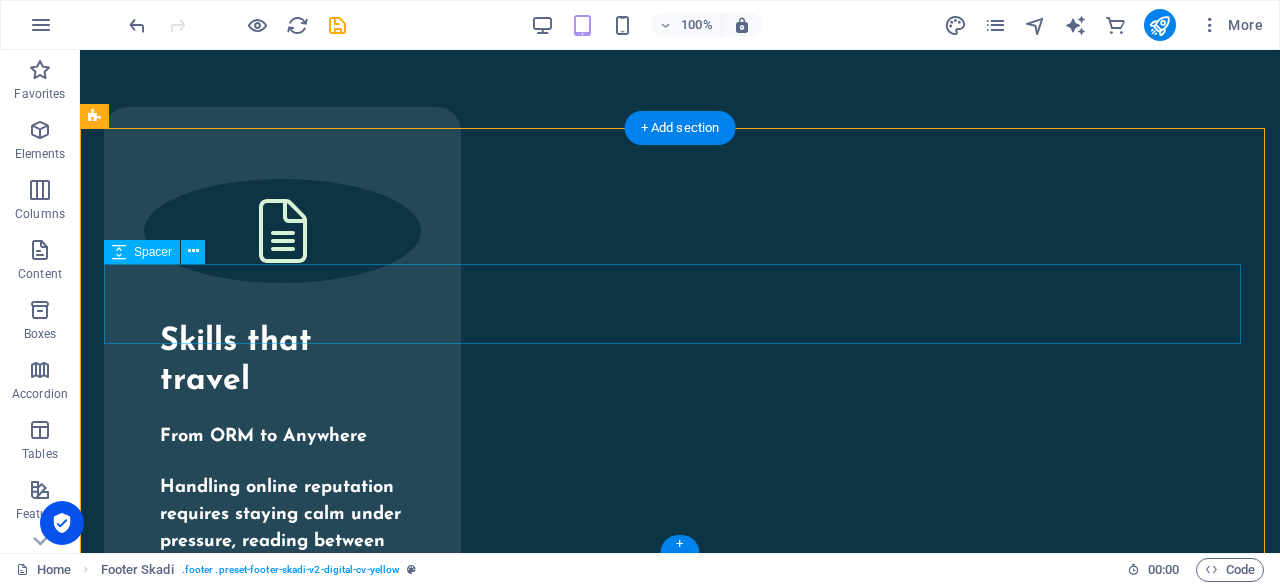 scroll, scrollTop: 5151, scrollLeft: 0, axis: vertical 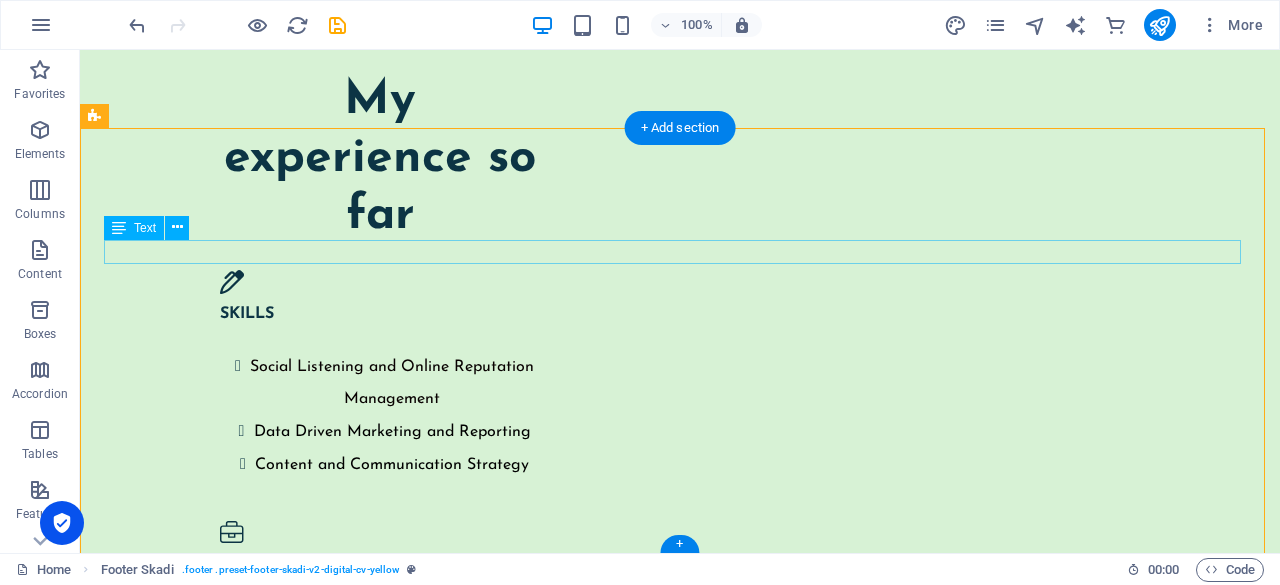 click on "Love is the goal, life is the journey" at bounding box center (680, 4971) 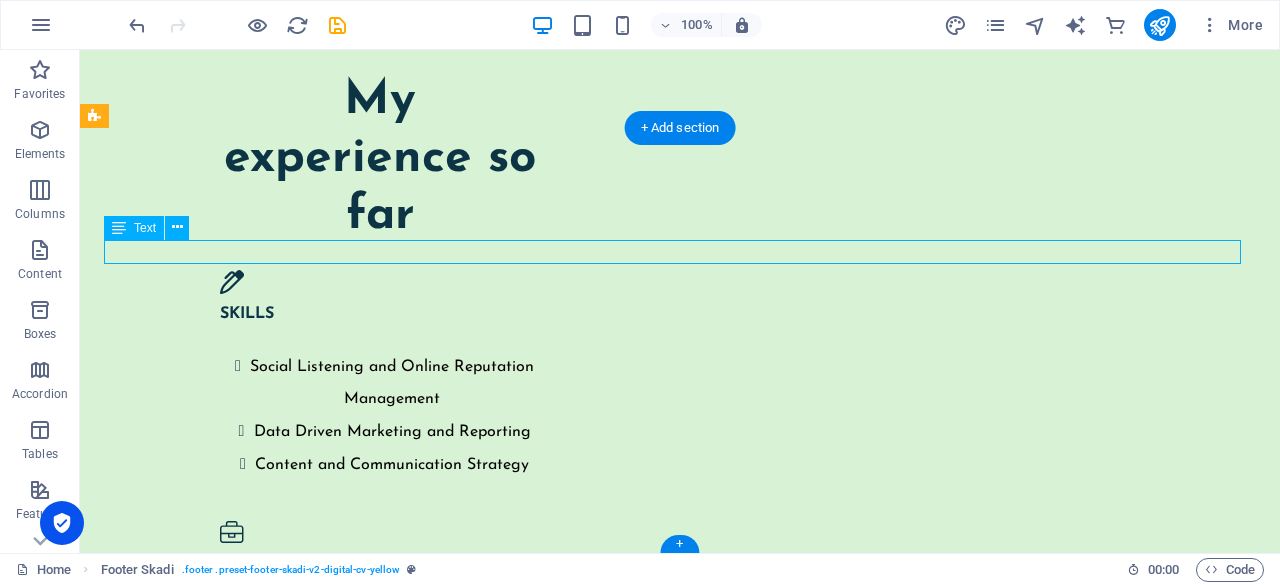 click on "Love is the goal, life is the journey" at bounding box center [680, 4971] 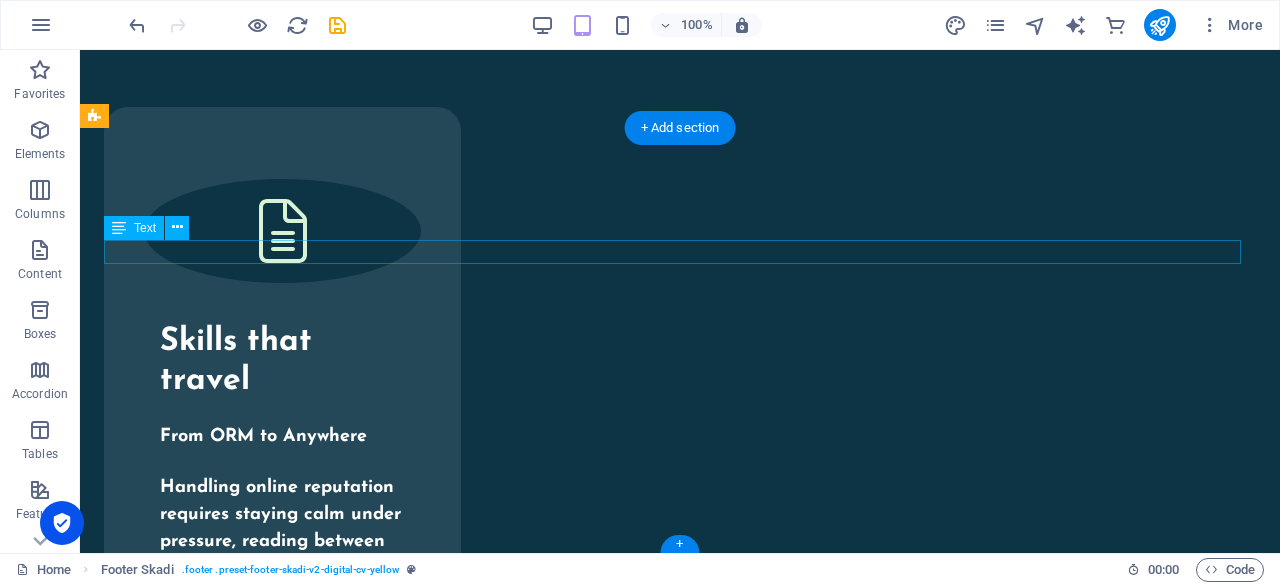 scroll, scrollTop: 5151, scrollLeft: 0, axis: vertical 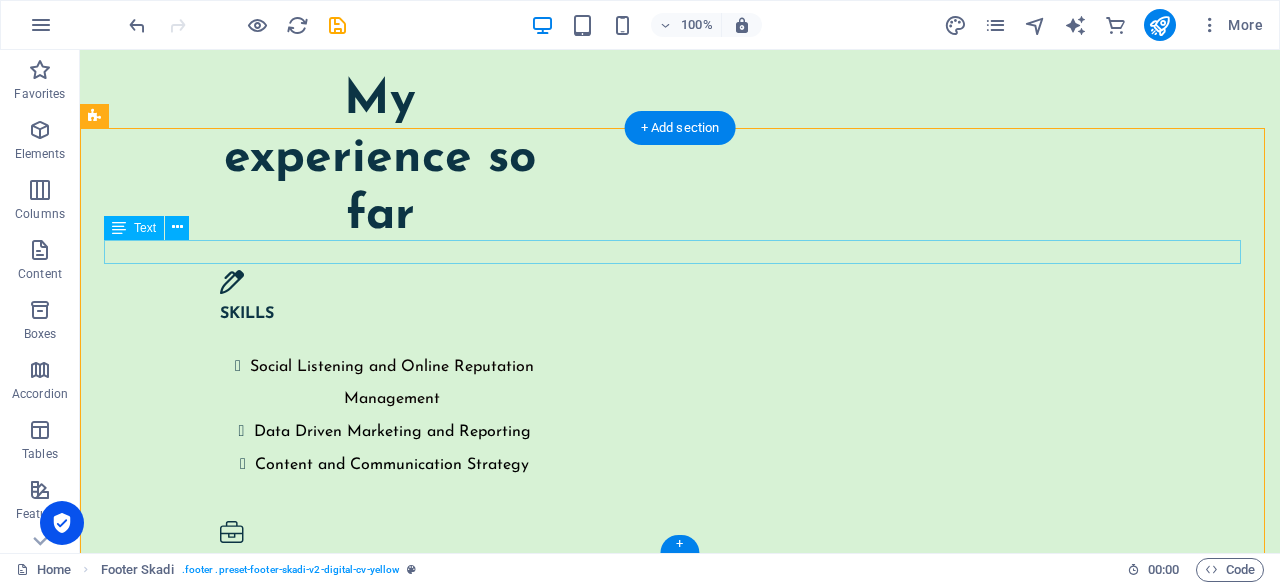 click on "Love is the goal, life is the journey" at bounding box center (680, 4971) 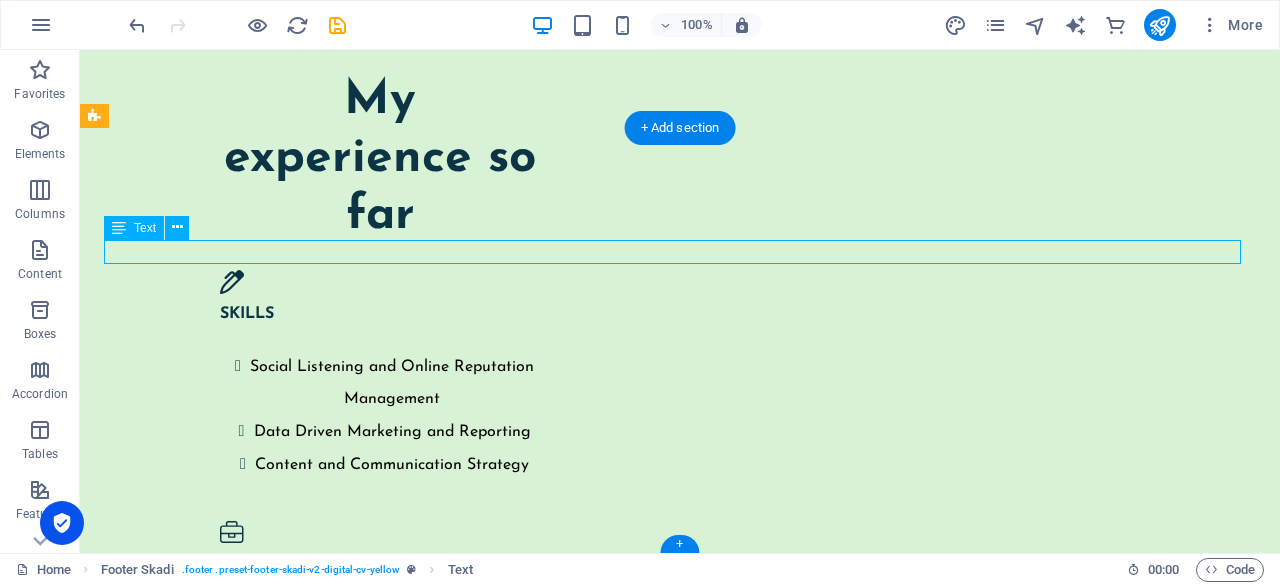 click on "Love is the goal, life is the journey" at bounding box center [680, 4971] 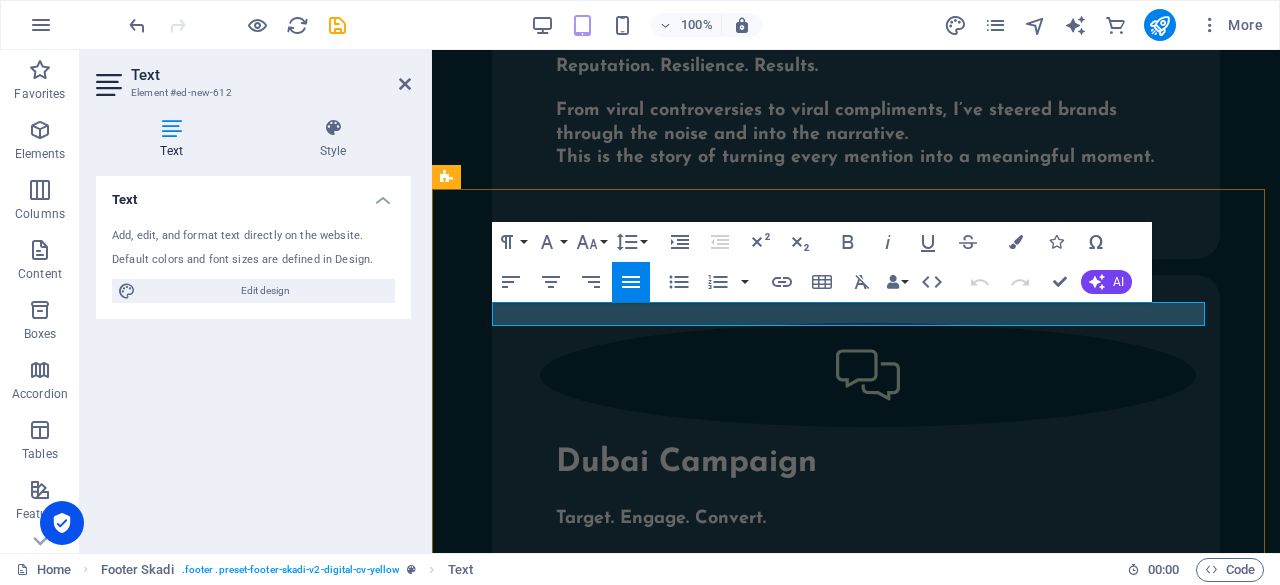 click on "Love is the goal, life is the journey" at bounding box center [856, 2030] 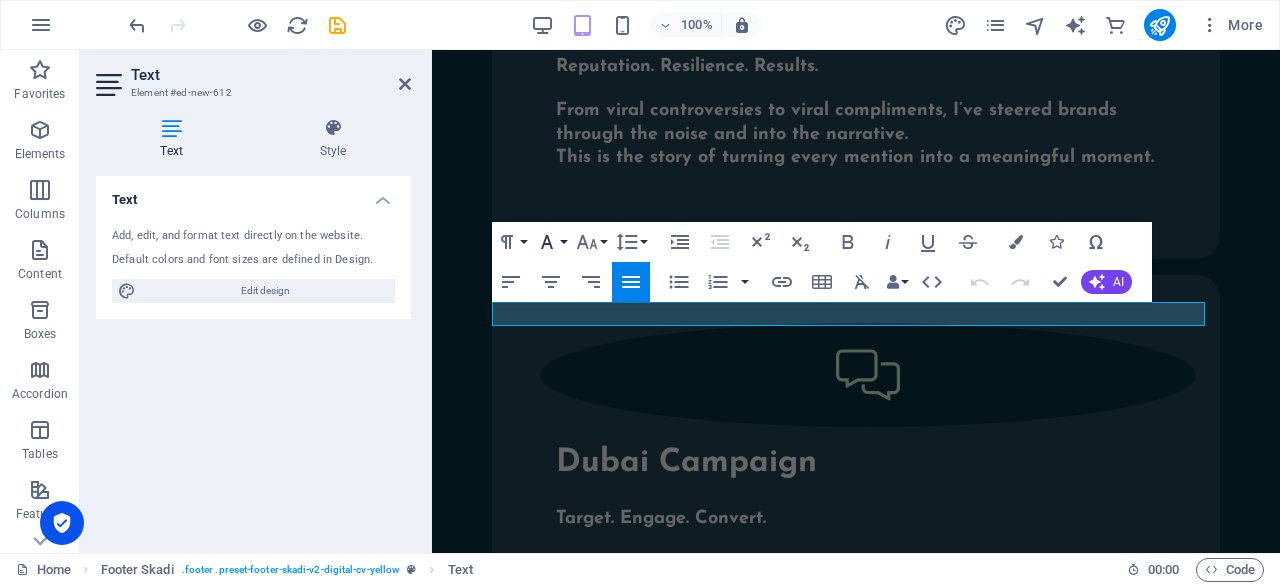 click 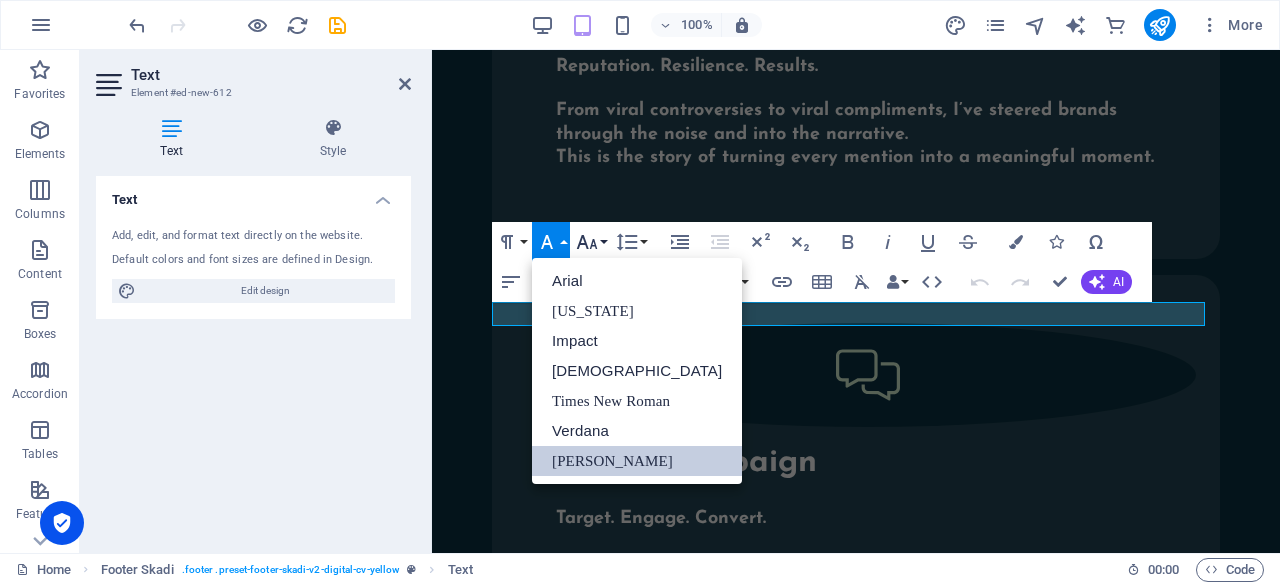 scroll, scrollTop: 0, scrollLeft: 0, axis: both 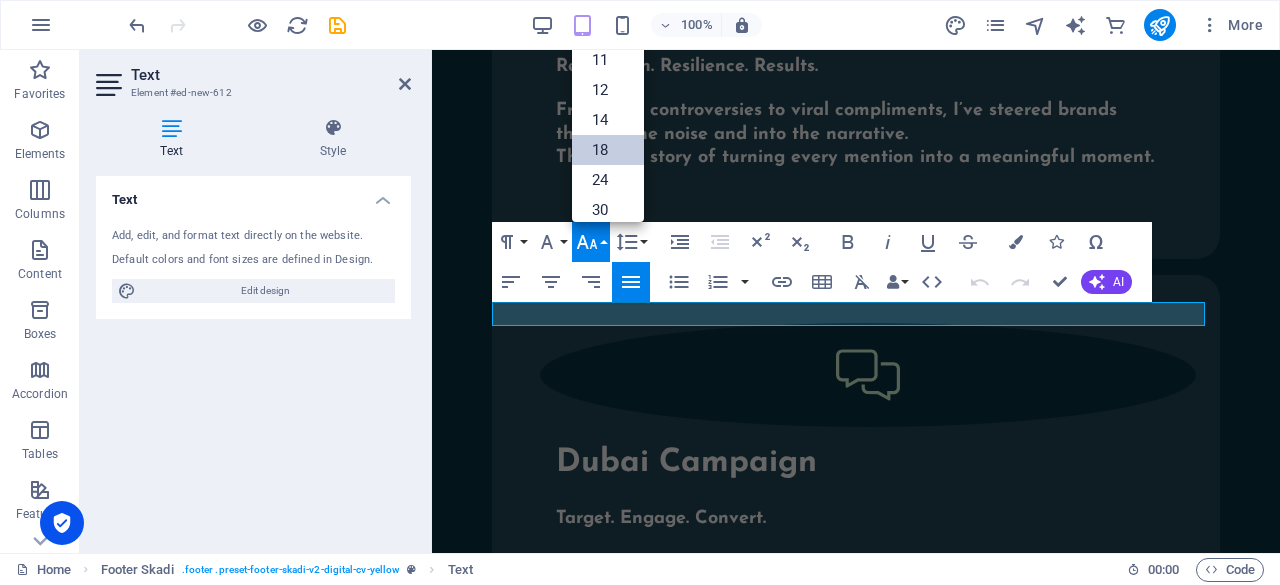 click on "18" at bounding box center [608, 150] 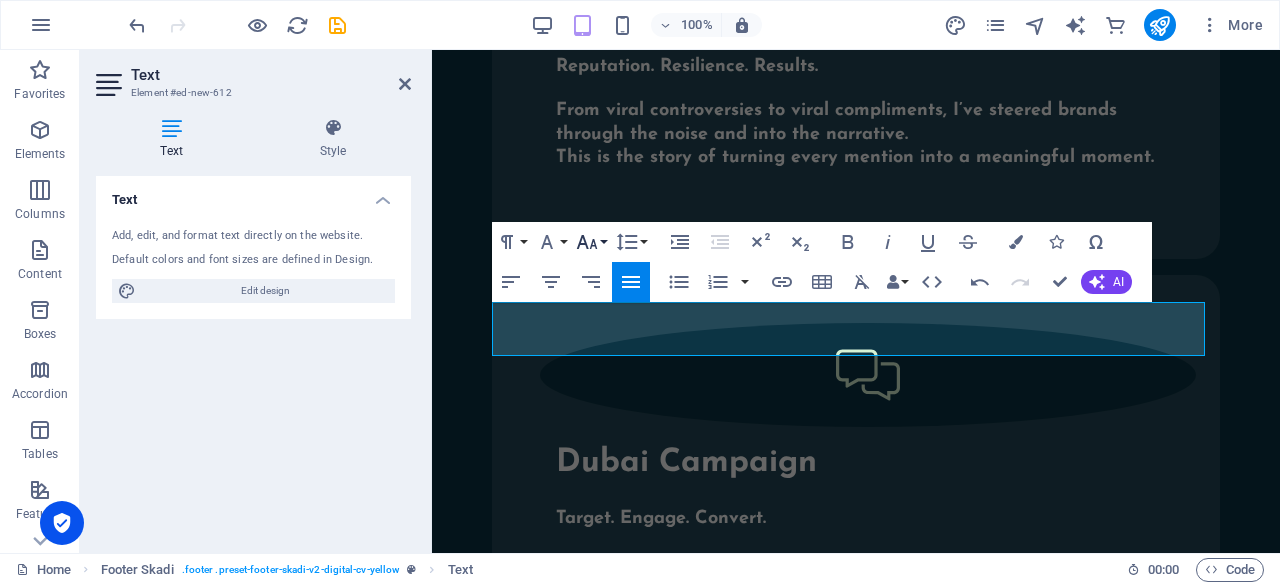 click 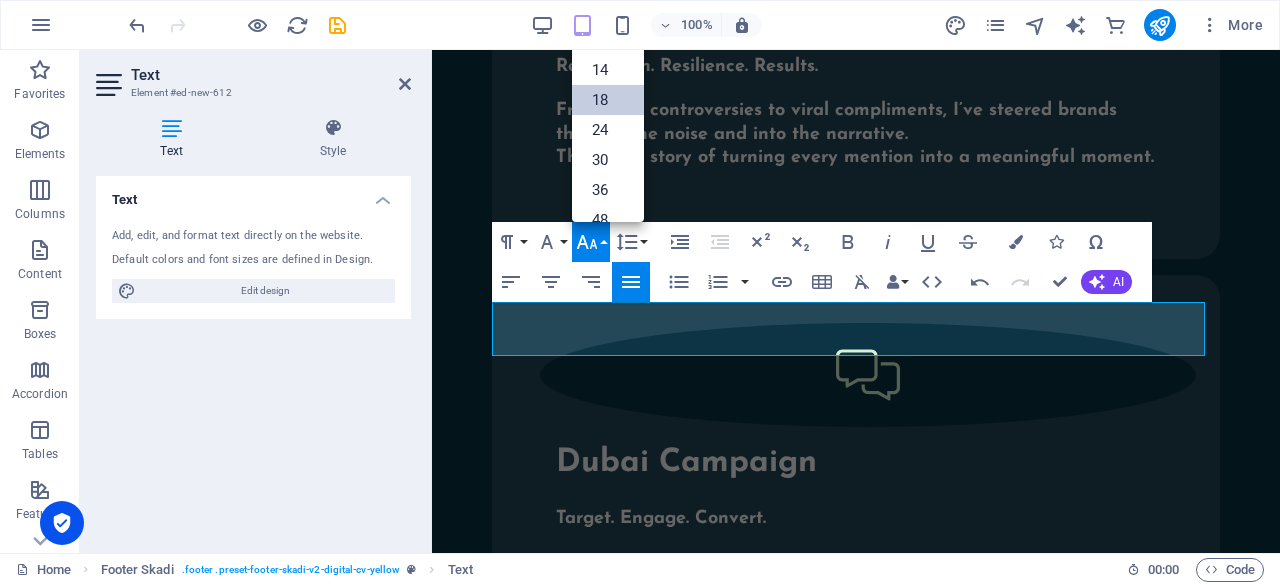 scroll, scrollTop: 0, scrollLeft: 0, axis: both 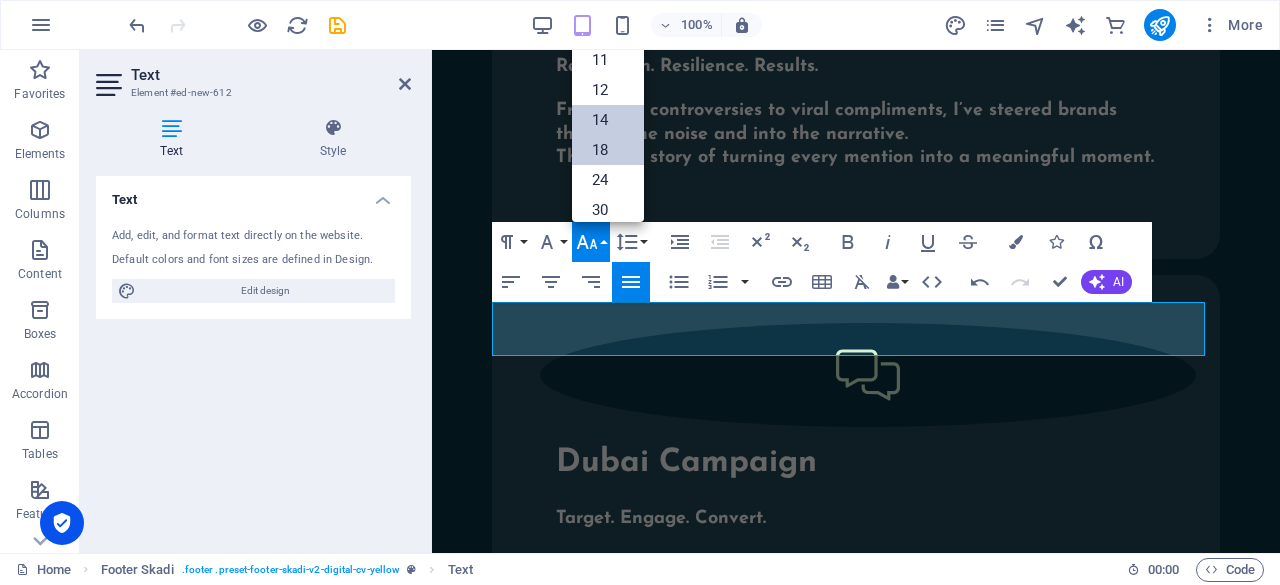 click on "14" at bounding box center (608, 120) 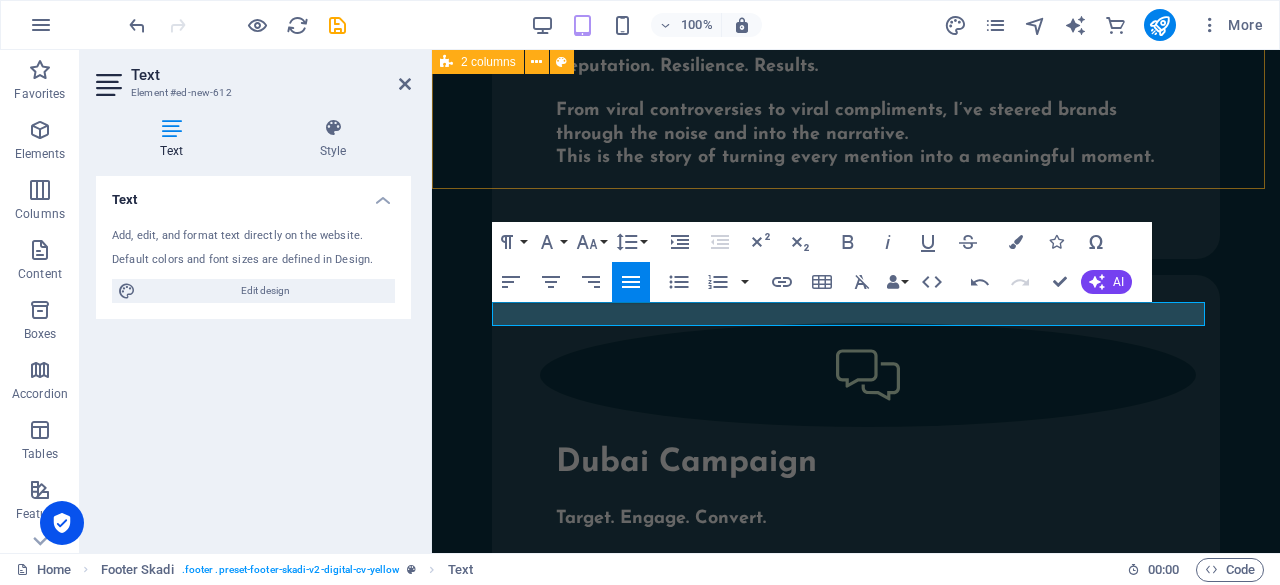 click on "Interested in working together with me?  Feel free to contact me! Lorem ipsum dolor sit amet, consectetur adipiscing elit, sed do eiusmod tempor incididunt ut labore et dolore magna aliqua.   I have read and understand the privacy policy. Unreadable? Regenerate Submit" at bounding box center (856, 1371) 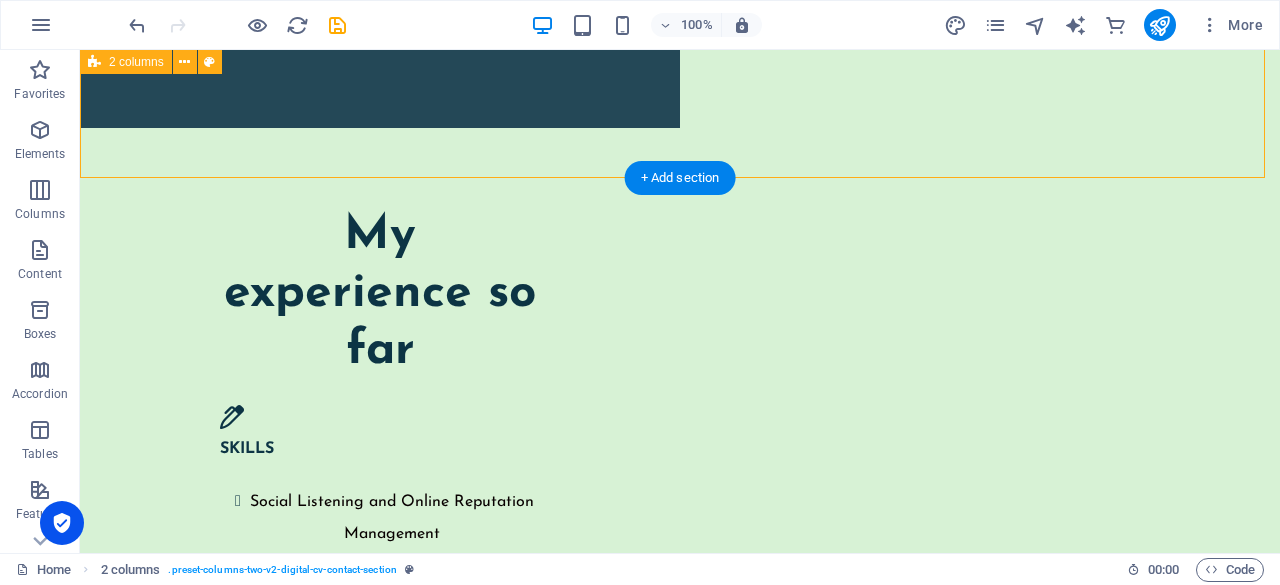 scroll, scrollTop: 5101, scrollLeft: 0, axis: vertical 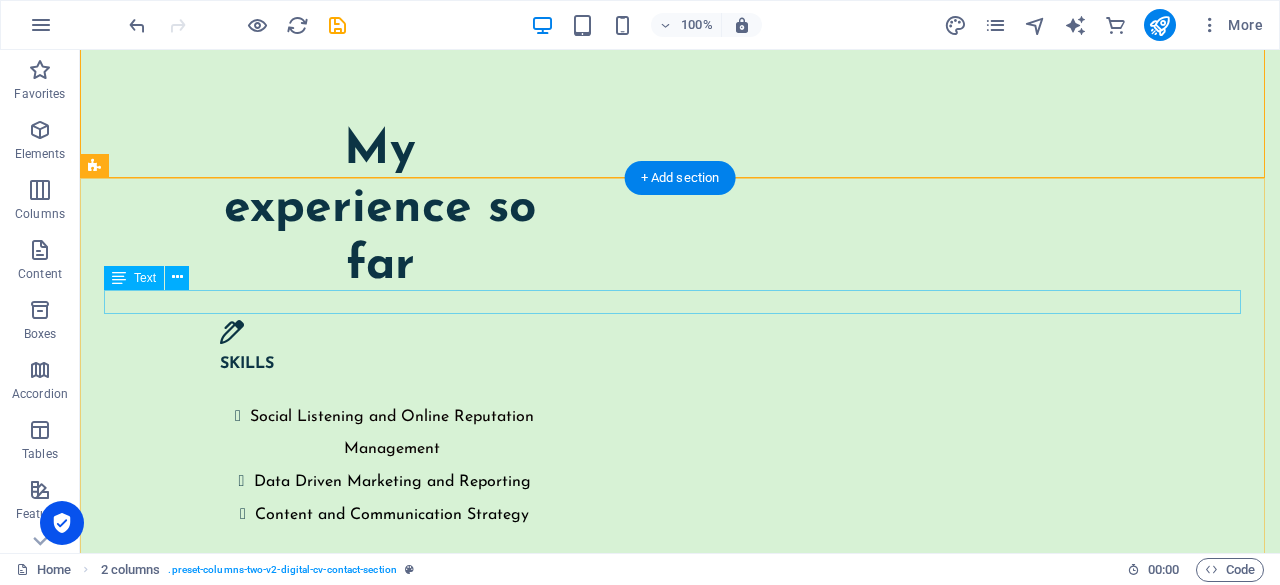 click on "Love is the goal, life is the journey" at bounding box center [680, 5021] 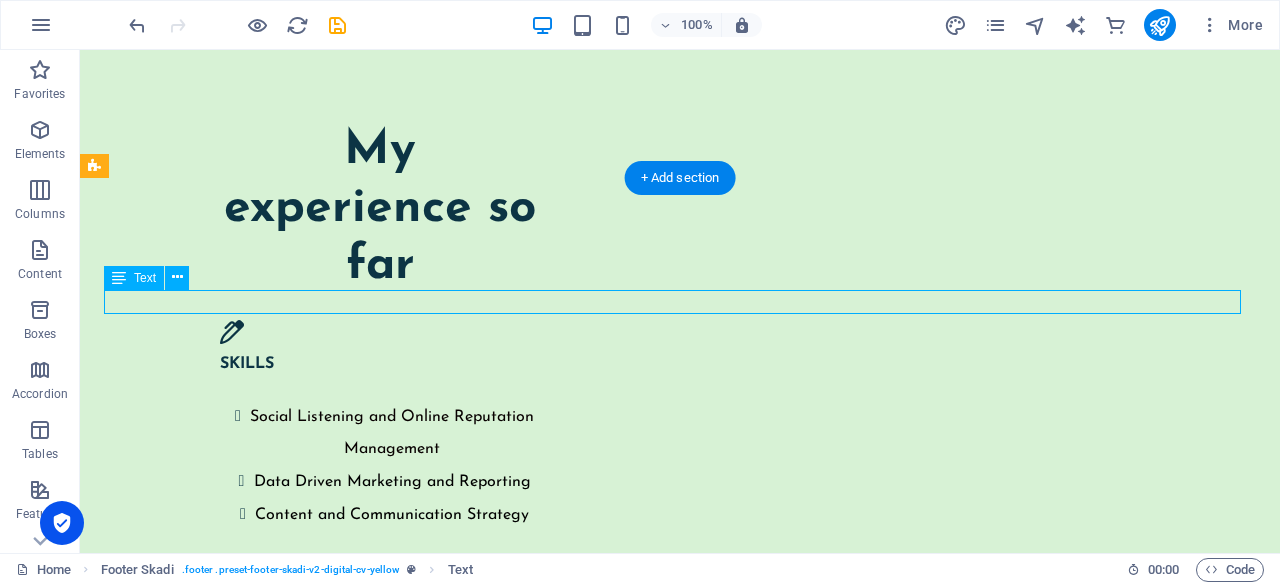 click on "Love is the goal, life is the journey" at bounding box center [680, 5021] 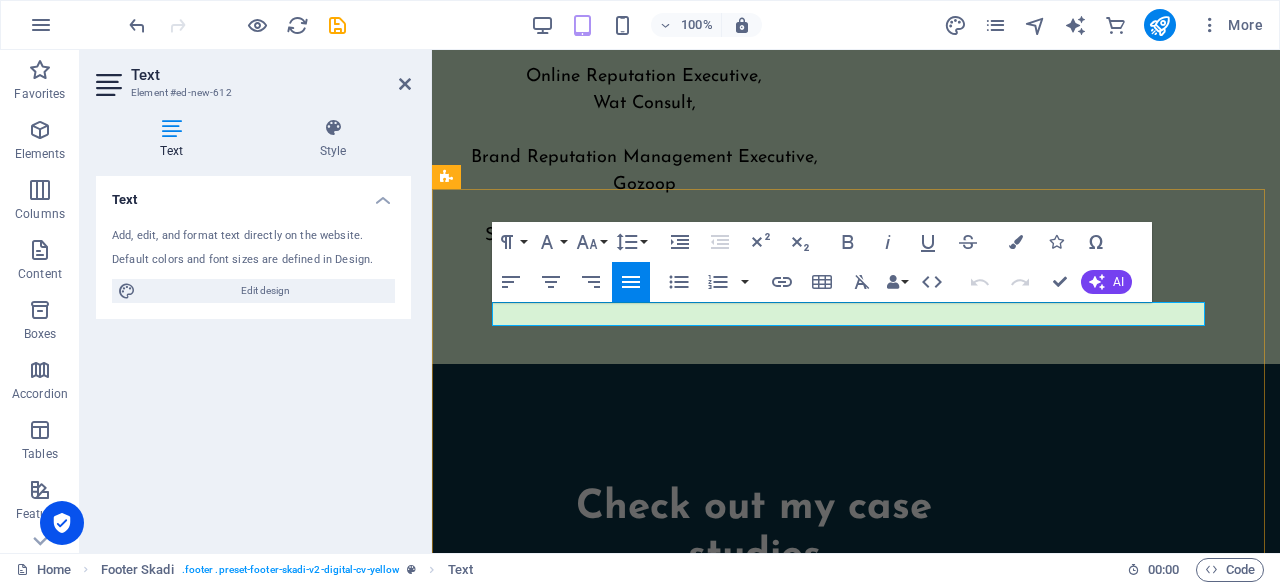 scroll, scrollTop: 6446, scrollLeft: 0, axis: vertical 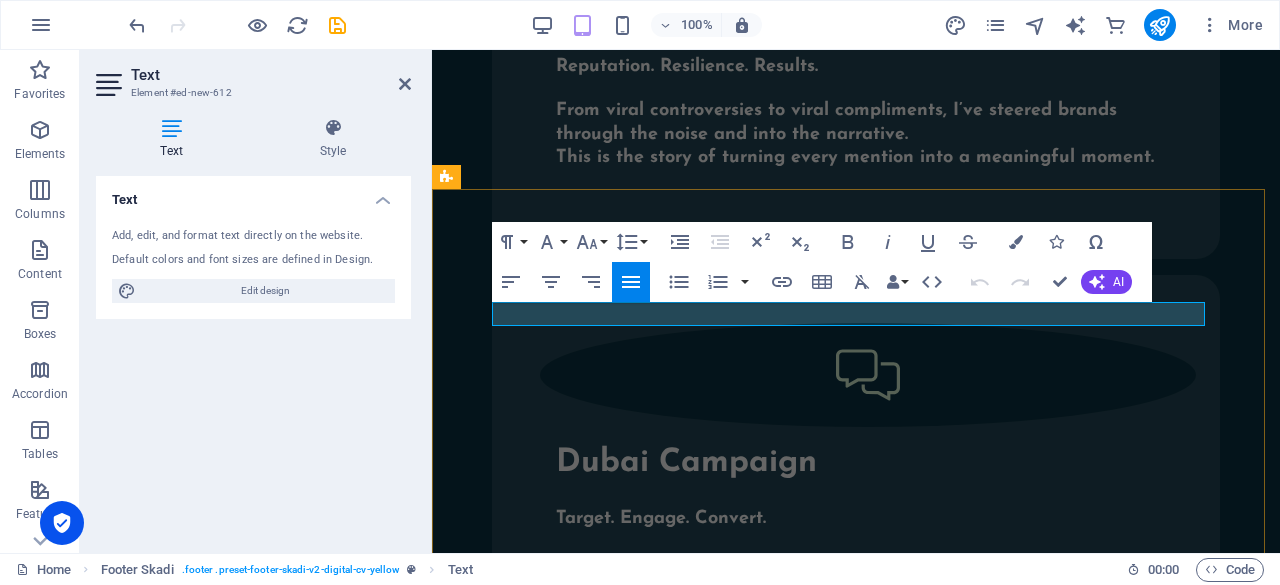 click on "Love is the goal, life is the journey" at bounding box center [600, 2030] 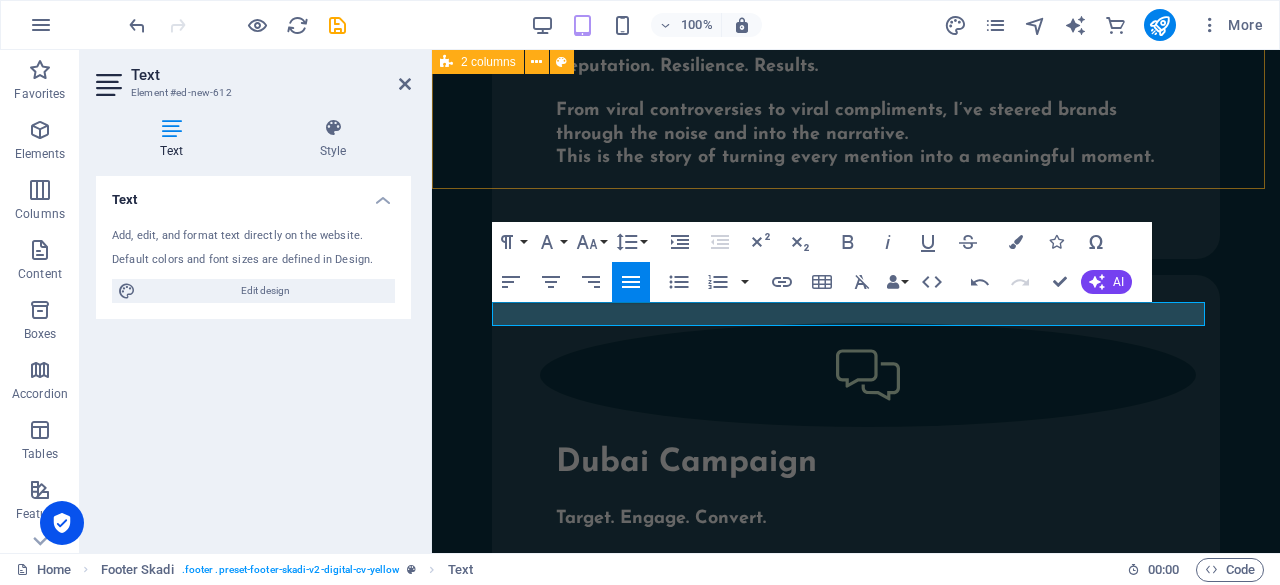 click on "Interested in working together with me?  Feel free to contact me! Lorem ipsum dolor sit amet, consectetur adipiscing elit, sed do eiusmod tempor incididunt ut labore et dolore magna aliqua.   I have read and understand the privacy policy. Unreadable? Regenerate Submit" at bounding box center [856, 1371] 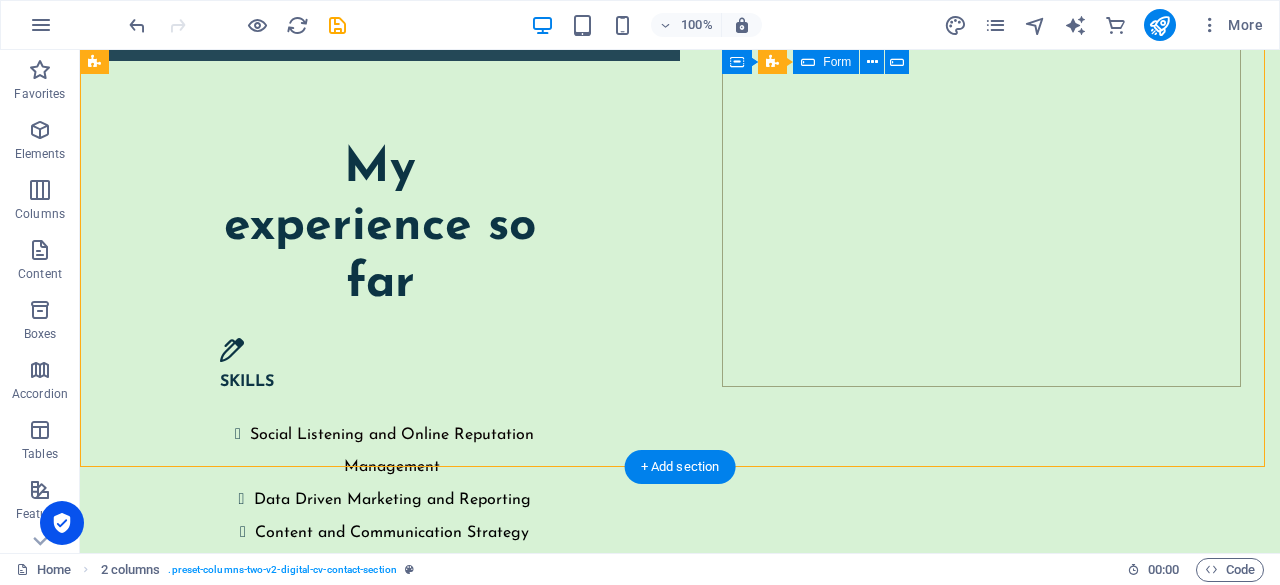 scroll, scrollTop: 5101, scrollLeft: 0, axis: vertical 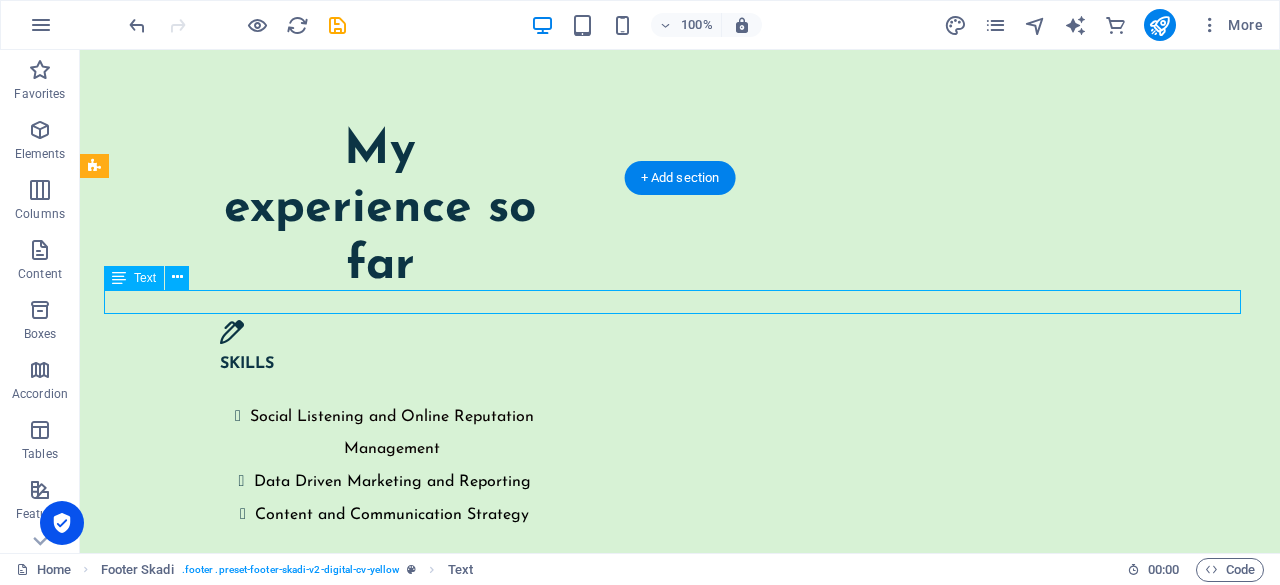 drag, startPoint x: 767, startPoint y: 300, endPoint x: 805, endPoint y: 301, distance: 38.013157 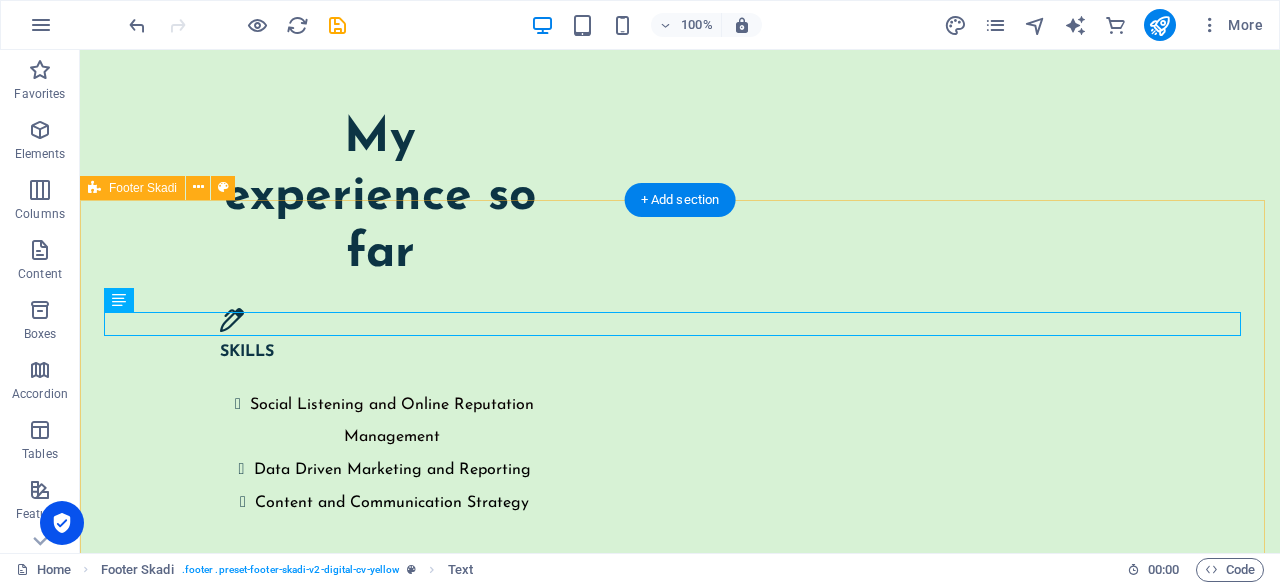 scroll, scrollTop: 5079, scrollLeft: 0, axis: vertical 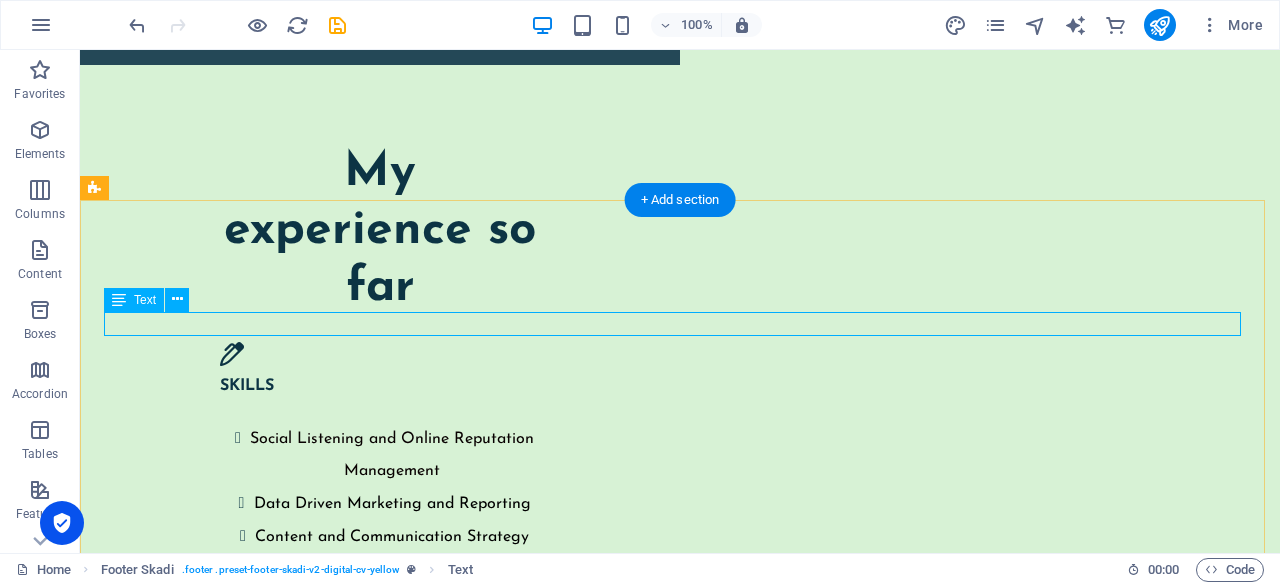 click on "Love is the goal, life is the journey" at bounding box center [680, 5043] 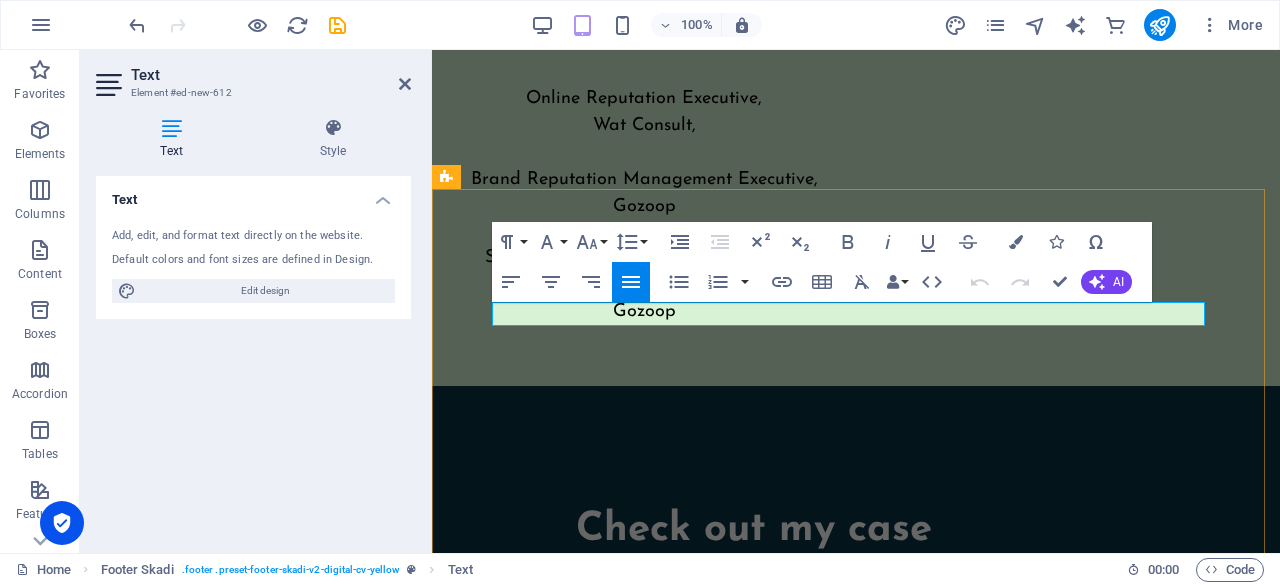 scroll, scrollTop: 6446, scrollLeft: 0, axis: vertical 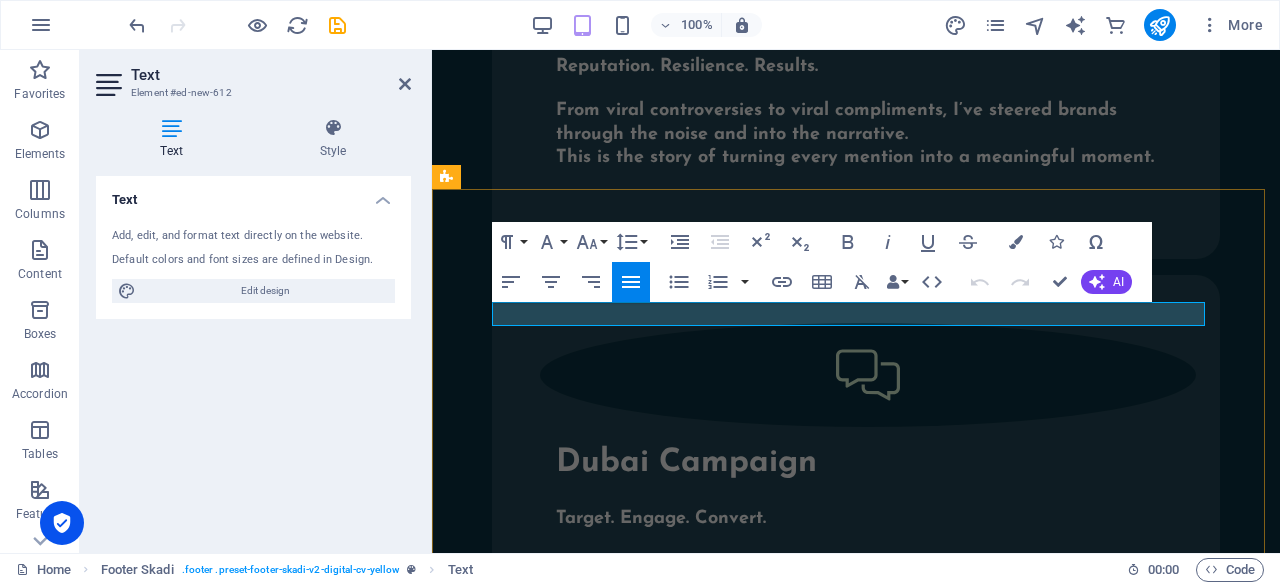 click on "Love is the goal, life is the journey" at bounding box center (856, 2030) 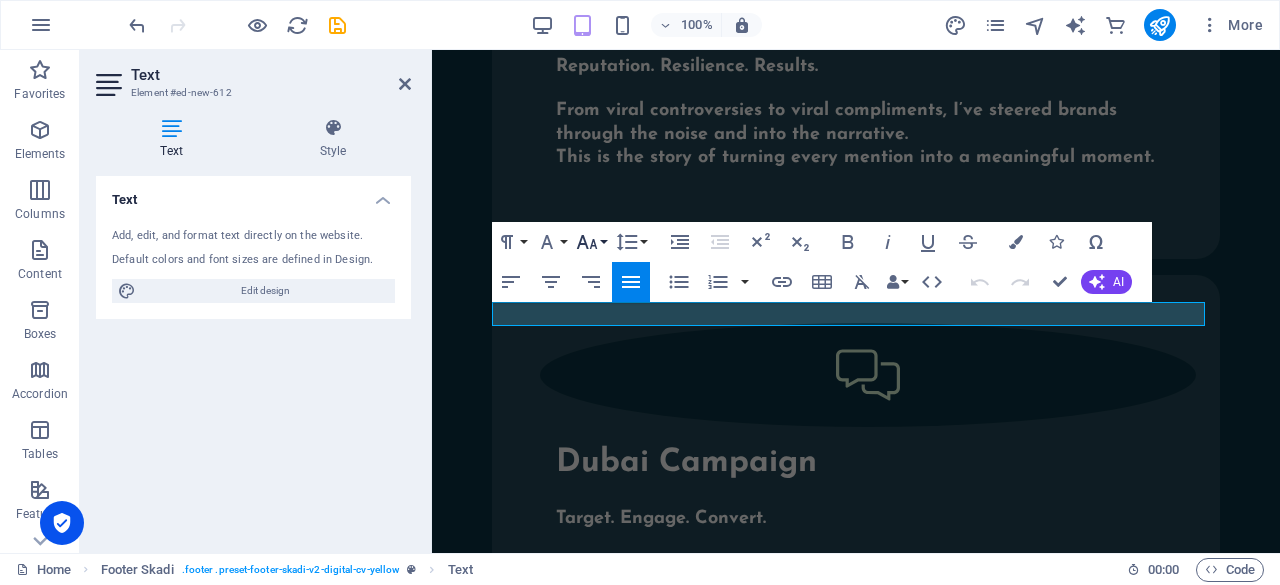 click 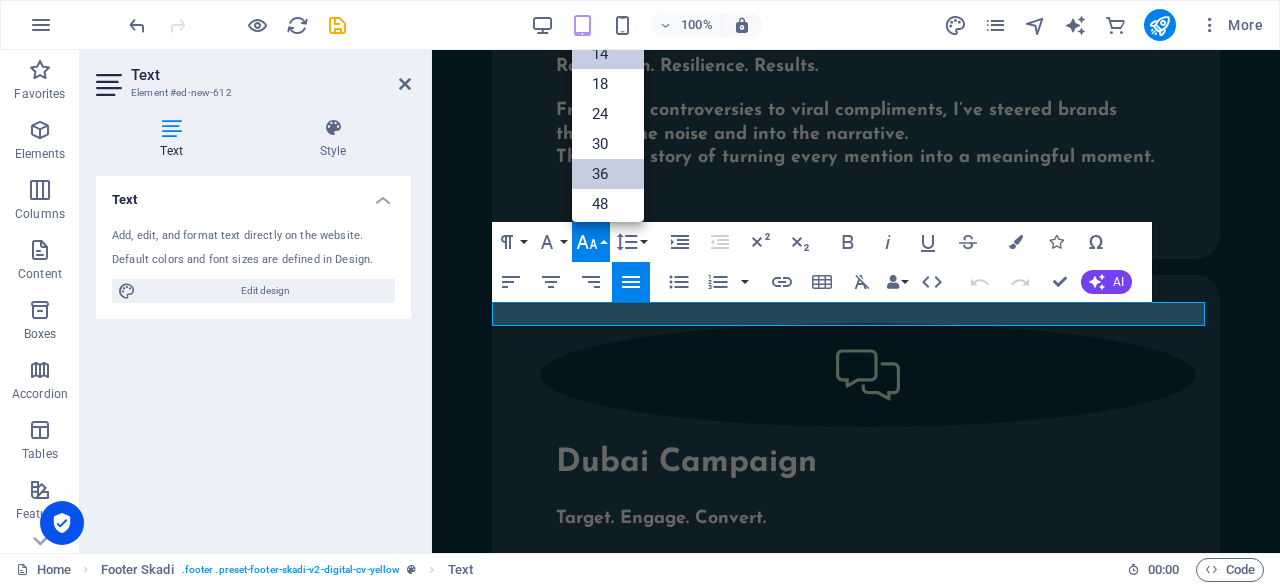 scroll, scrollTop: 0, scrollLeft: 0, axis: both 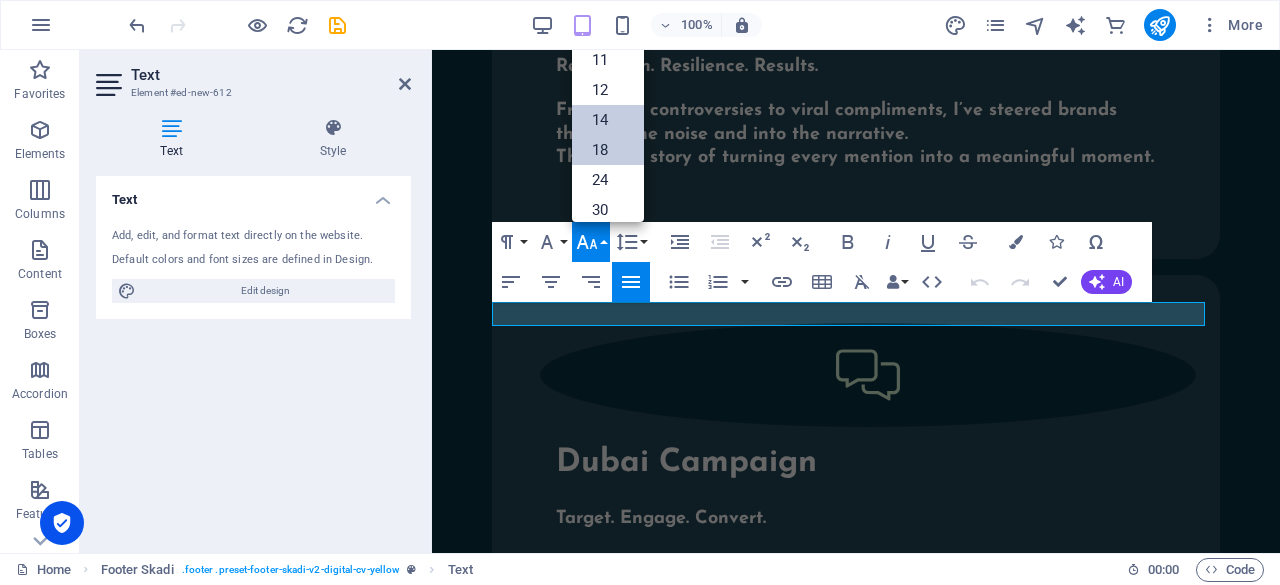 click on "18" at bounding box center (608, 150) 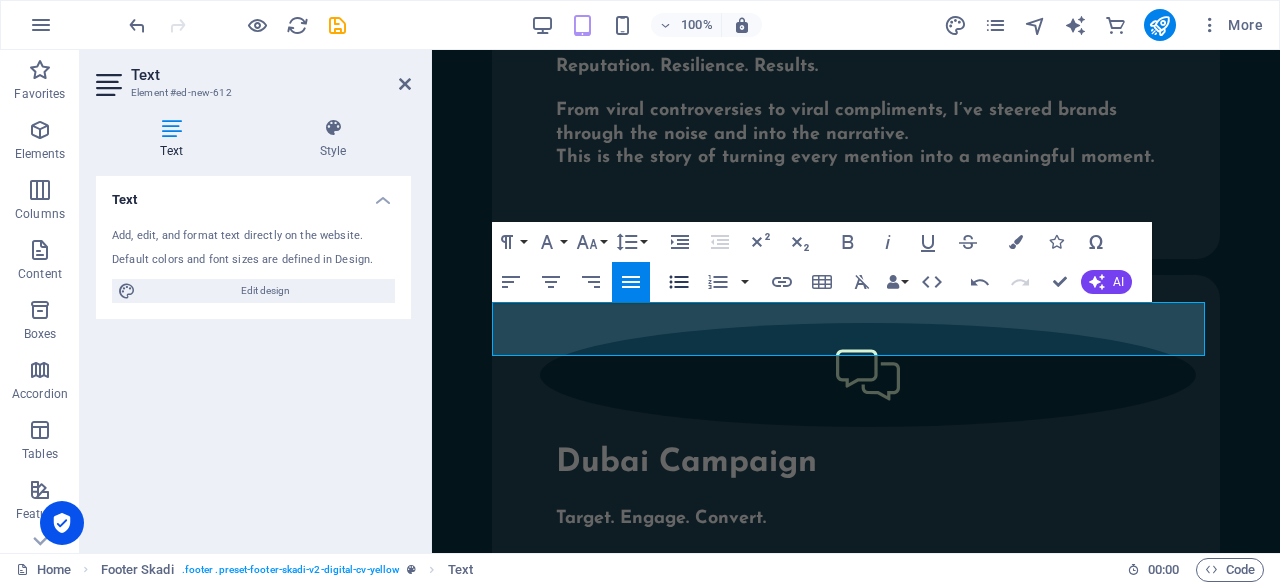 click 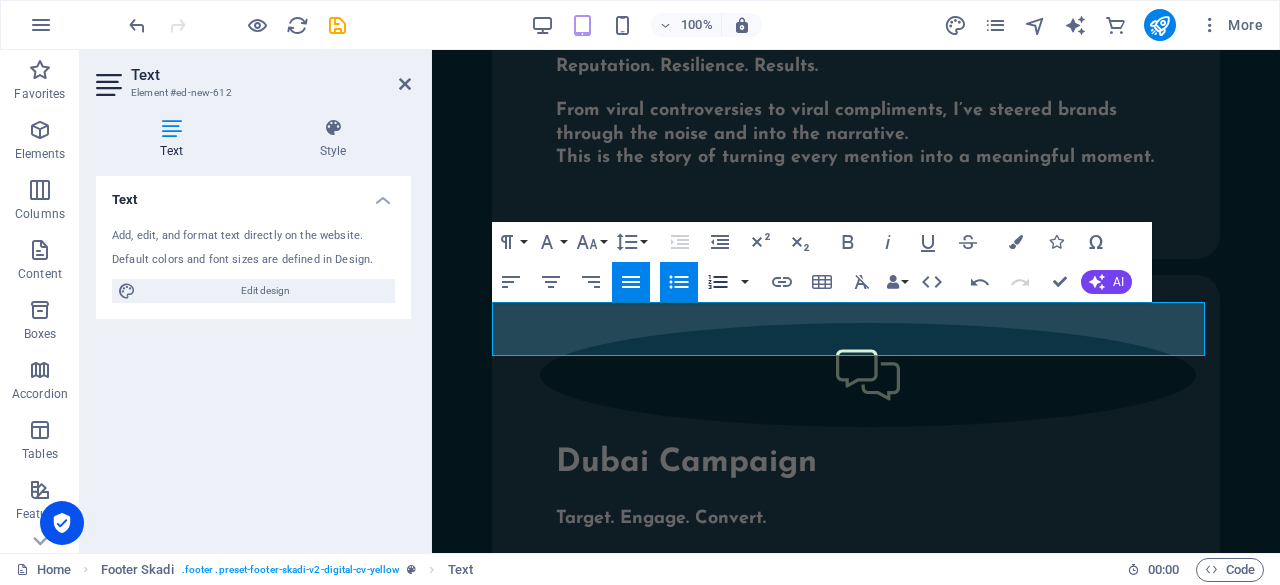 click 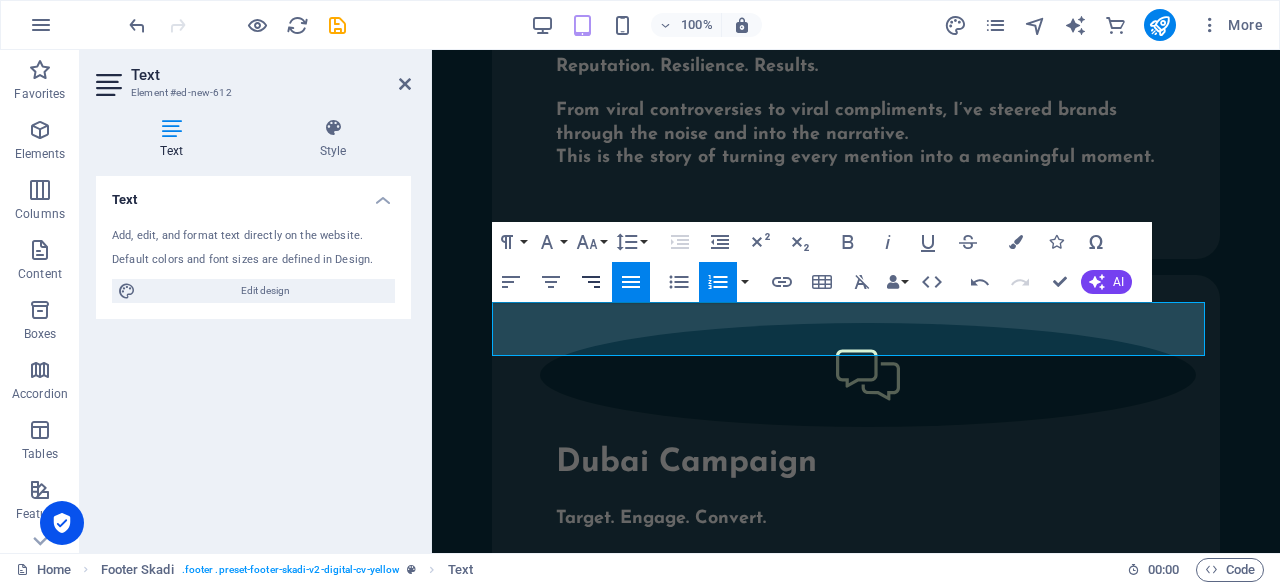 click 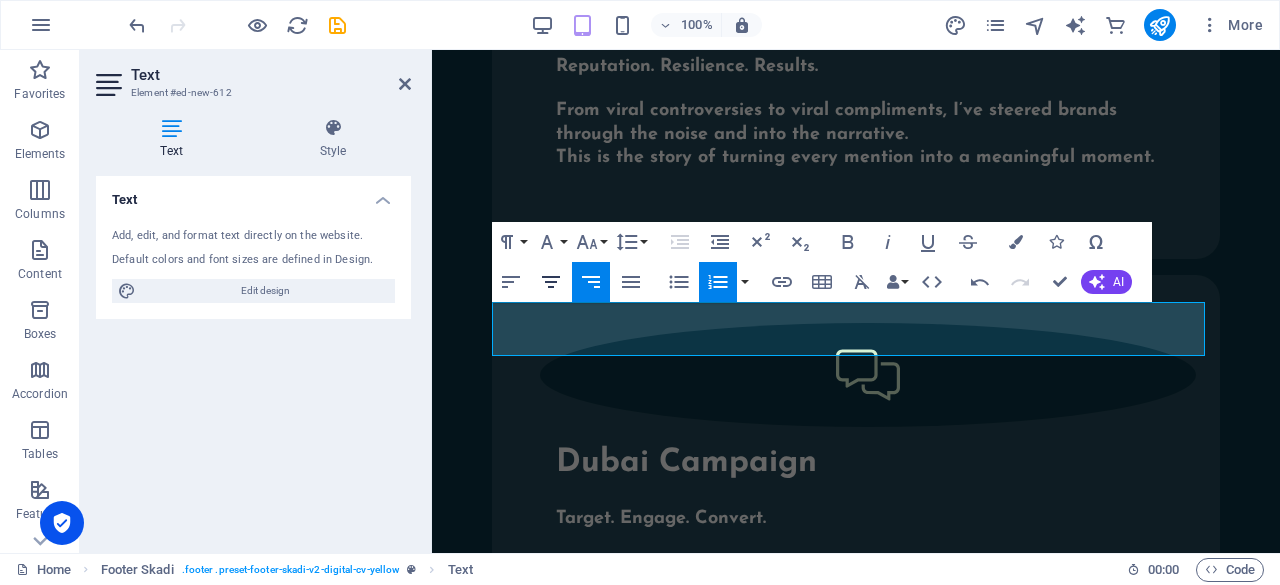 click on "Align Center" at bounding box center [551, 282] 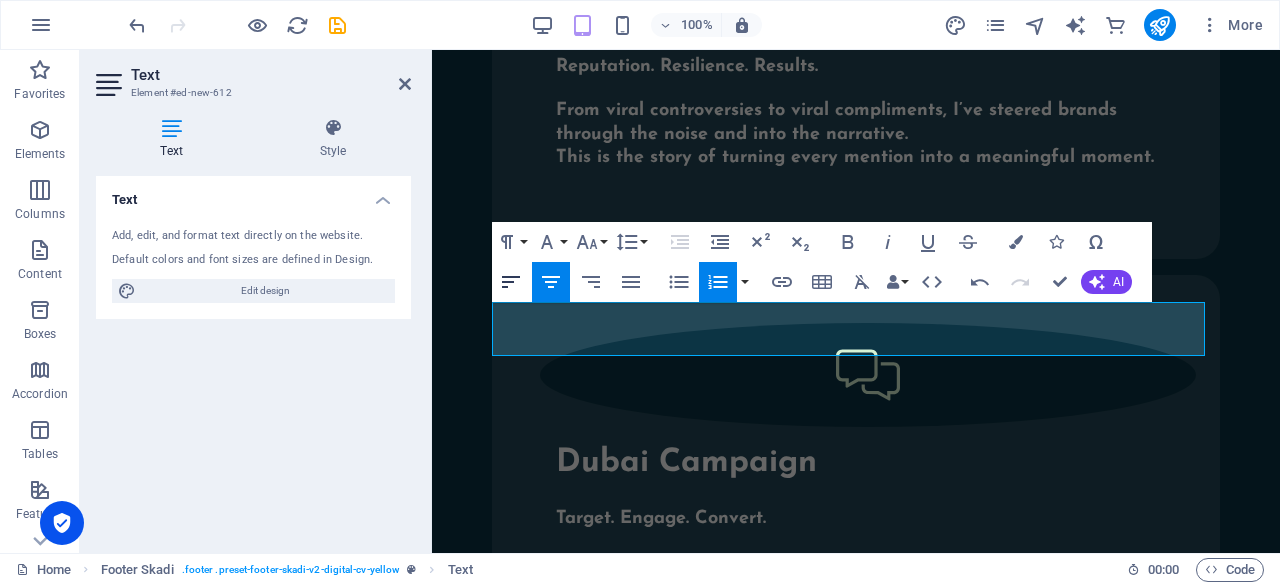 click 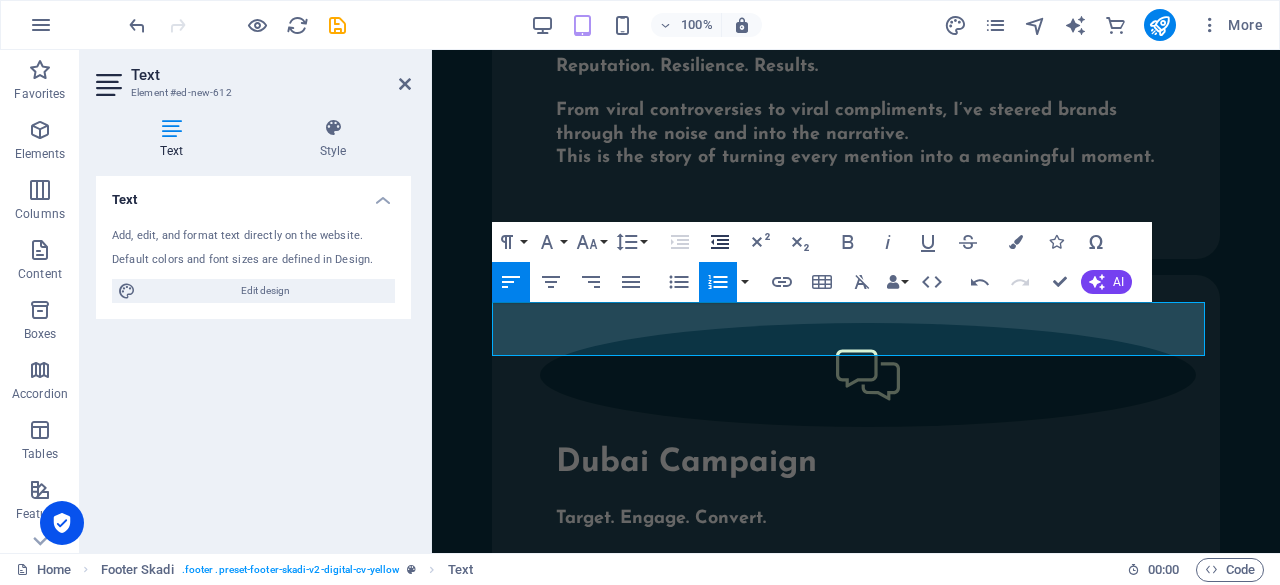click 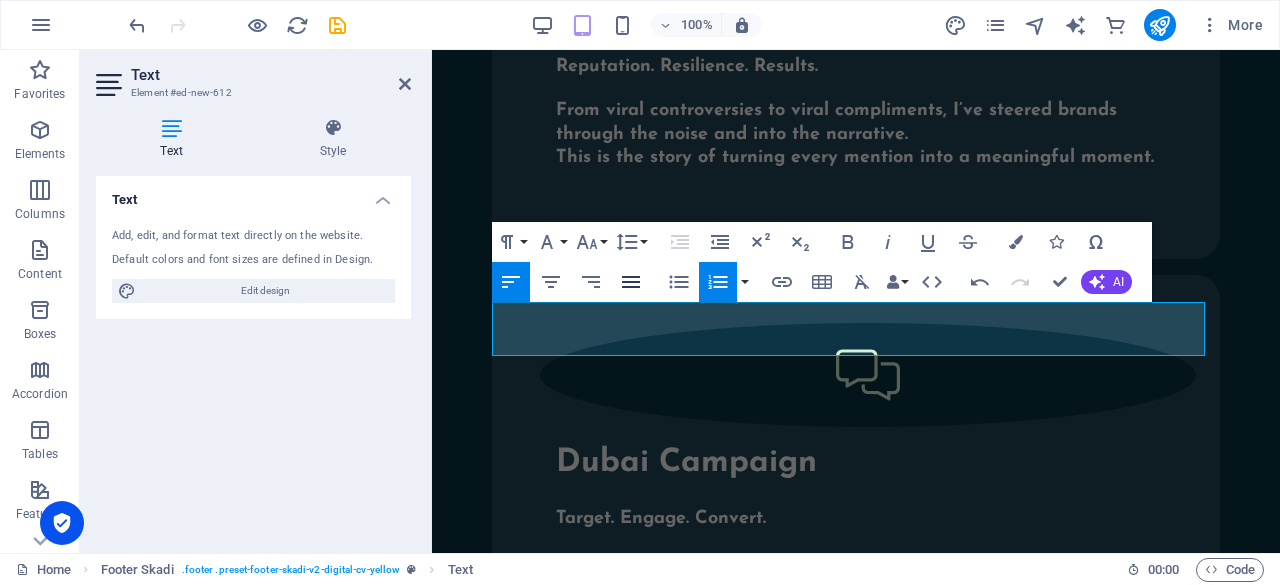 click 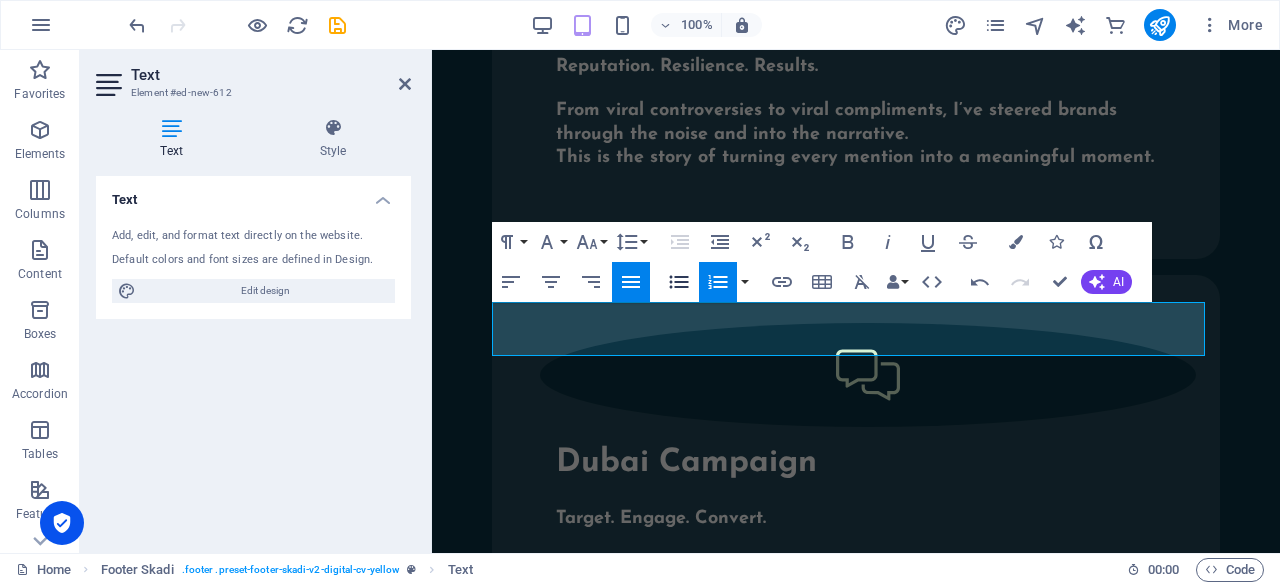click 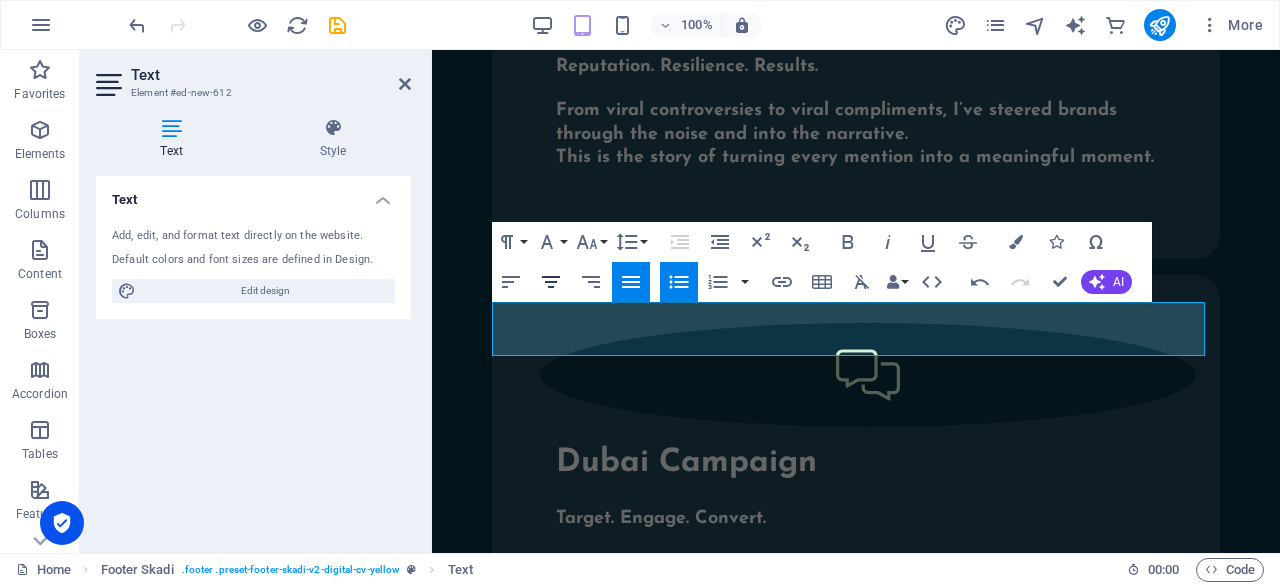 click 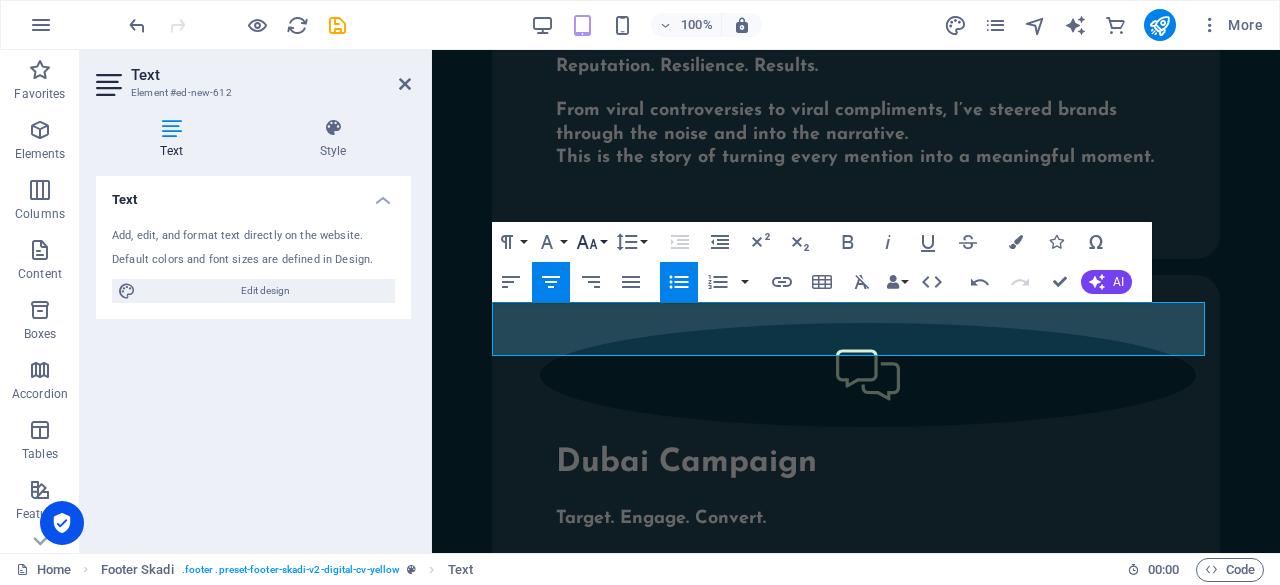click 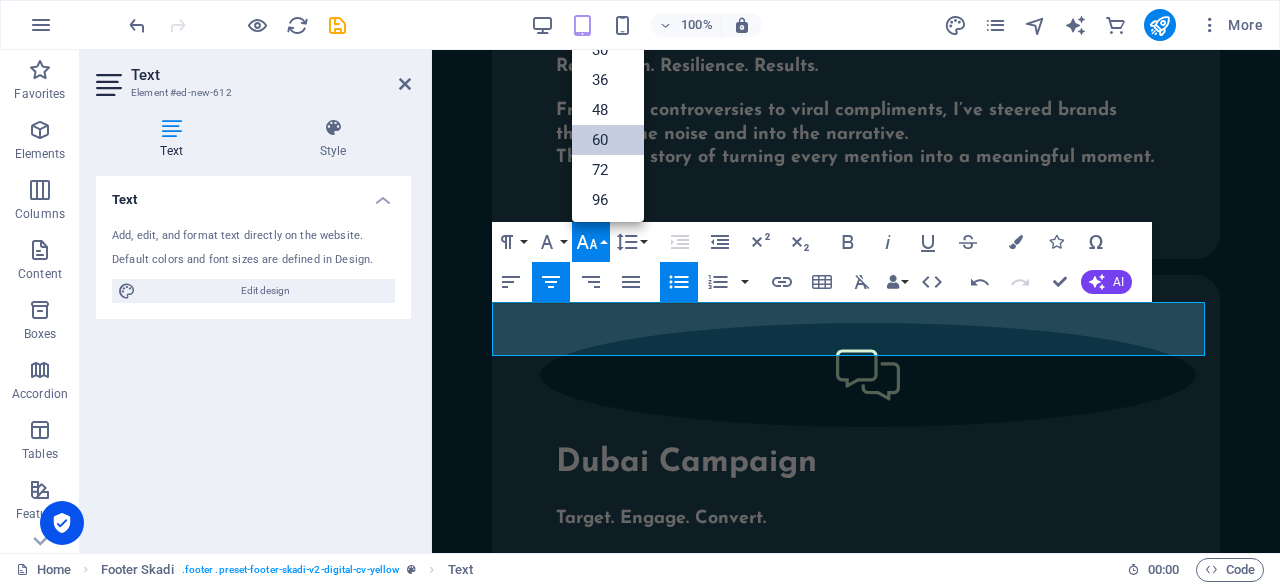scroll, scrollTop: 0, scrollLeft: 0, axis: both 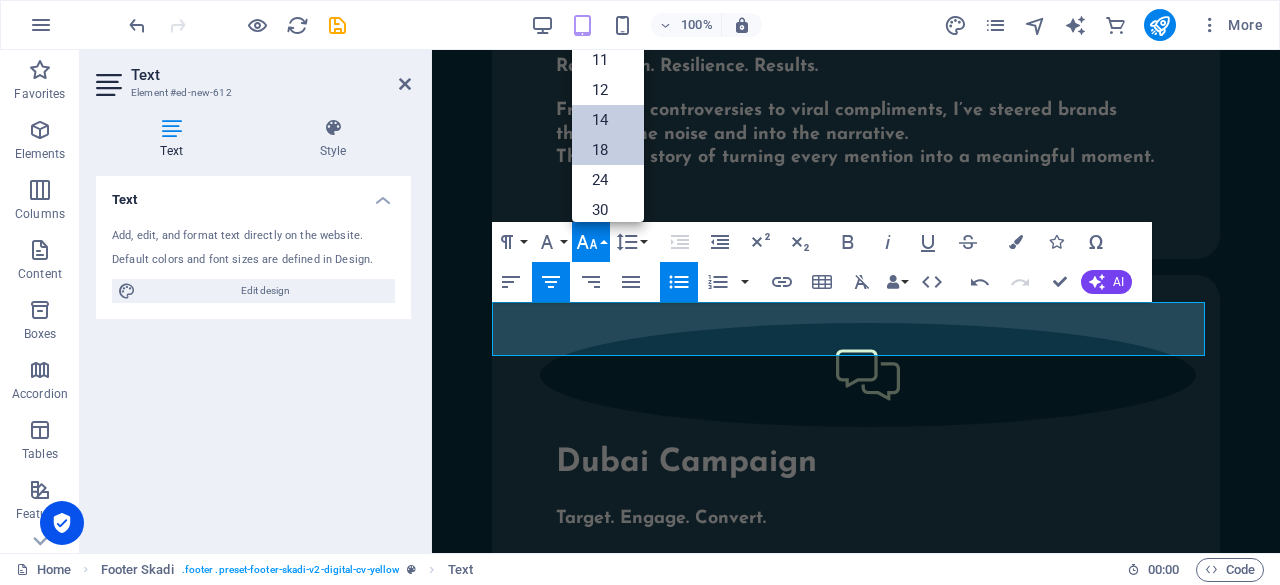 click on "14" at bounding box center [608, 120] 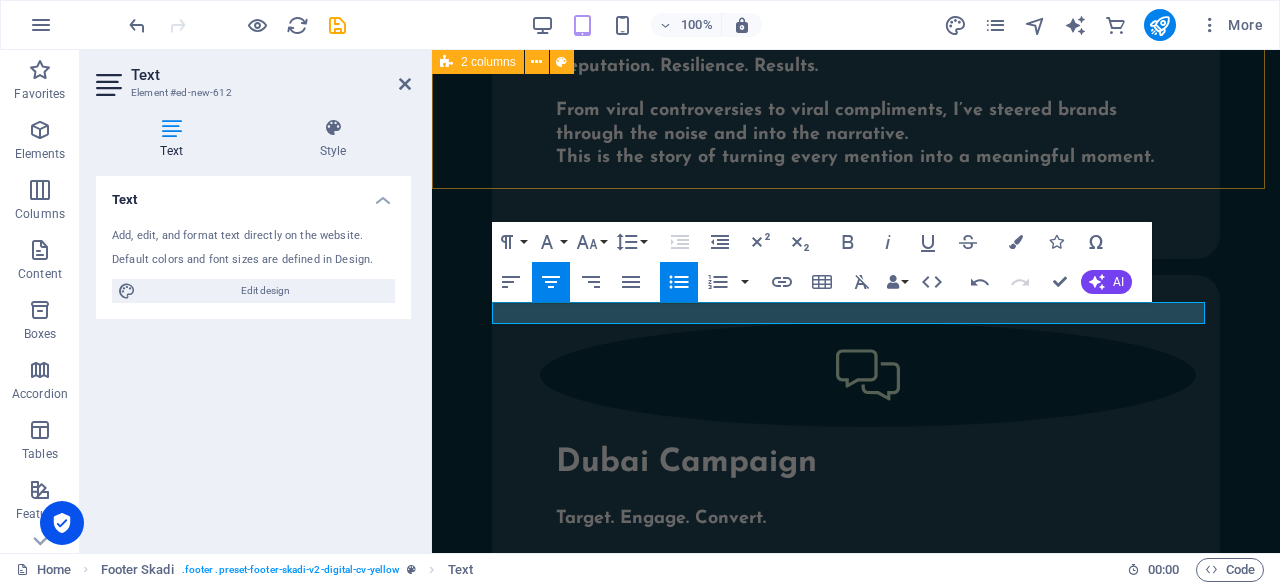 click on "Interested in working together with me?  Feel free to contact me! Lorem ipsum dolor sit amet, consectetur adipiscing elit, sed do eiusmod tempor incididunt ut labore et dolore magna aliqua.   I have read and understand the privacy policy. Unreadable? Regenerate Submit" at bounding box center [856, 1371] 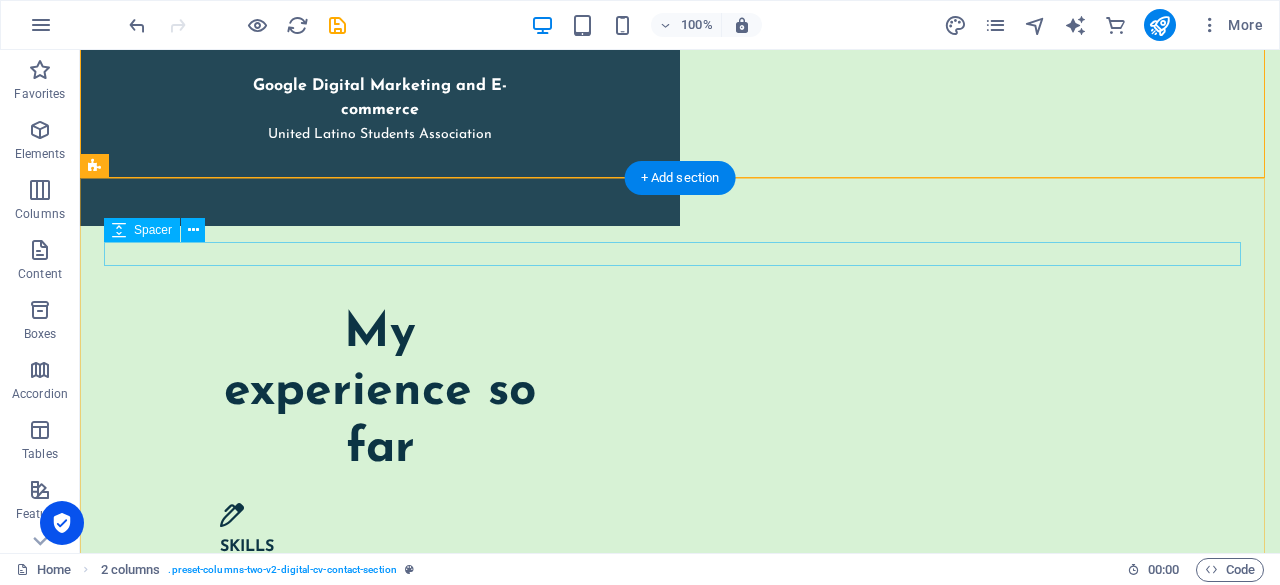 scroll, scrollTop: 5100, scrollLeft: 0, axis: vertical 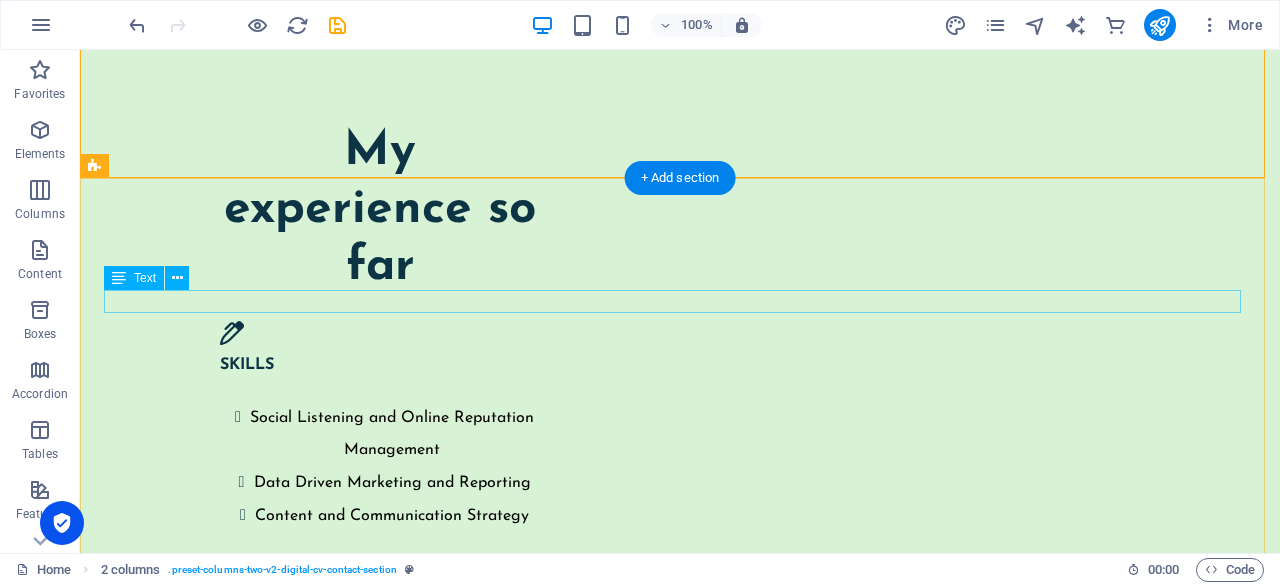 click on "Love is the goal, life is the journey" at bounding box center (680, 5021) 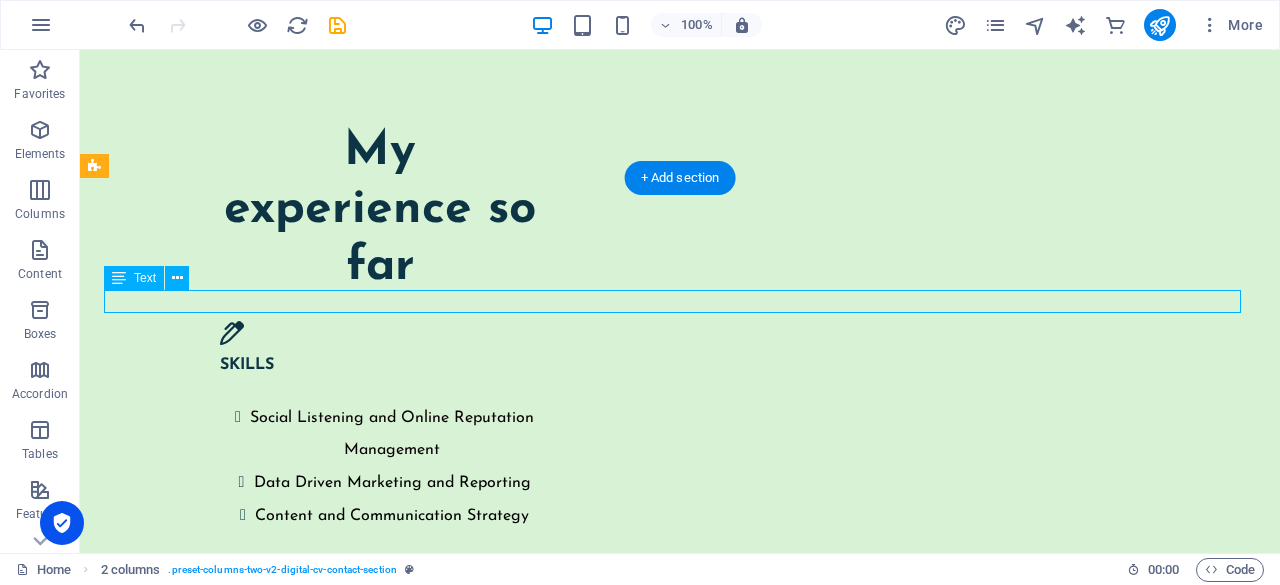 click on "Love is the goal, life is the journey" at bounding box center (680, 5021) 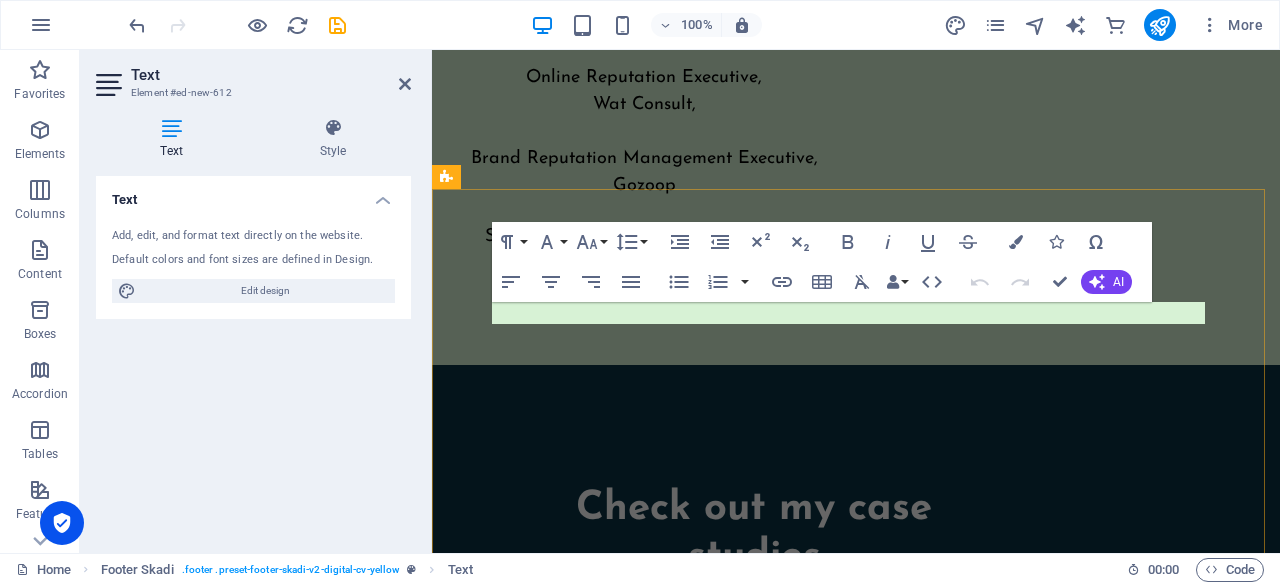 scroll, scrollTop: 6446, scrollLeft: 0, axis: vertical 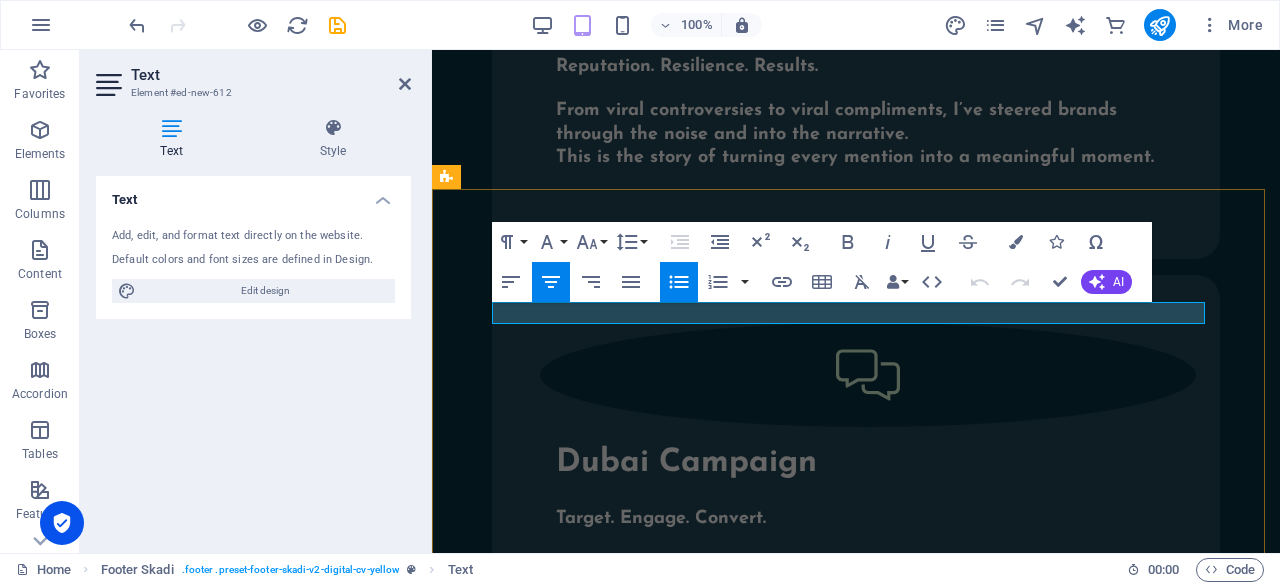click on "Love is the goal, life is the journey" at bounding box center (868, 2029) 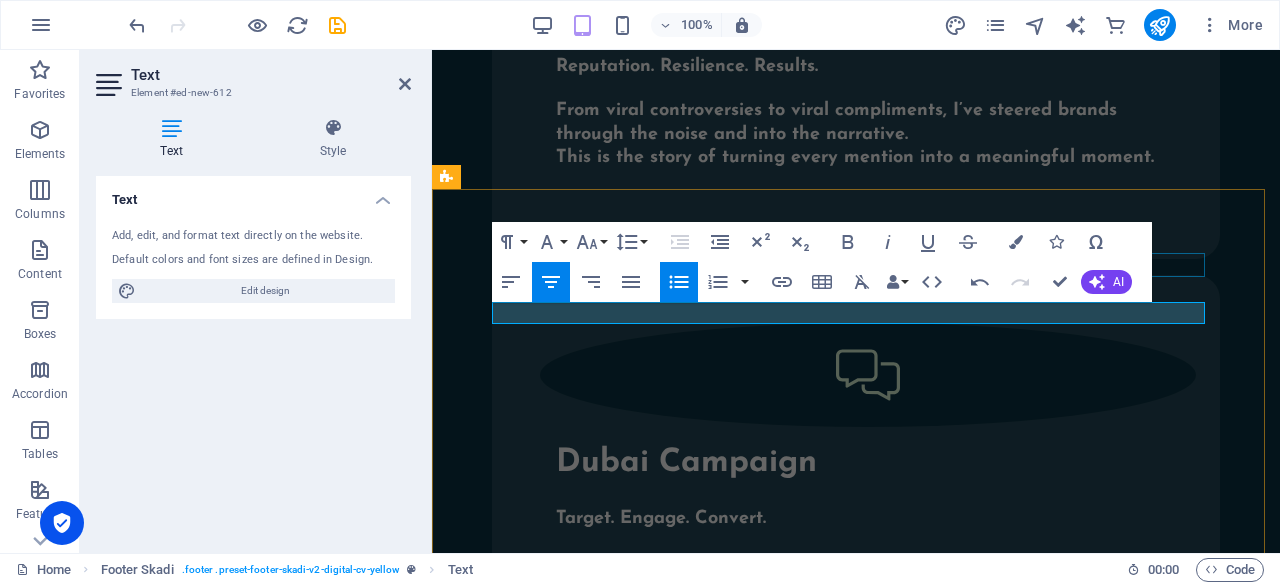 click at bounding box center (856, 1981) 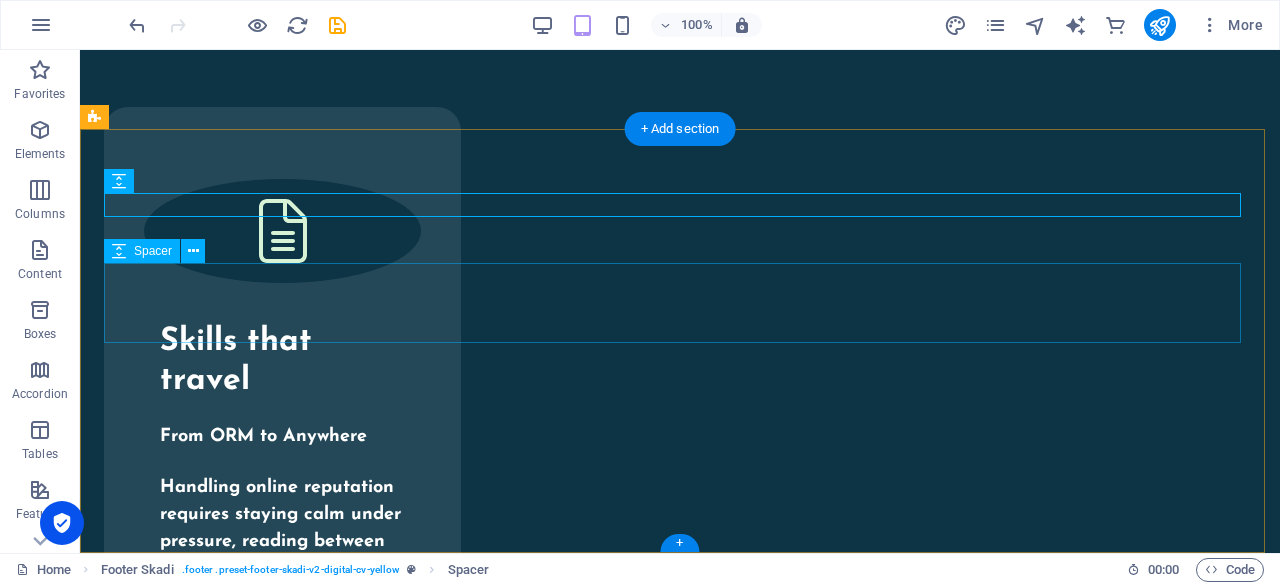 scroll, scrollTop: 5150, scrollLeft: 0, axis: vertical 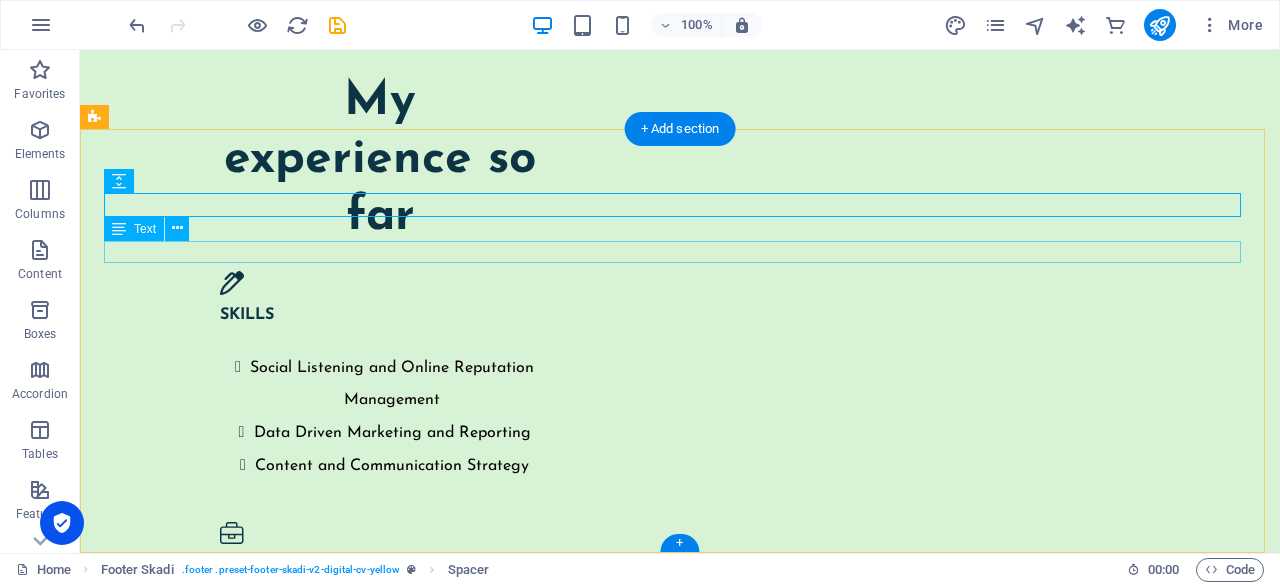 click on "Love is the goal, life is the journey" at bounding box center (680, 4971) 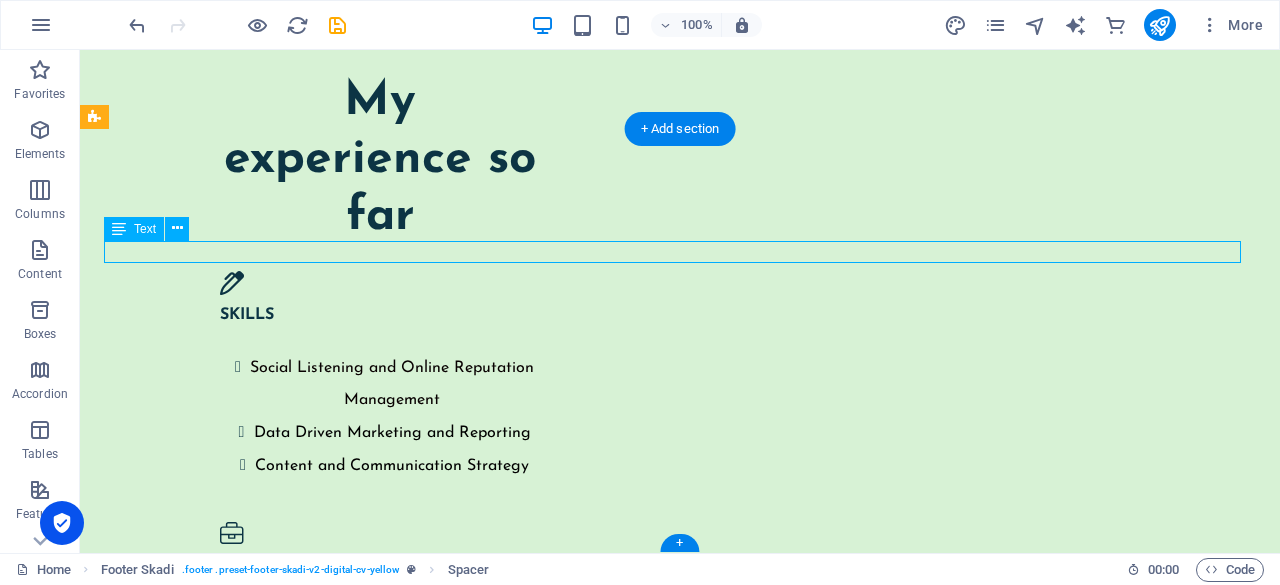 click on "Love is the goal, life is the journey" at bounding box center [680, 4971] 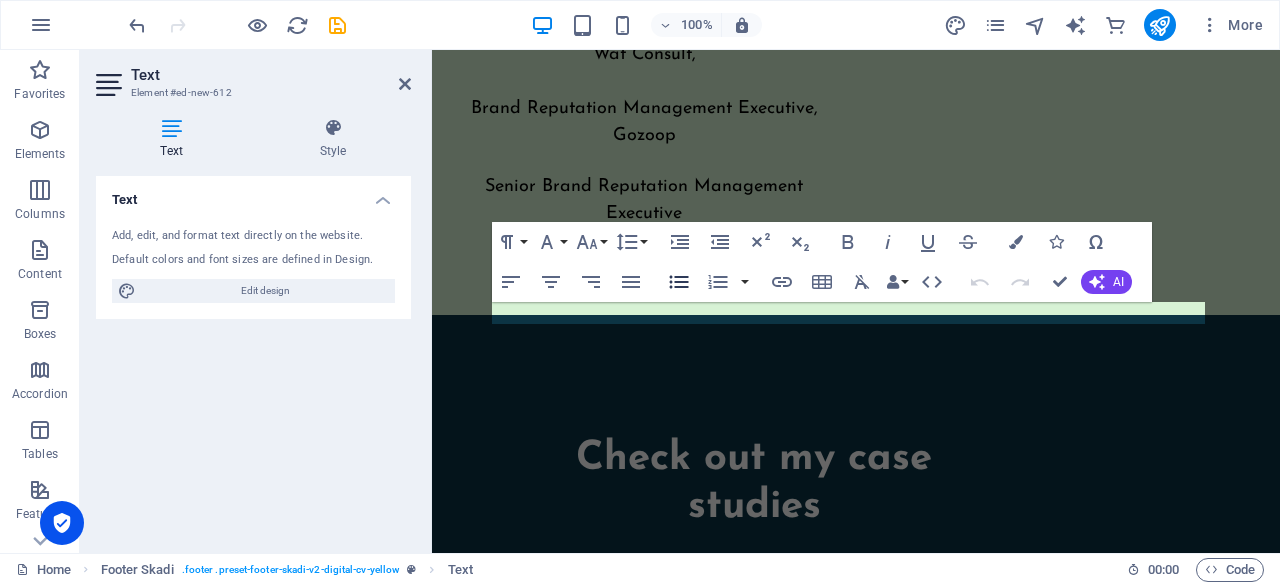 scroll, scrollTop: 6446, scrollLeft: 0, axis: vertical 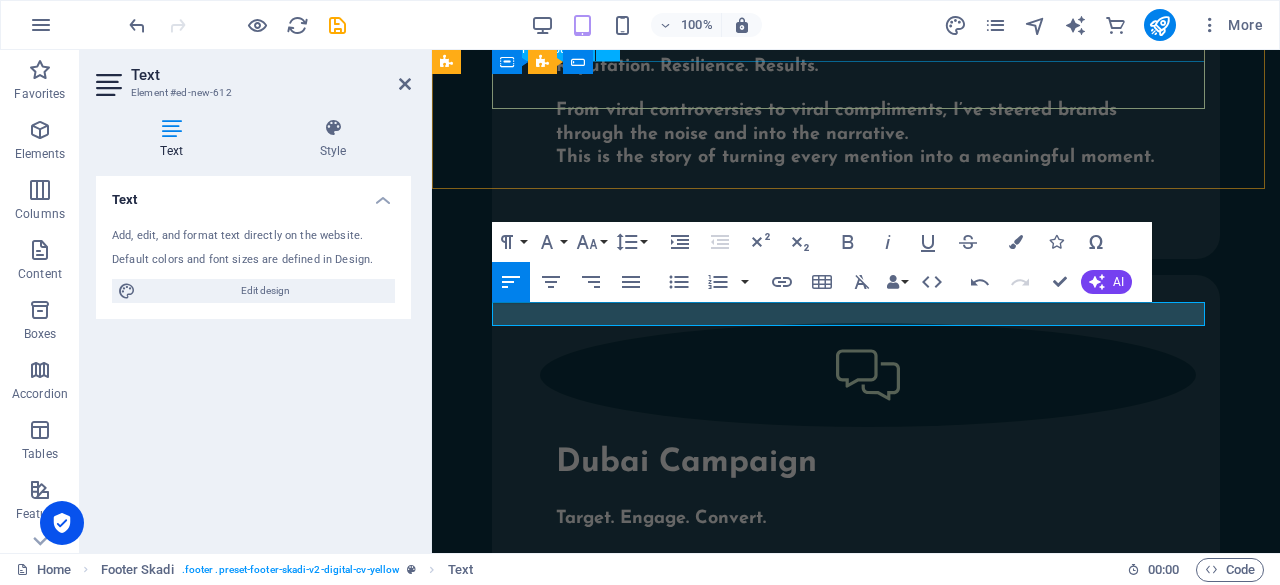 click on "Submit" at bounding box center [856, 1801] 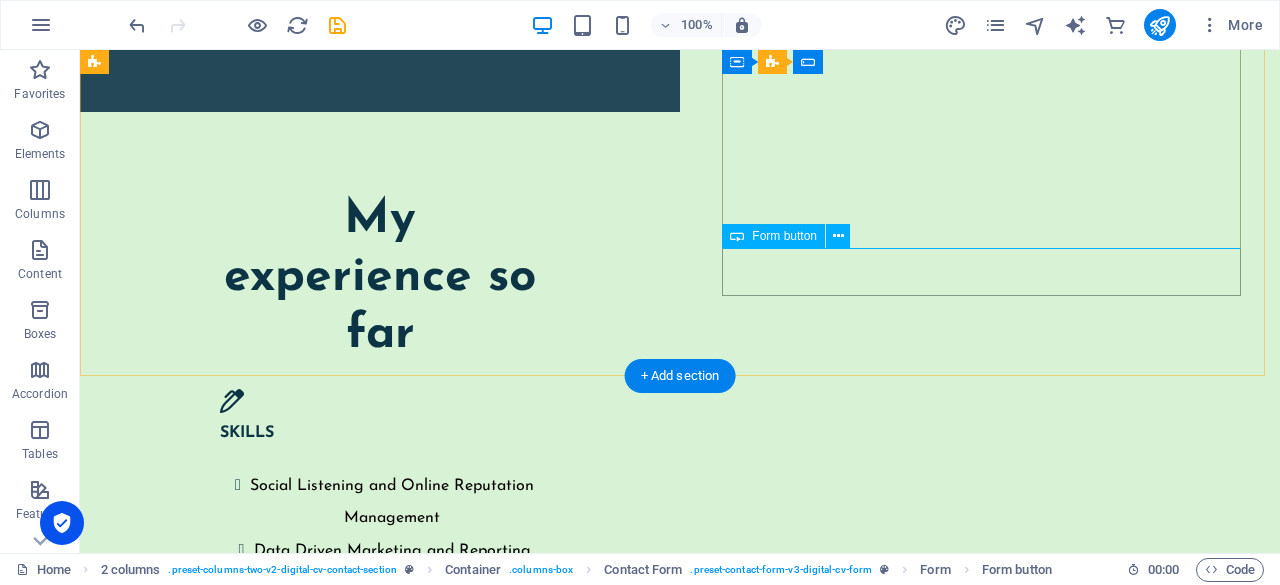 scroll, scrollTop: 5035, scrollLeft: 0, axis: vertical 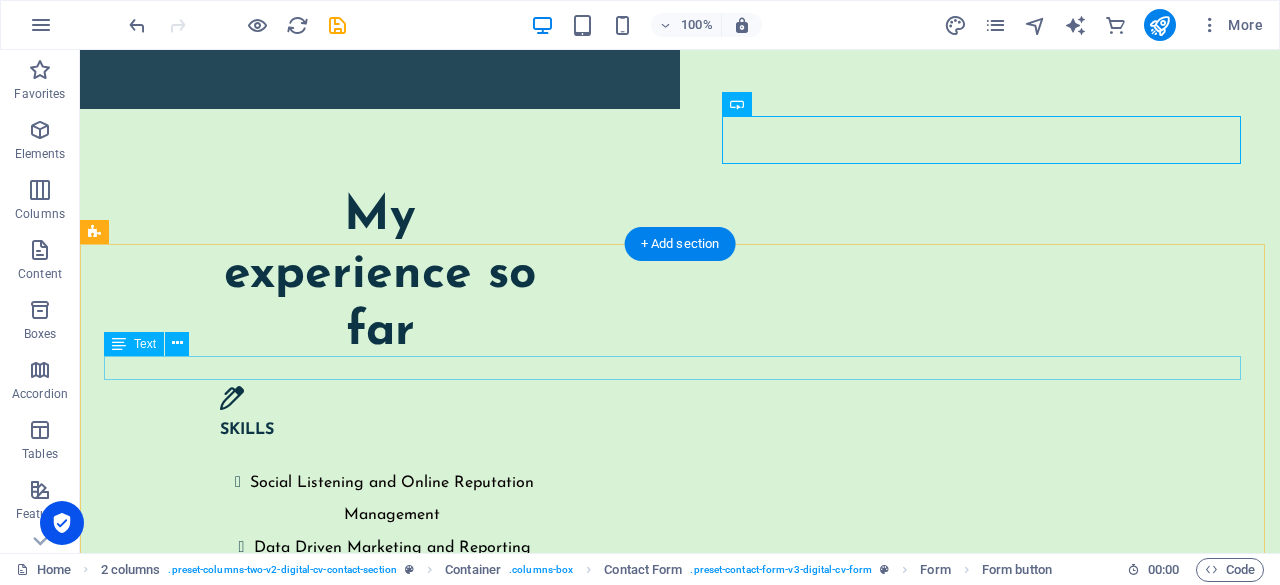 click on "Love is the goal, life is the journey" at bounding box center (680, 5087) 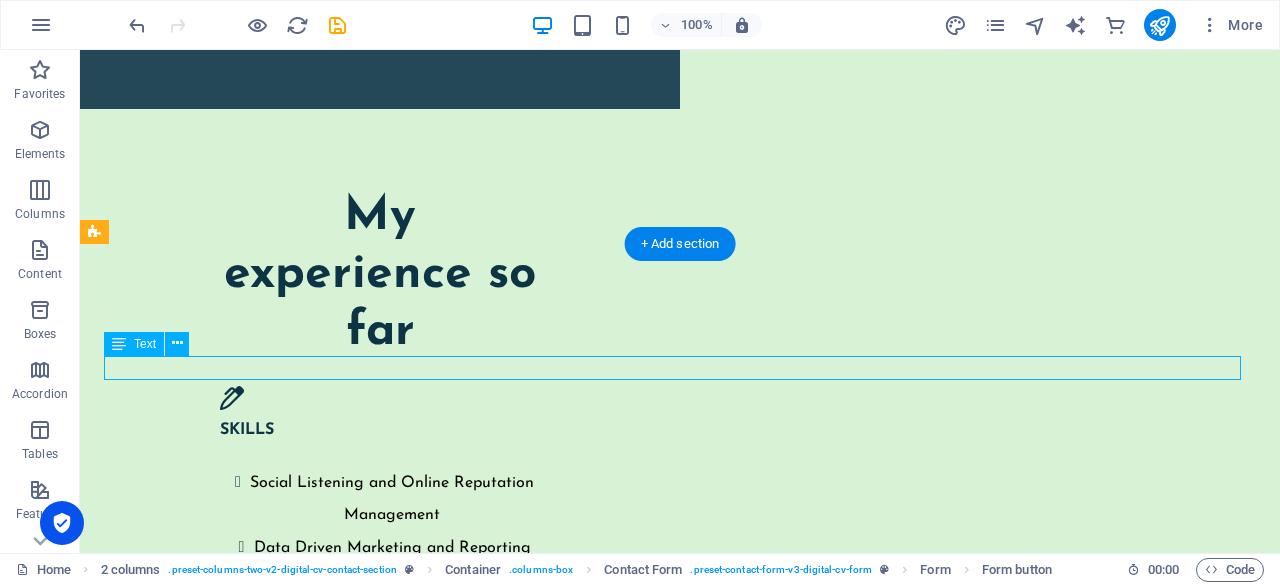click on "Love is the goal, life is the journey" at bounding box center (680, 5087) 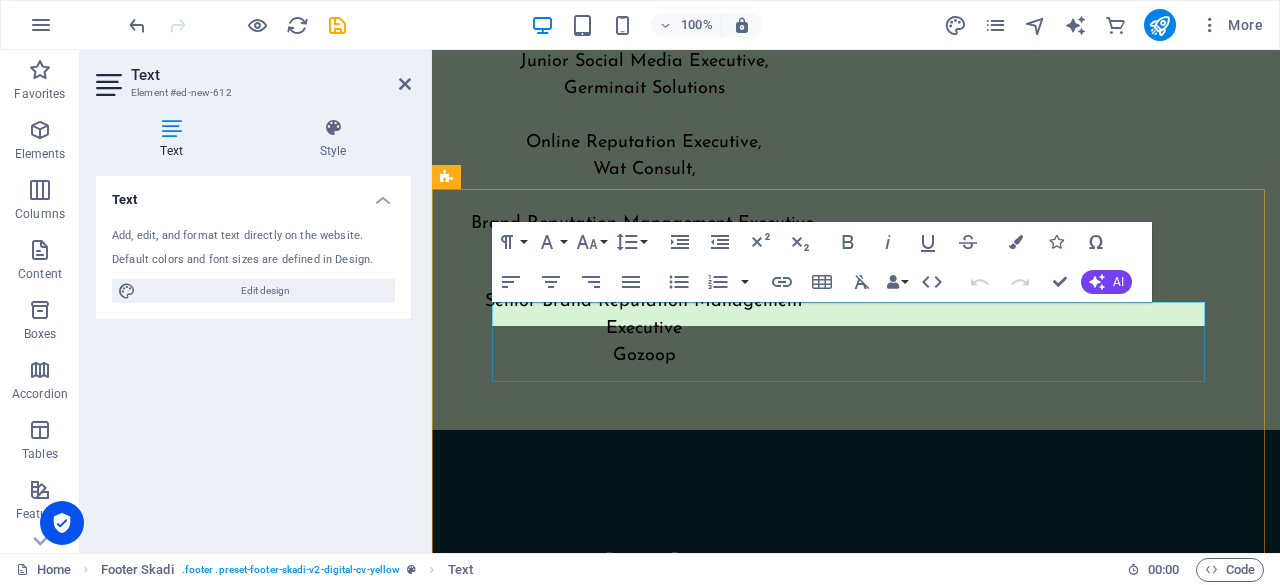 scroll, scrollTop: 6446, scrollLeft: 0, axis: vertical 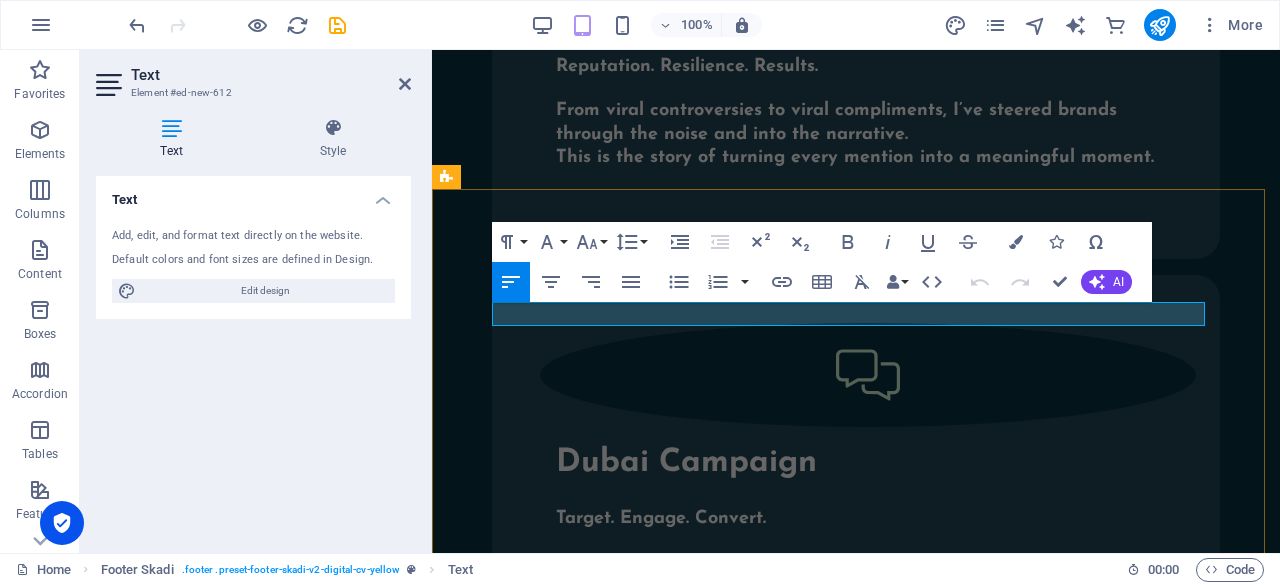 click on "Love is the goal, life is the journey" at bounding box center [856, 2030] 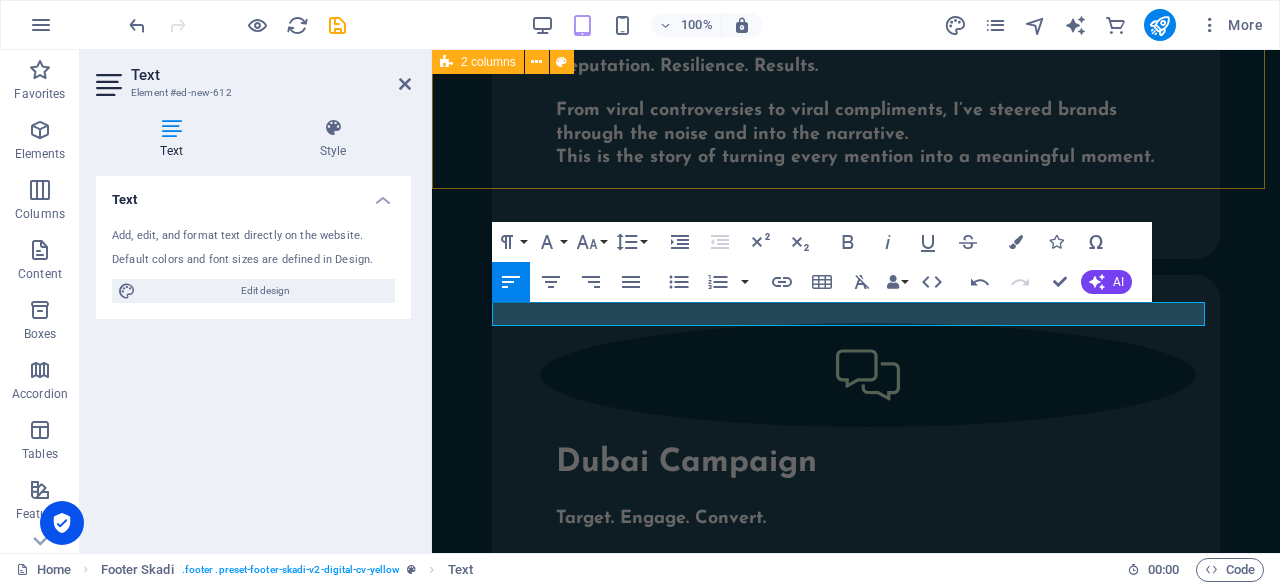 click on "Interested in working together with me?  Feel free to contact me! Lorem ipsum dolor sit amet, consectetur adipiscing elit, sed do eiusmod tempor incididunt ut labore et dolore magna aliqua.   I have read and understand the privacy policy. Unreadable? Regenerate Submit" at bounding box center (856, 1371) 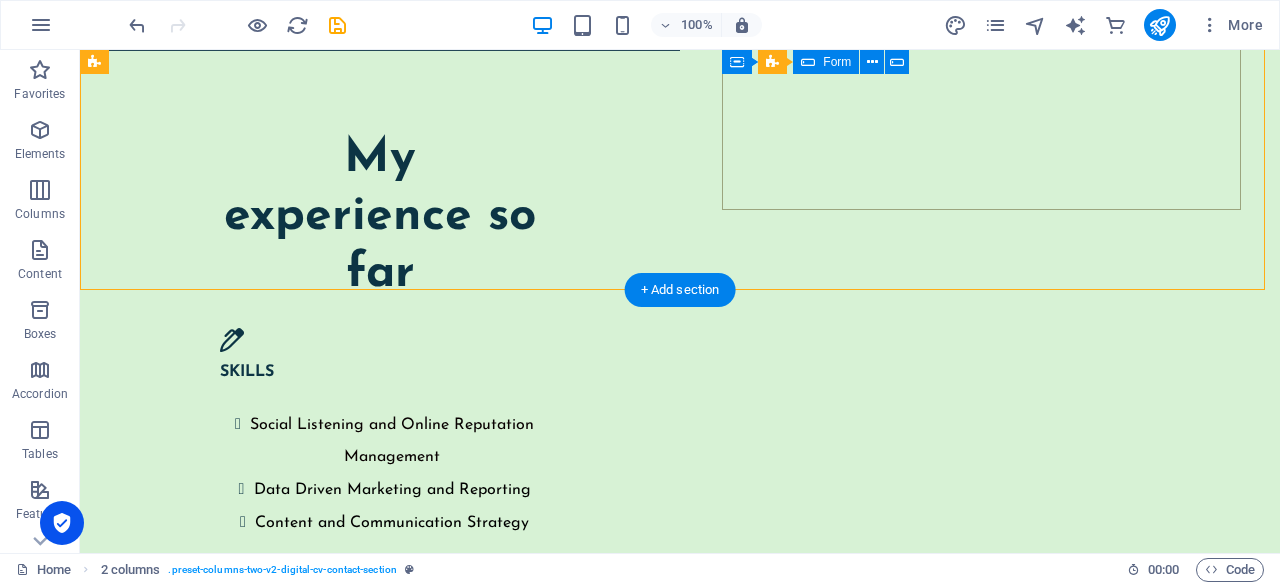 scroll, scrollTop: 5101, scrollLeft: 0, axis: vertical 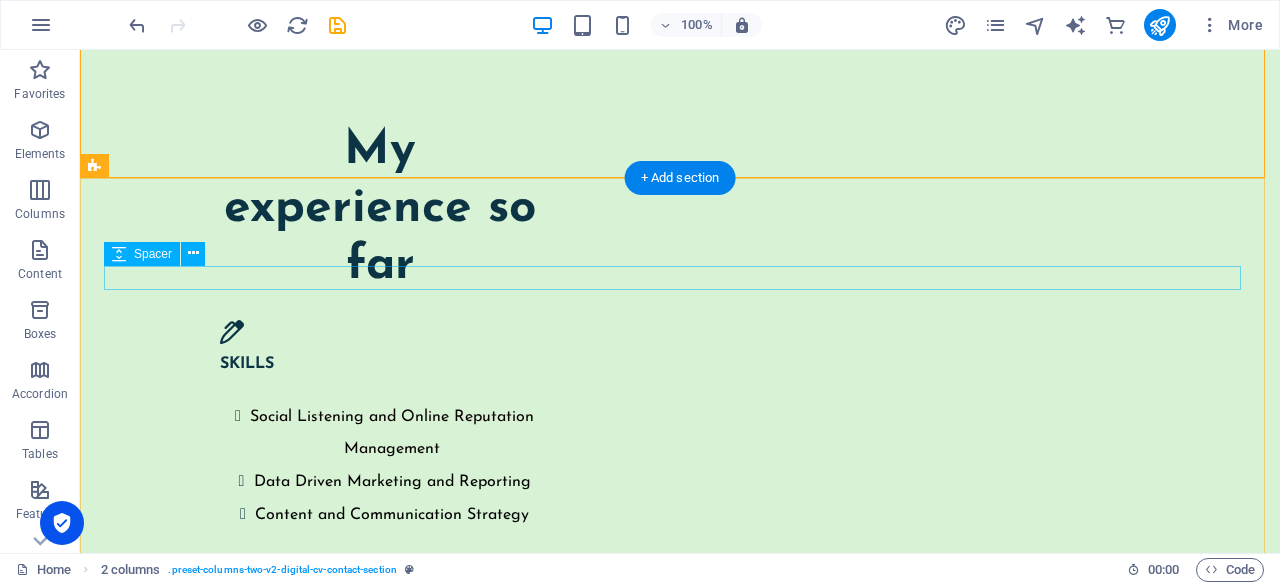 click at bounding box center (680, 4997) 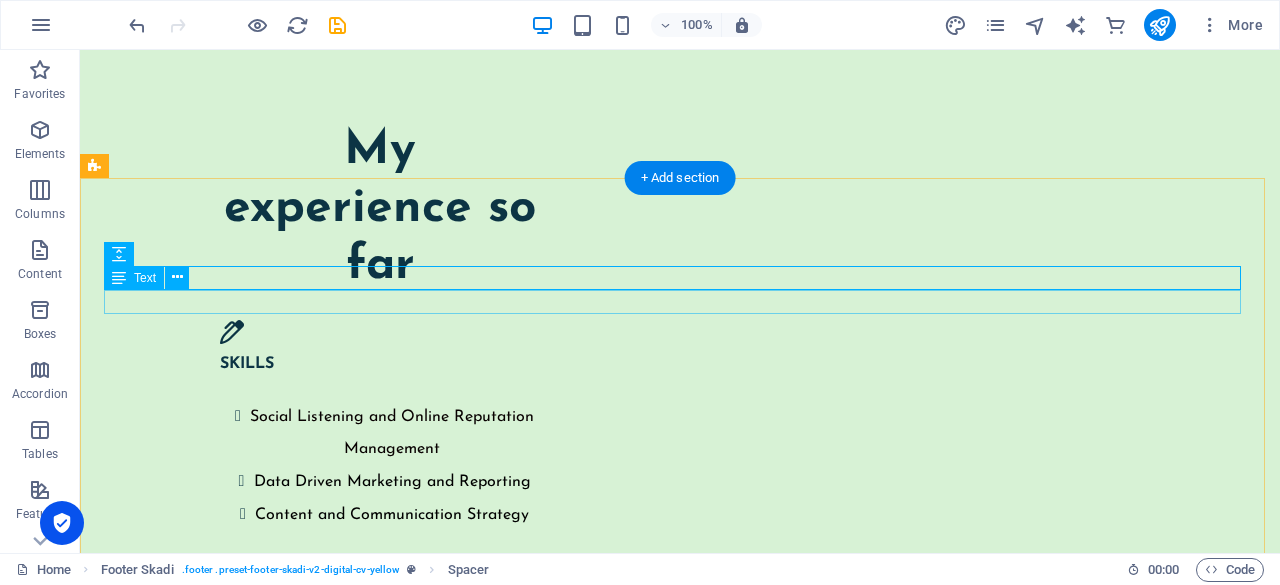 click on "Love is the goal, life is the journey" at bounding box center (680, 5021) 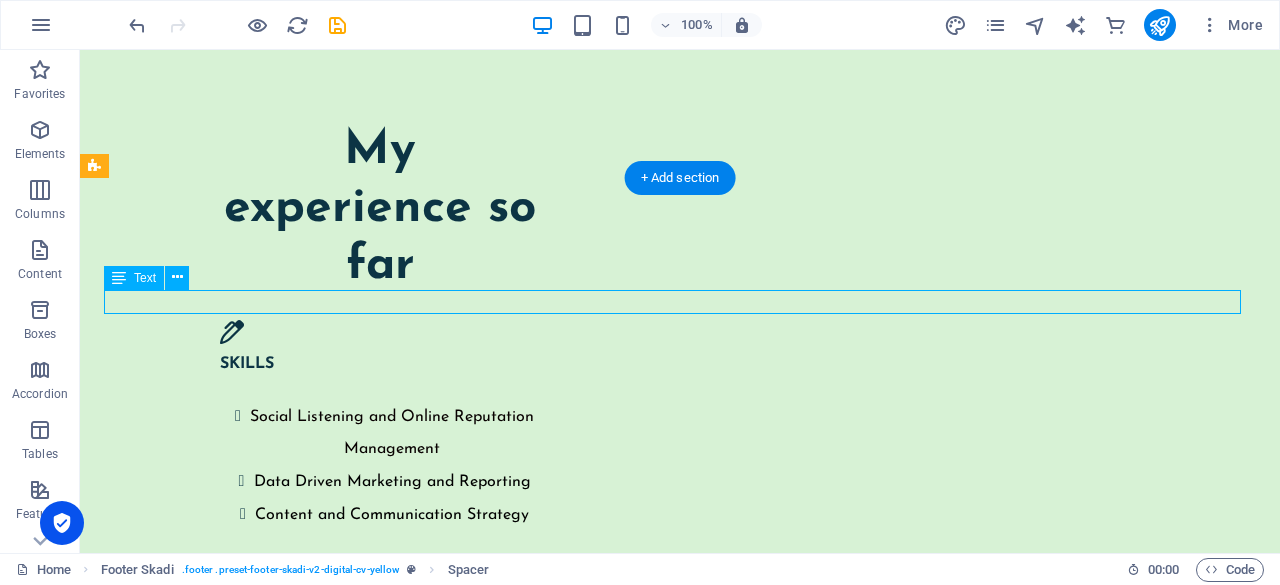 click on "Love is the goal, life is the journey" at bounding box center (680, 5021) 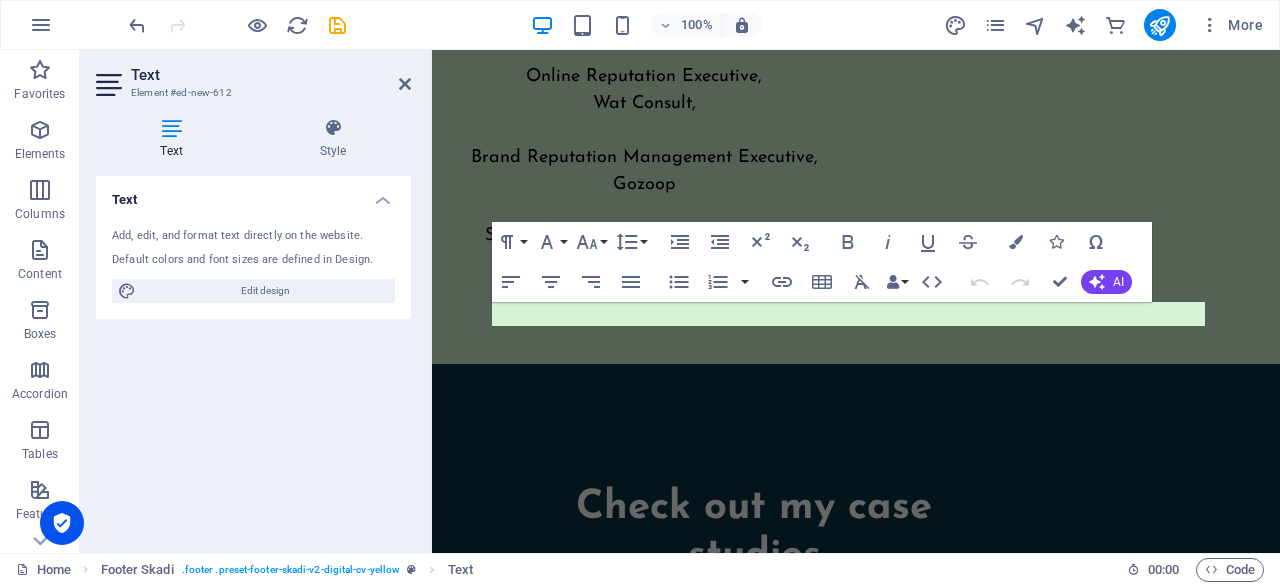 scroll, scrollTop: 6446, scrollLeft: 0, axis: vertical 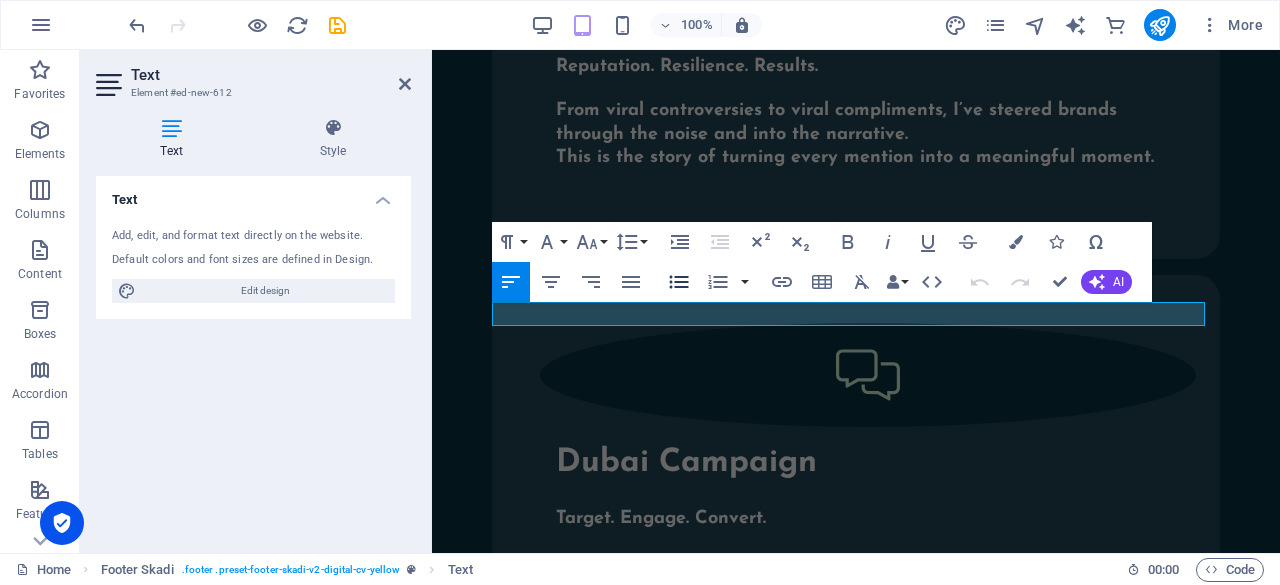 drag, startPoint x: 589, startPoint y: 251, endPoint x: 669, endPoint y: 301, distance: 94.33981 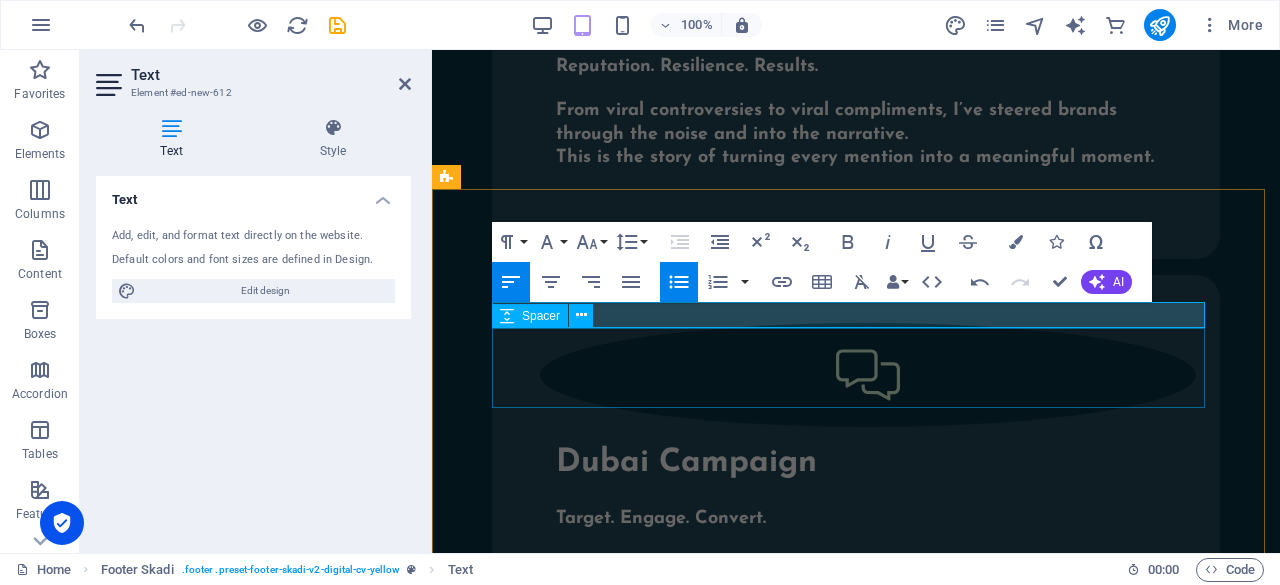 click at bounding box center (856, 2083) 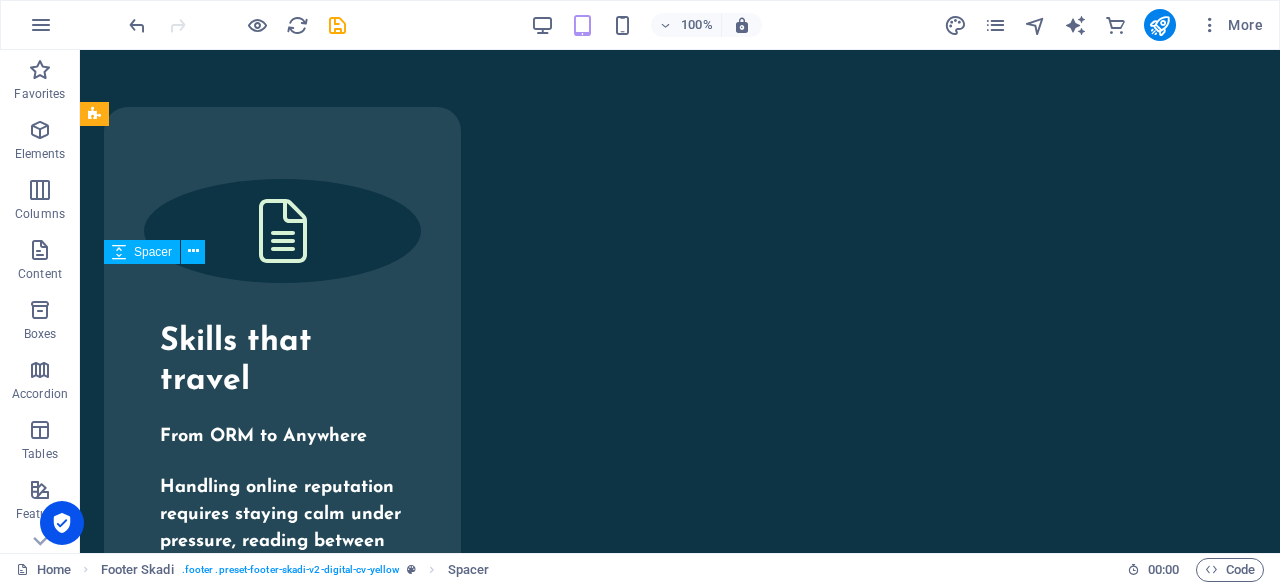 scroll, scrollTop: 5153, scrollLeft: 0, axis: vertical 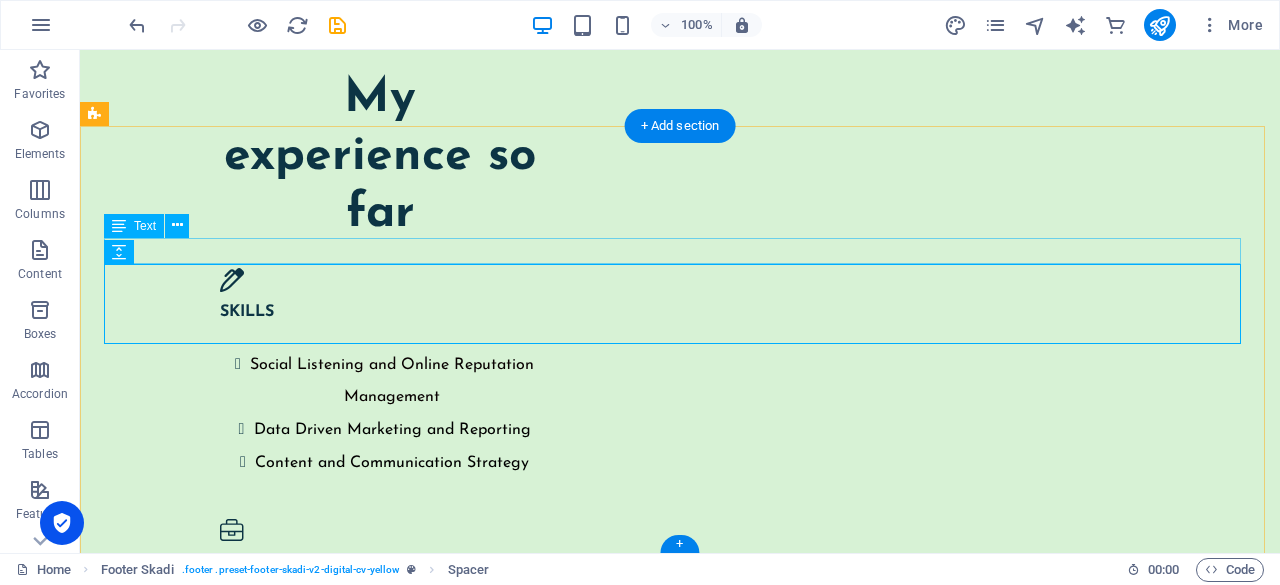click on "Love is the goal, life is the journey" at bounding box center [680, 4969] 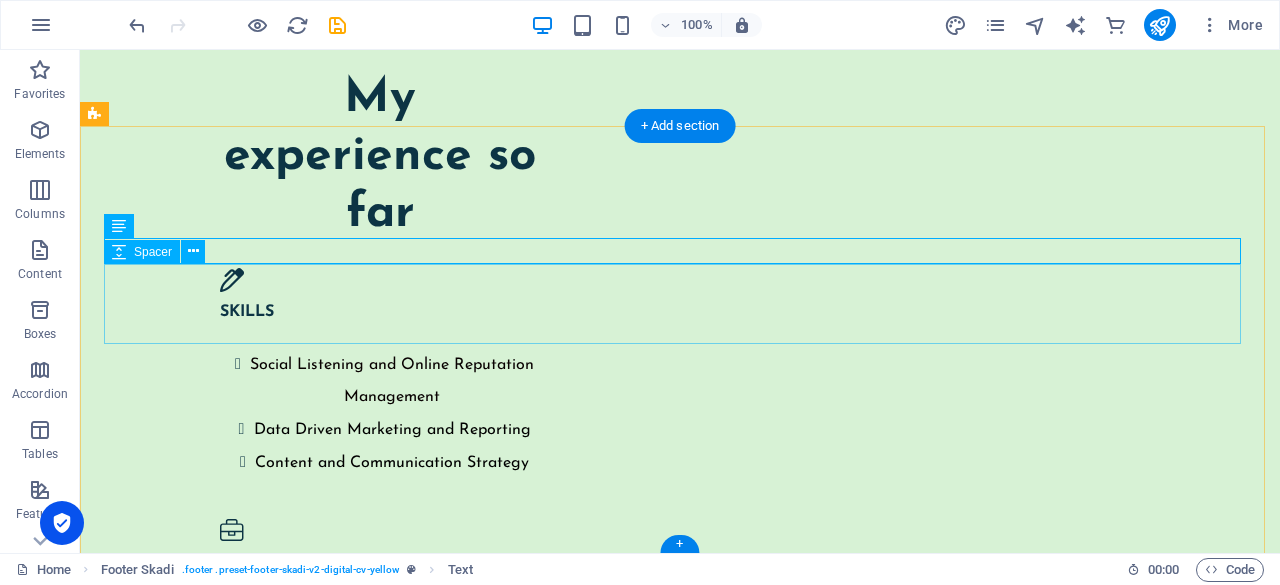 click at bounding box center (680, 5022) 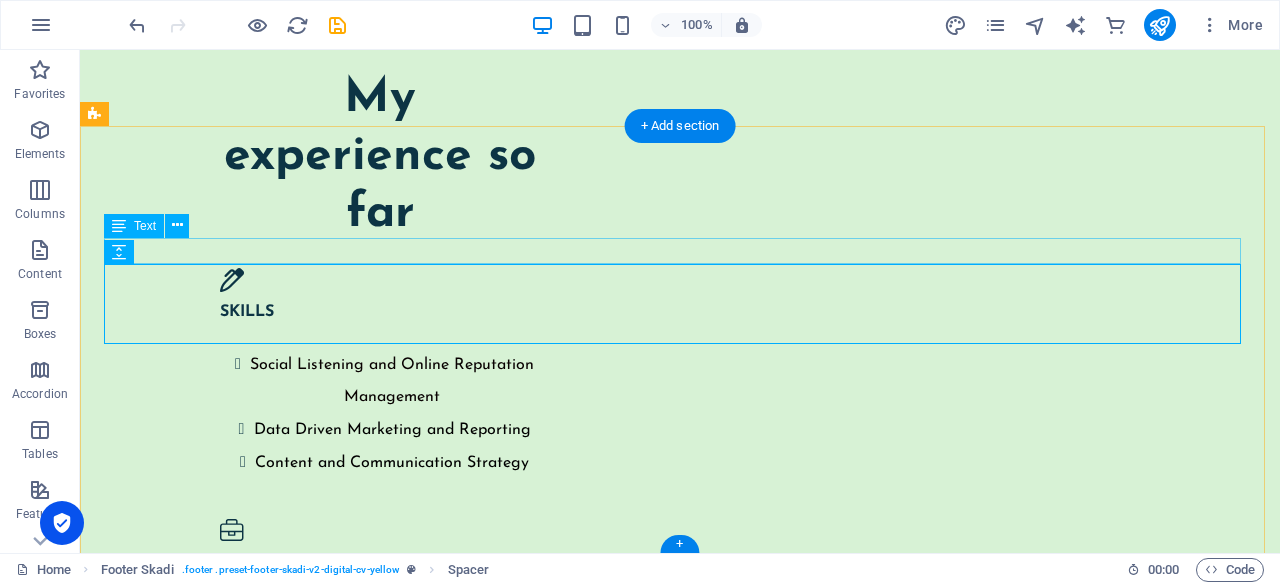 click on "Love is the goal, life is the journey" at bounding box center [680, 4969] 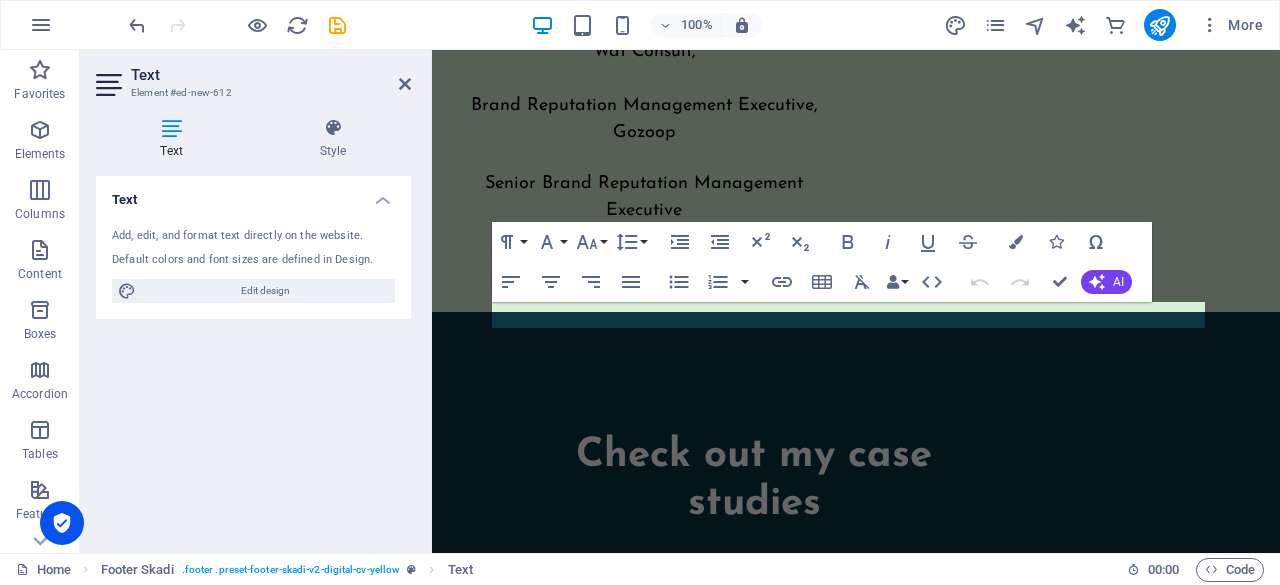 scroll, scrollTop: 6446, scrollLeft: 0, axis: vertical 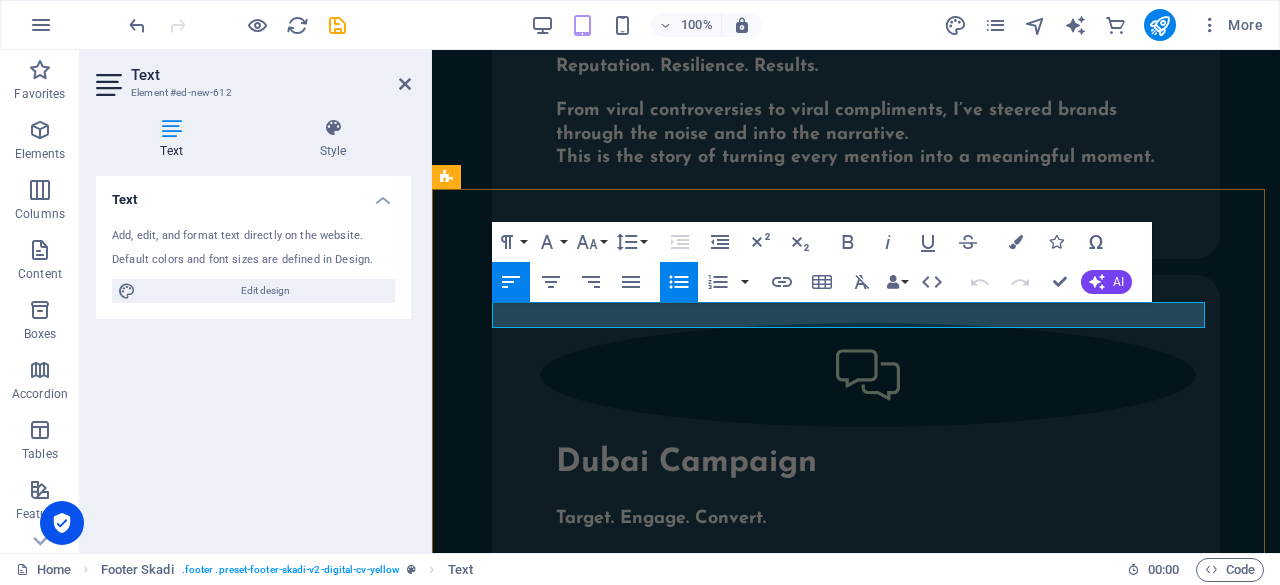 type 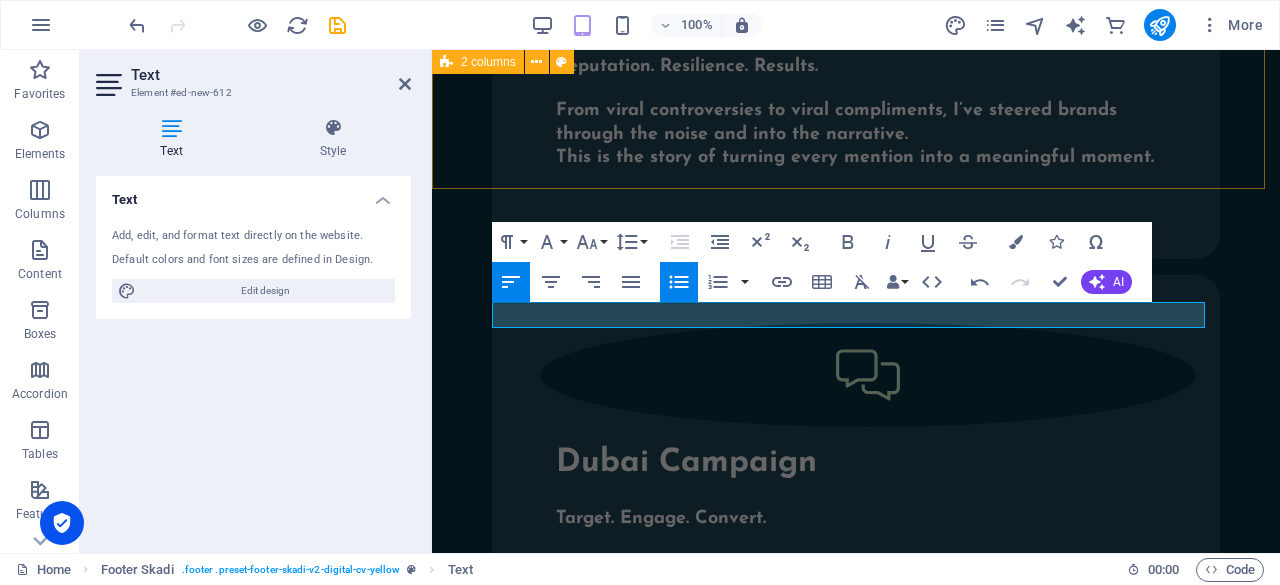 click on "Interested in working together with me?  Feel free to contact me! Lorem ipsum dolor sit amet, consectetur adipiscing elit, sed do eiusmod tempor incididunt ut labore et dolore magna aliqua.   I have read and understand the privacy policy. Unreadable? Regenerate Submit" at bounding box center (856, 1371) 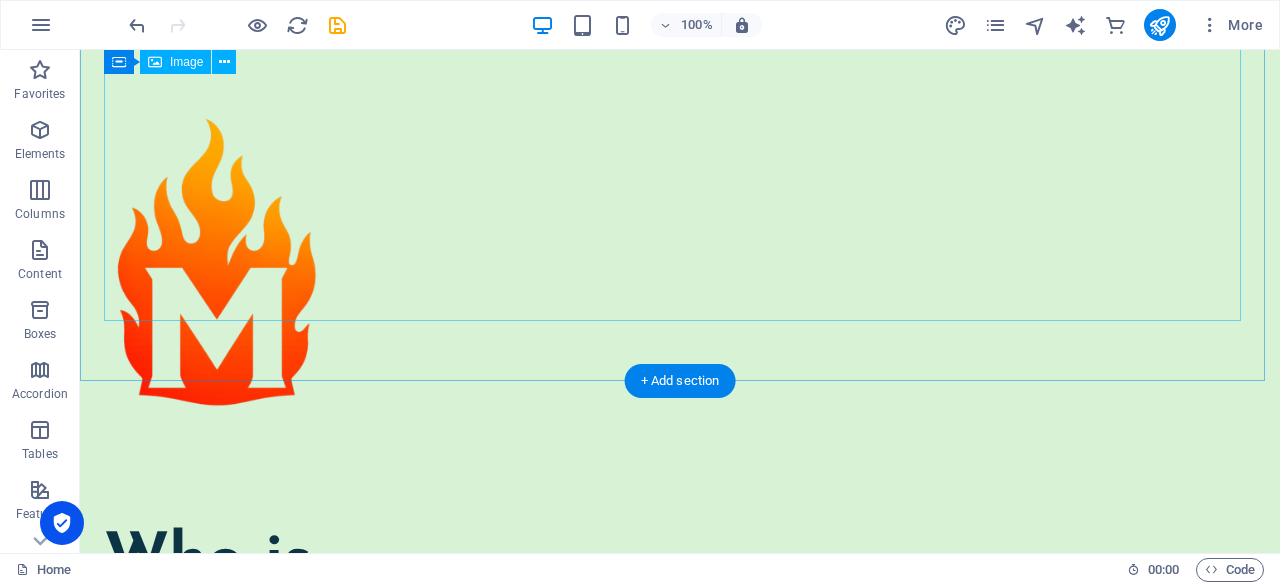 scroll, scrollTop: 92, scrollLeft: 0, axis: vertical 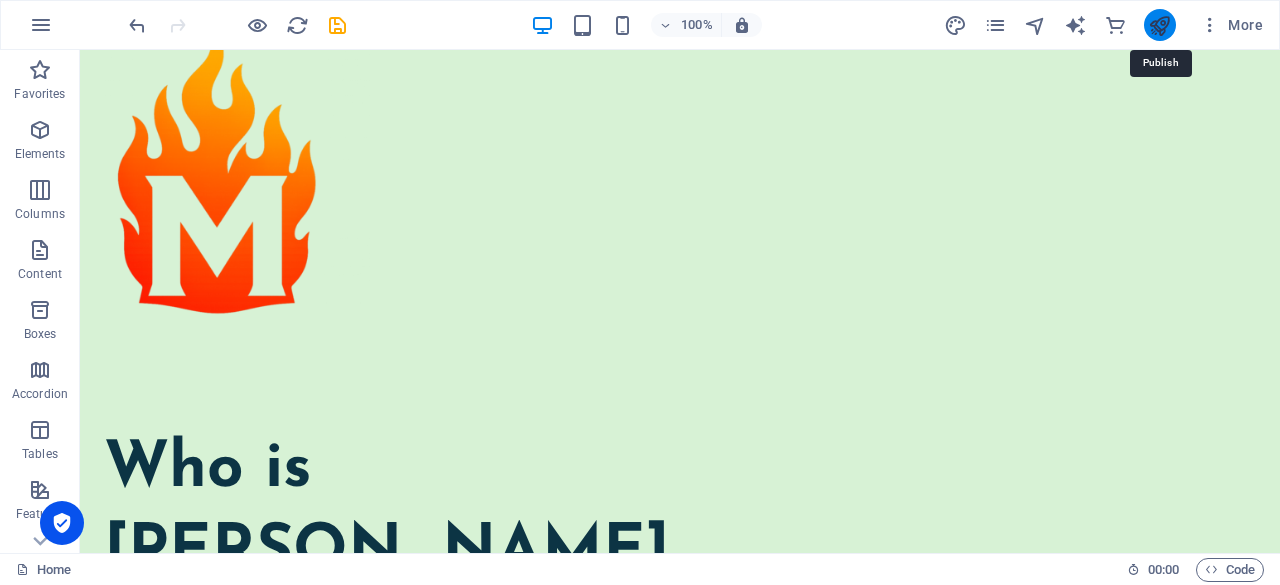 click at bounding box center [1159, 25] 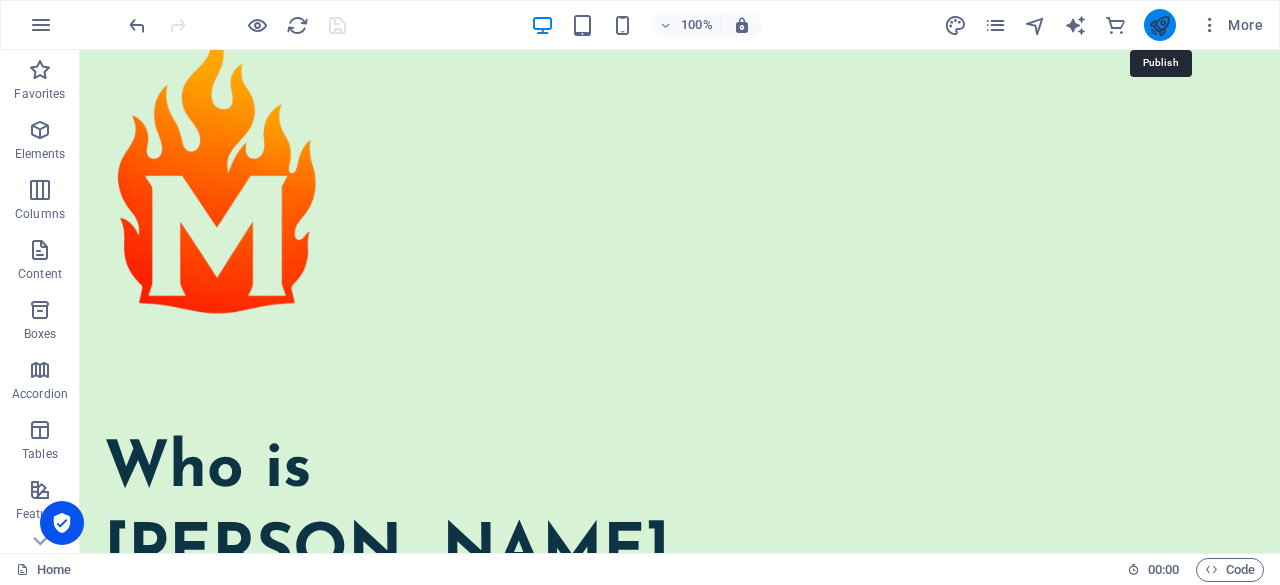 click at bounding box center [1159, 25] 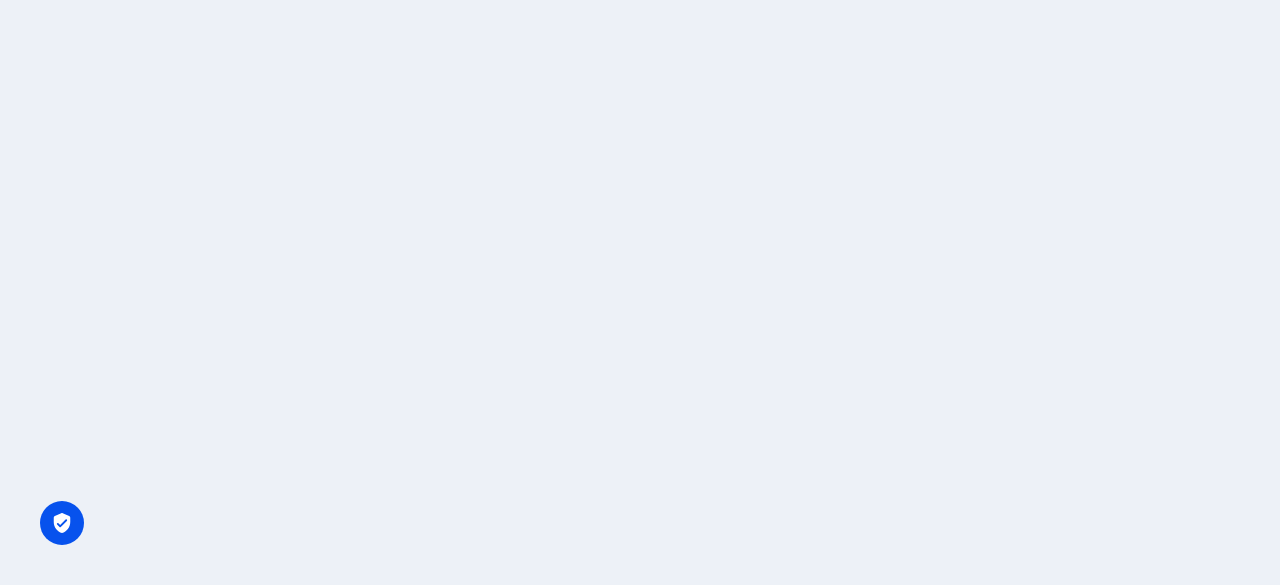 scroll, scrollTop: 0, scrollLeft: 0, axis: both 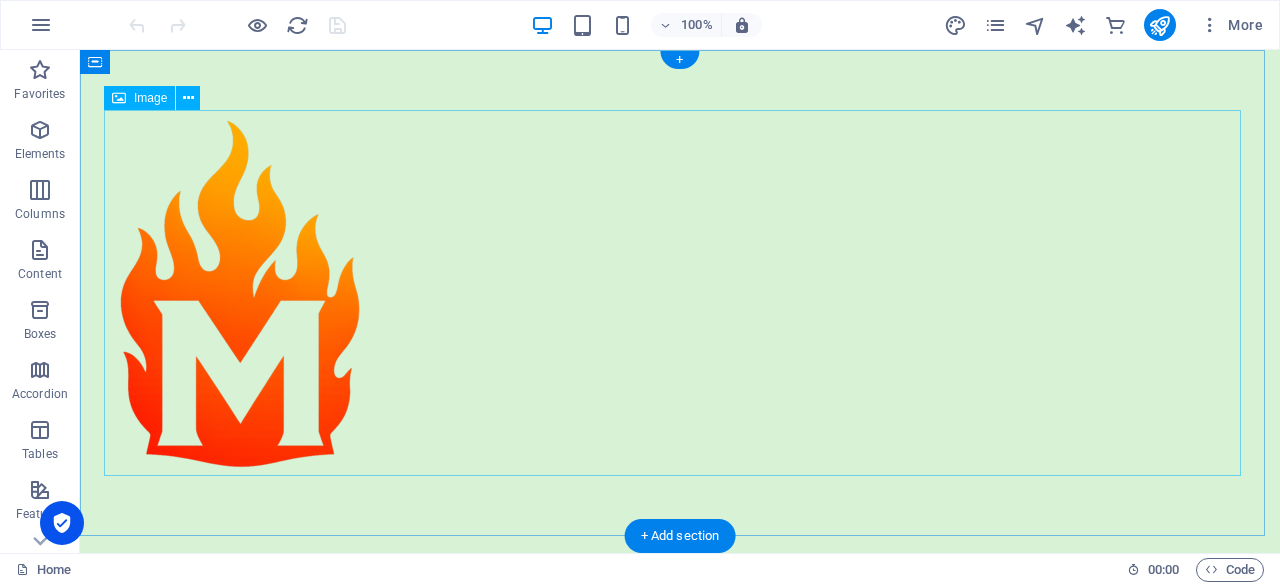 click at bounding box center [680, 293] 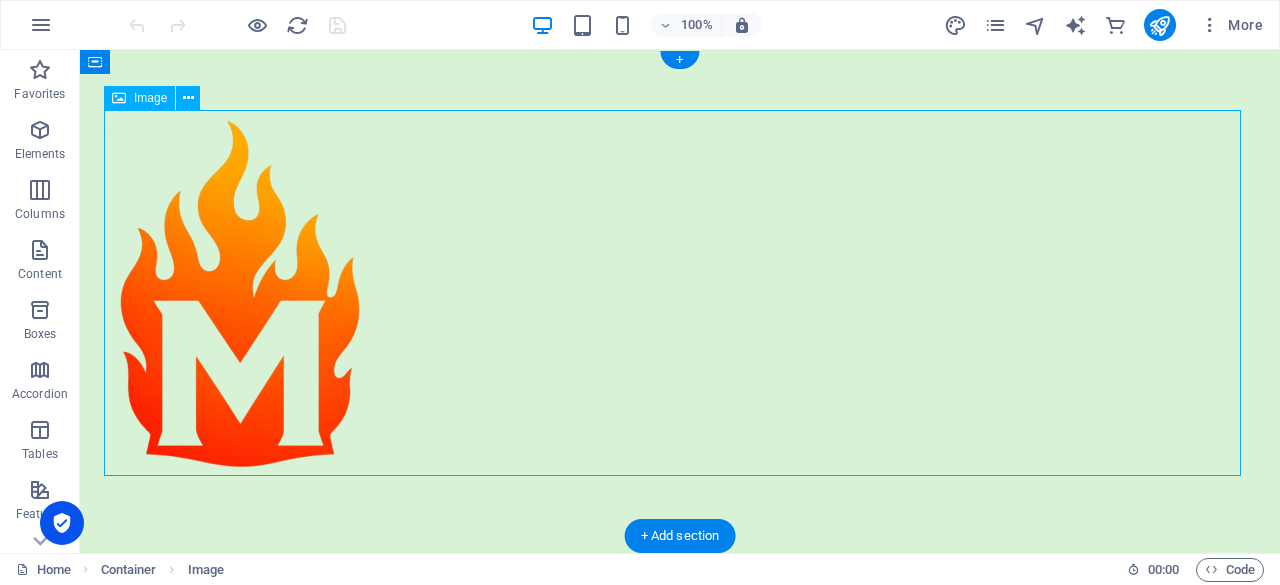 click at bounding box center [680, 293] 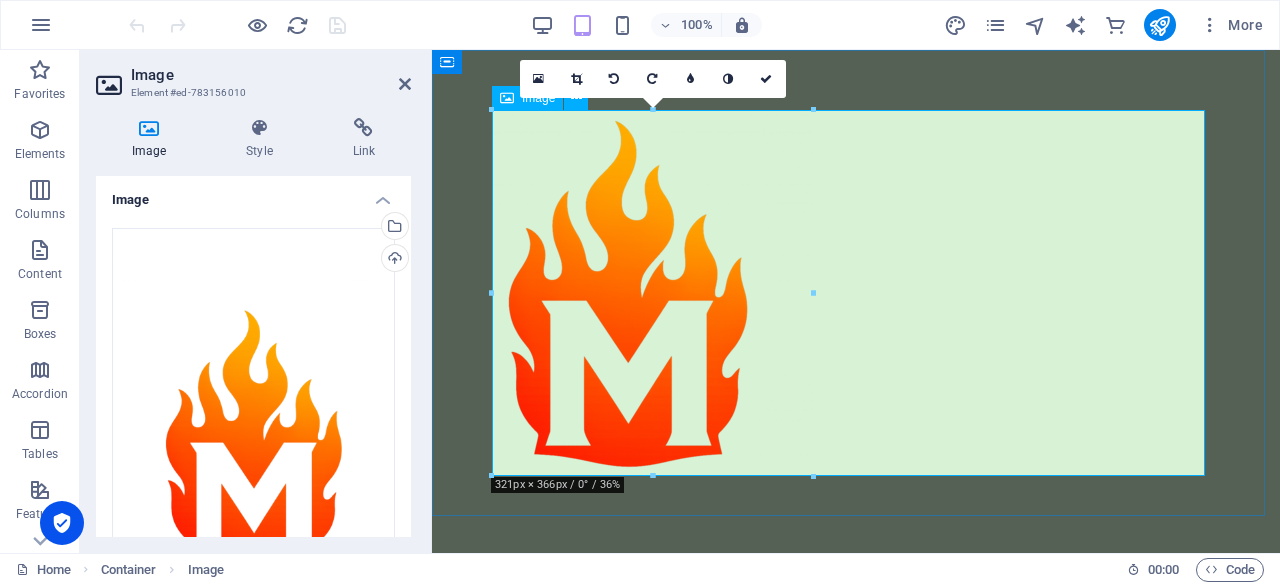 drag, startPoint x: 1242, startPoint y: 349, endPoint x: 710, endPoint y: 307, distance: 533.65533 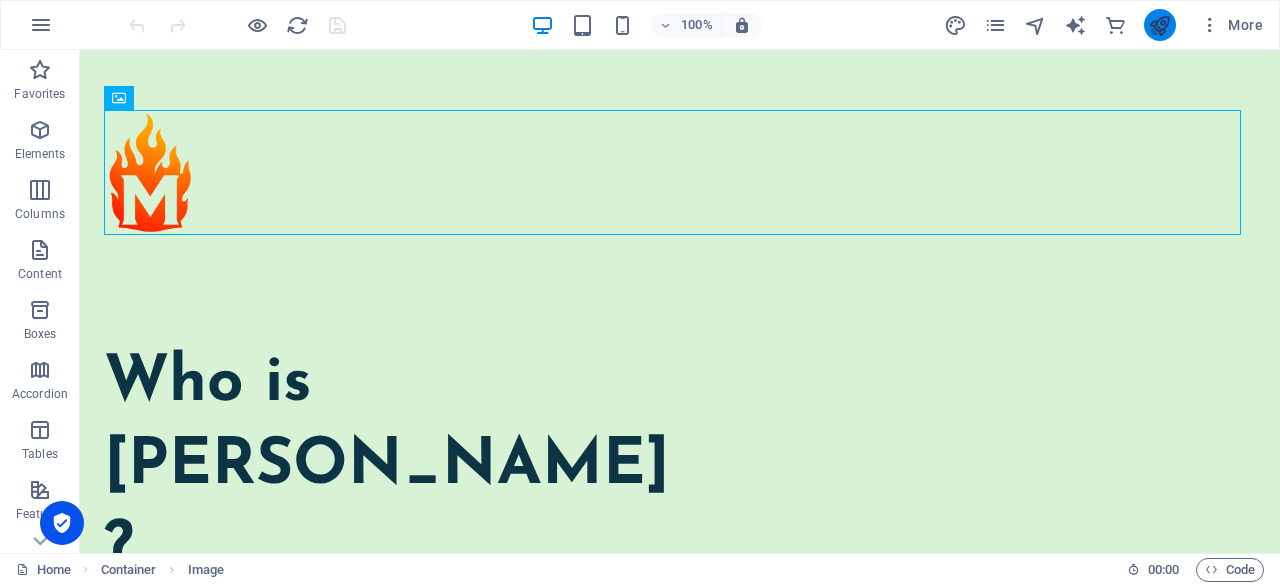 click at bounding box center (1159, 25) 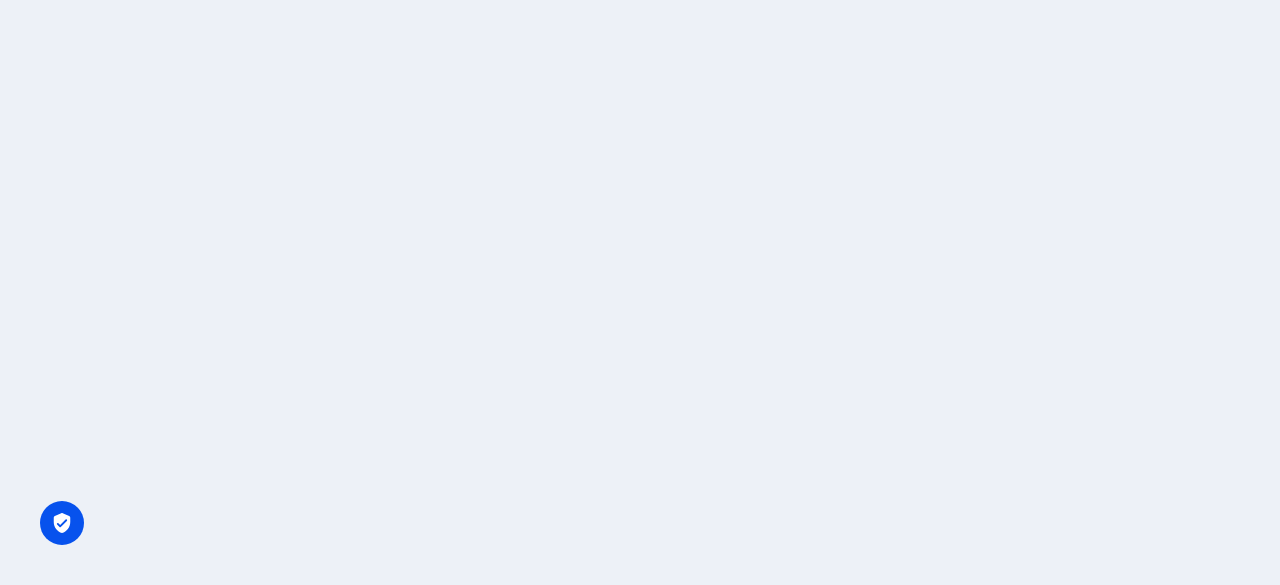scroll, scrollTop: 0, scrollLeft: 0, axis: both 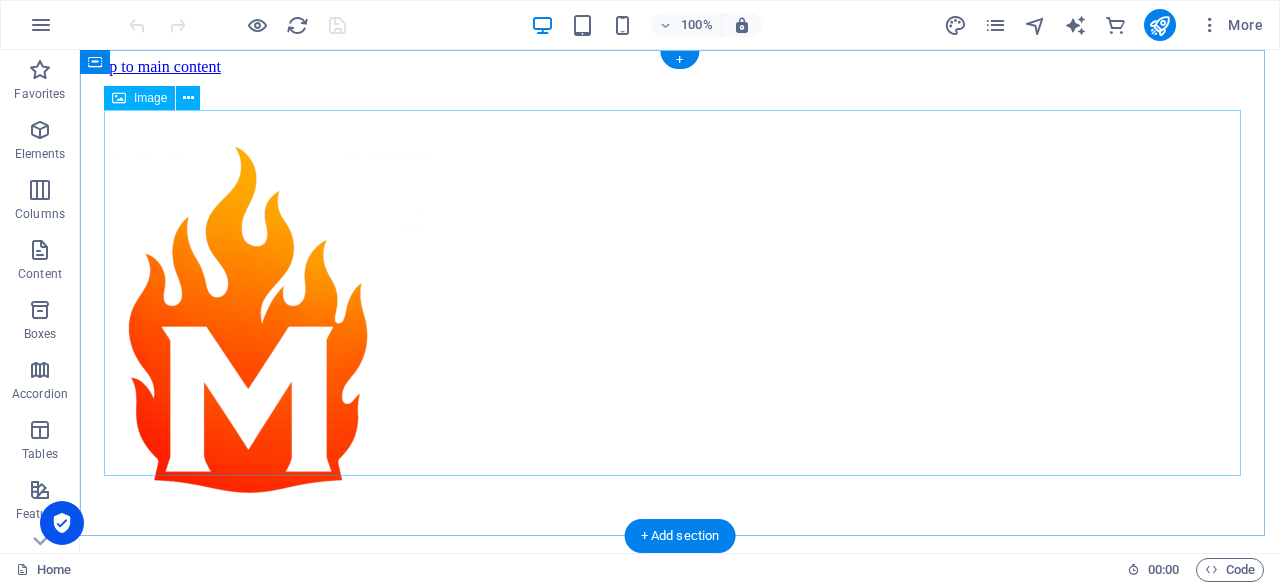 click at bounding box center [680, 321] 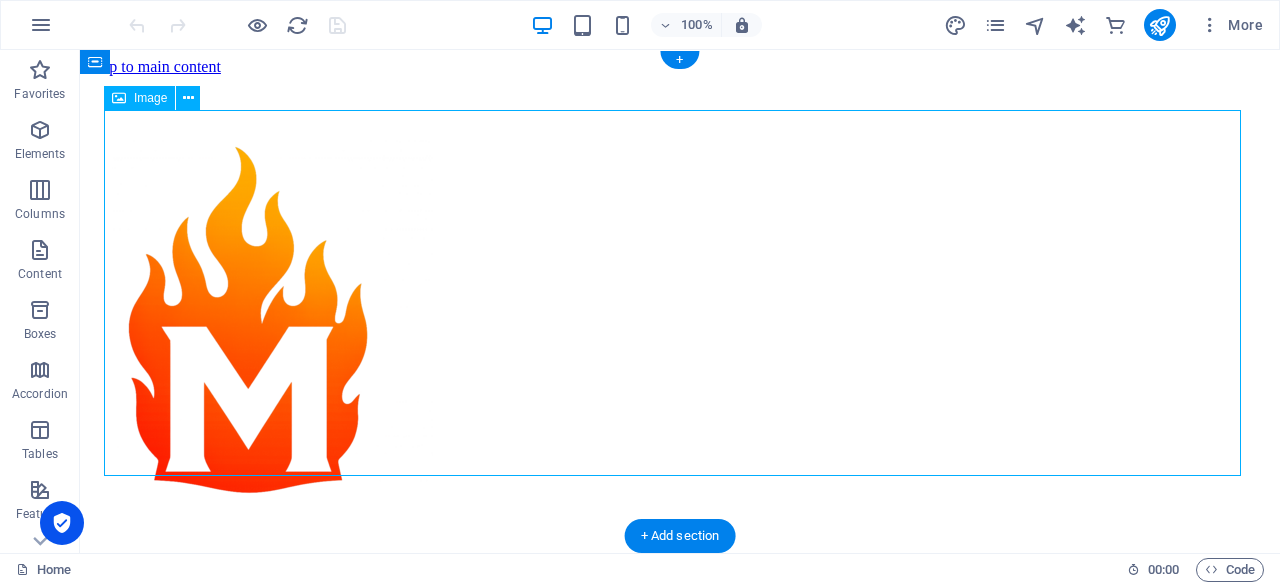 click at bounding box center [680, 321] 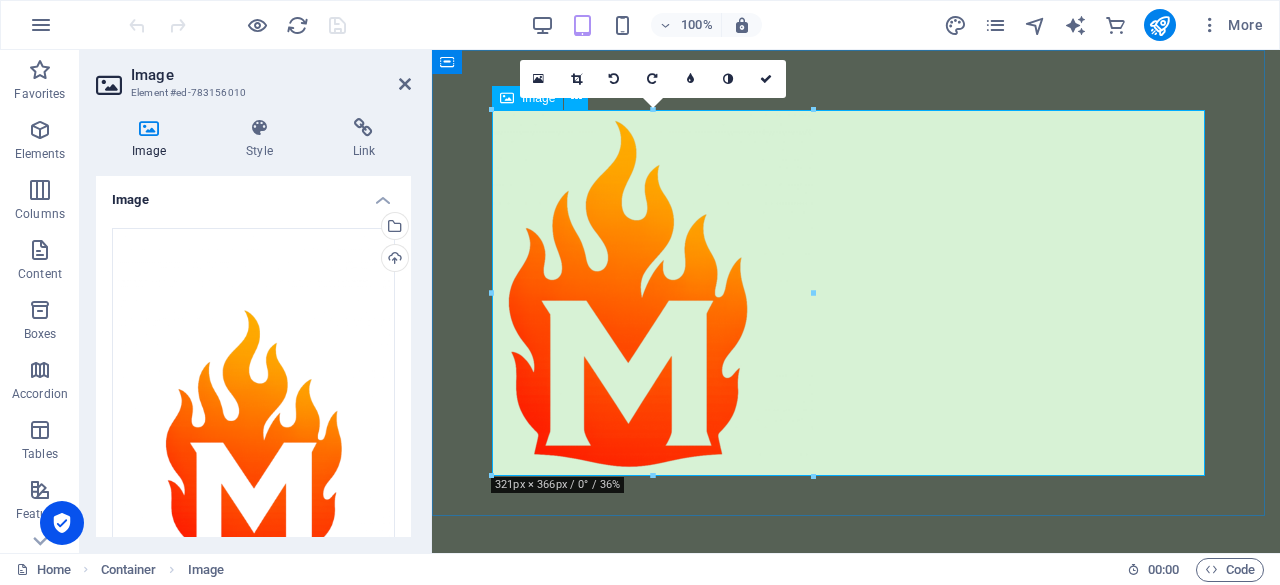 drag, startPoint x: 1242, startPoint y: 525, endPoint x: 757, endPoint y: 418, distance: 496.66287 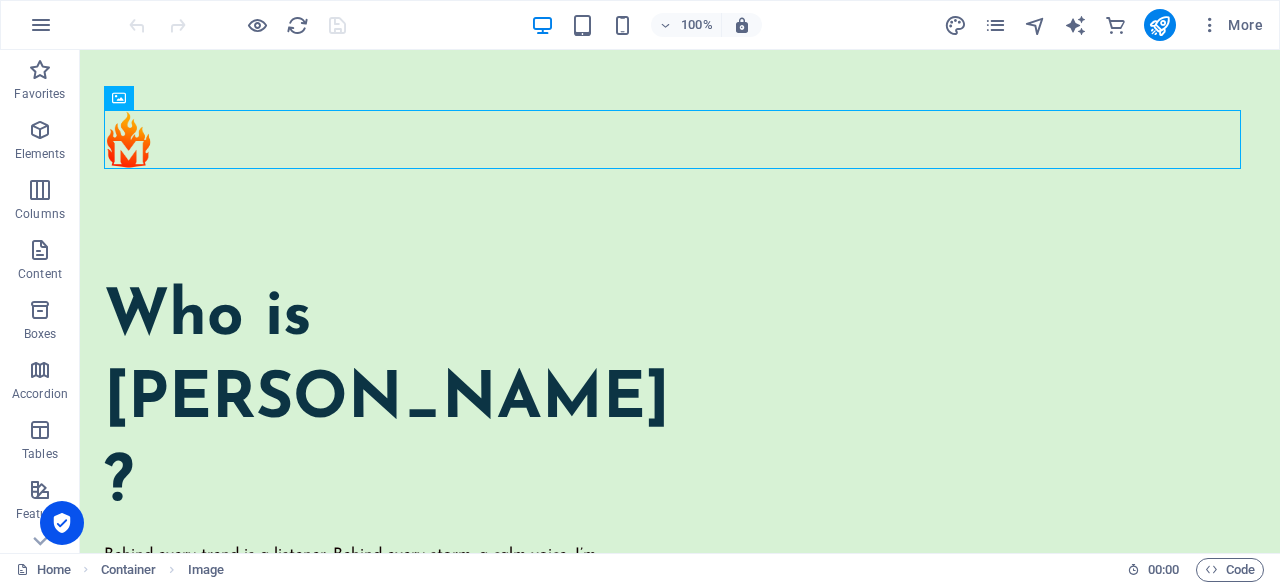 click at bounding box center (672, 139) 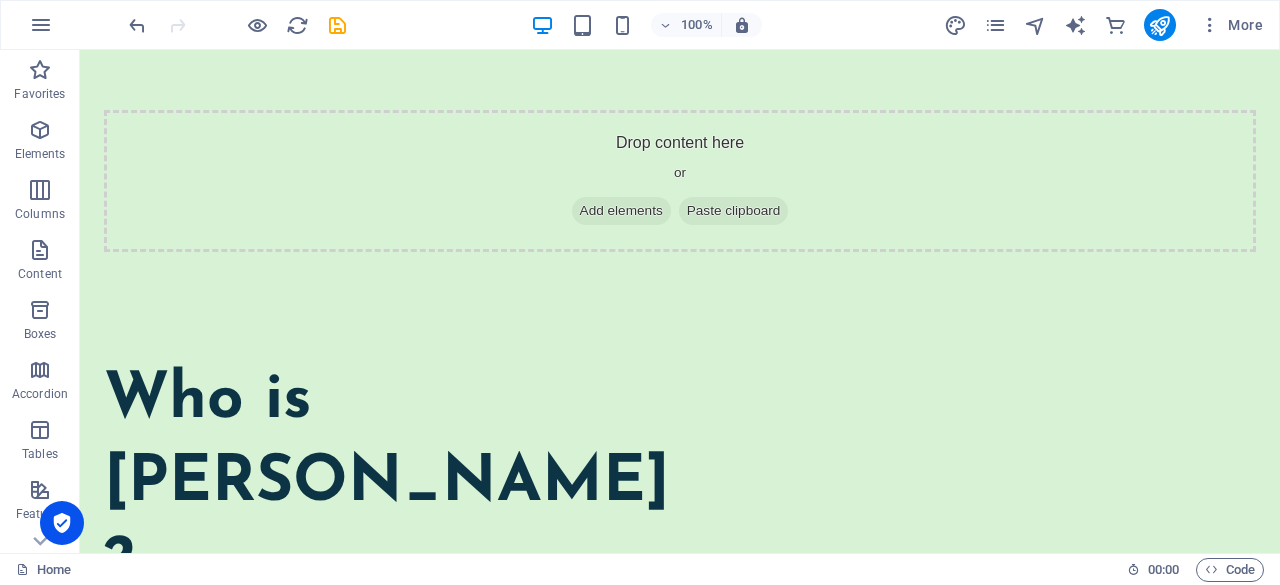 drag, startPoint x: 228, startPoint y: 201, endPoint x: 141, endPoint y: 125, distance: 115.52056 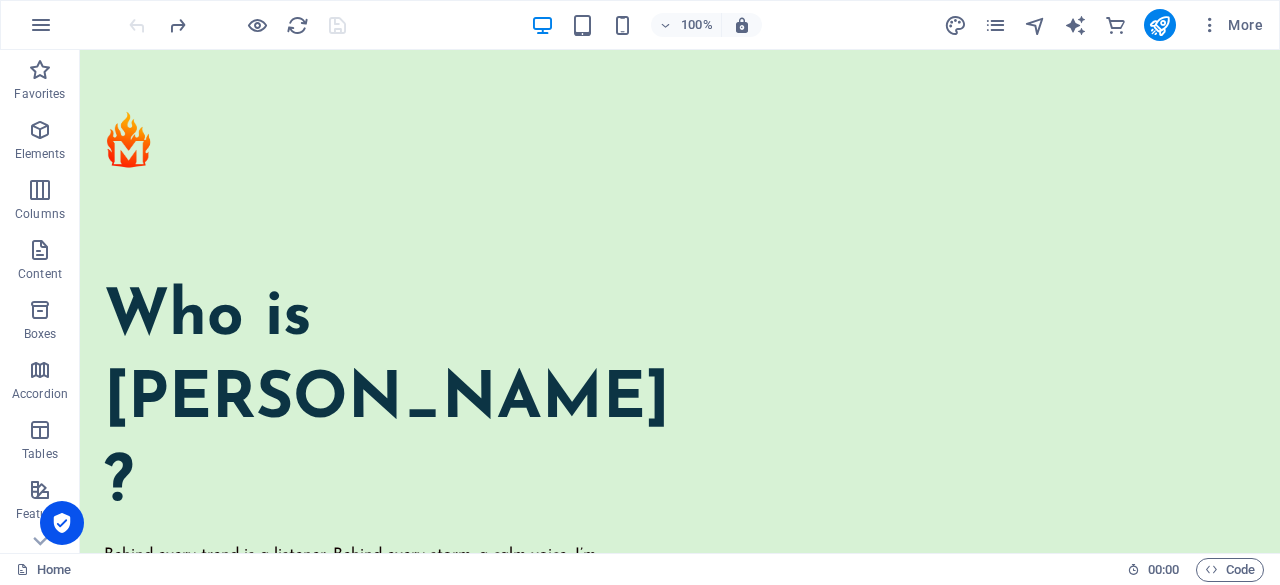 drag, startPoint x: 633, startPoint y: 265, endPoint x: 715, endPoint y: 476, distance: 226.37358 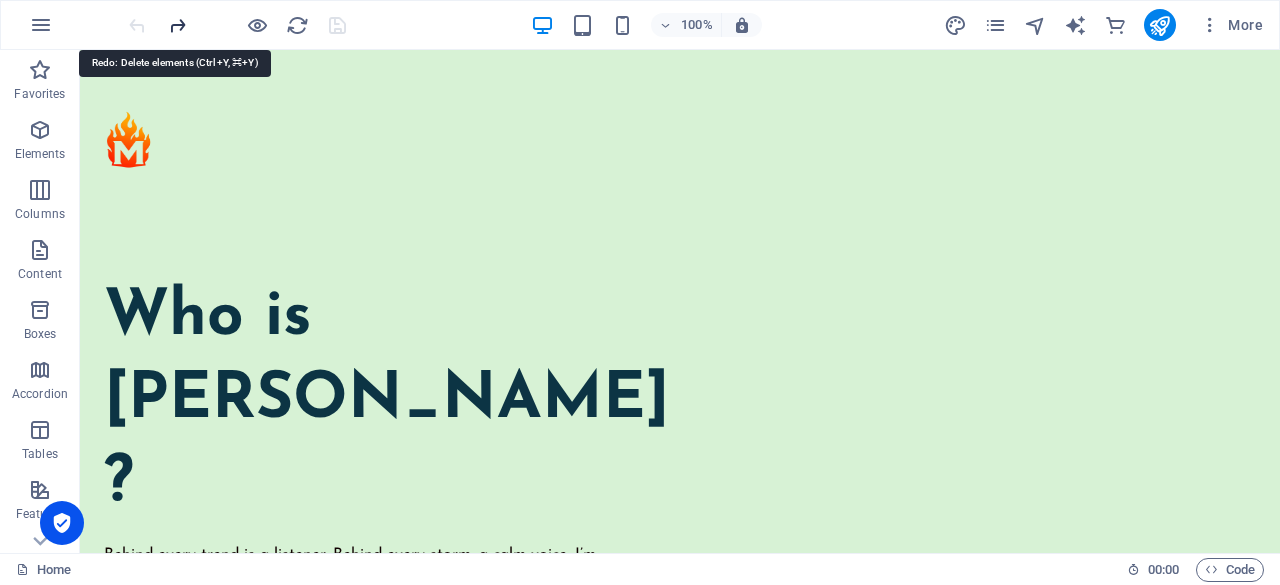 click at bounding box center (177, 25) 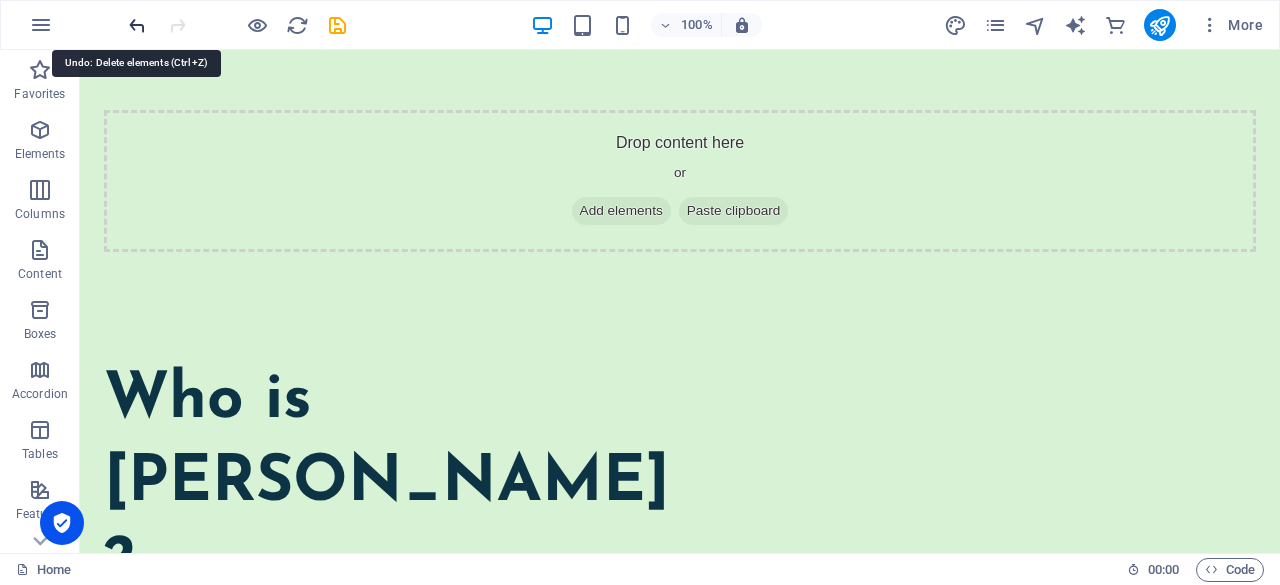 click at bounding box center [137, 25] 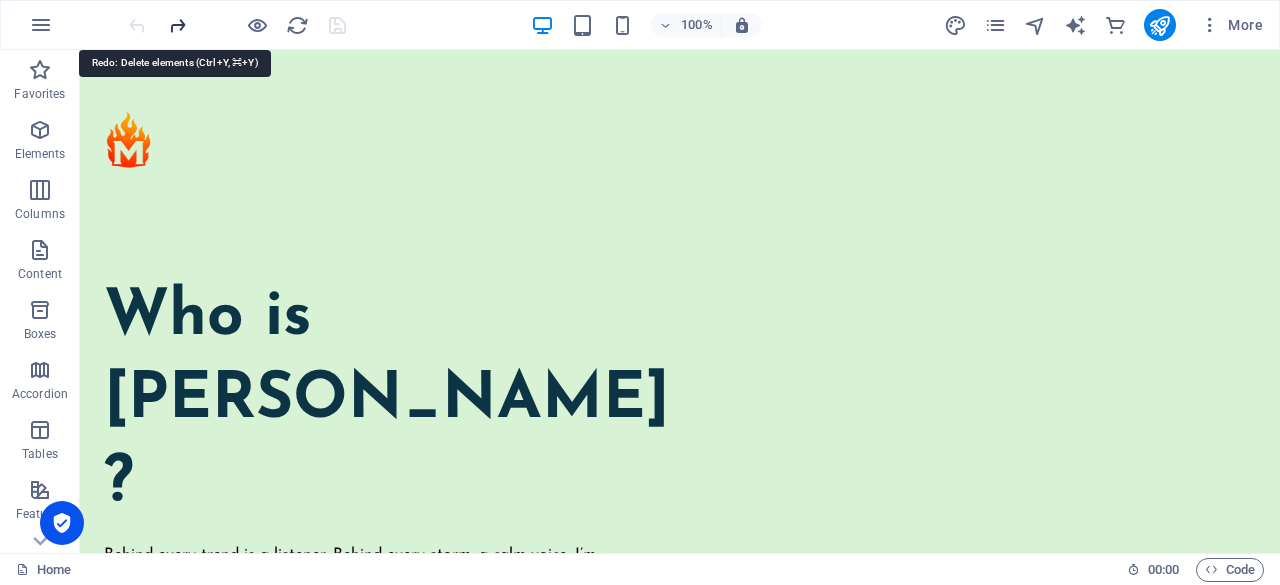 click at bounding box center [177, 25] 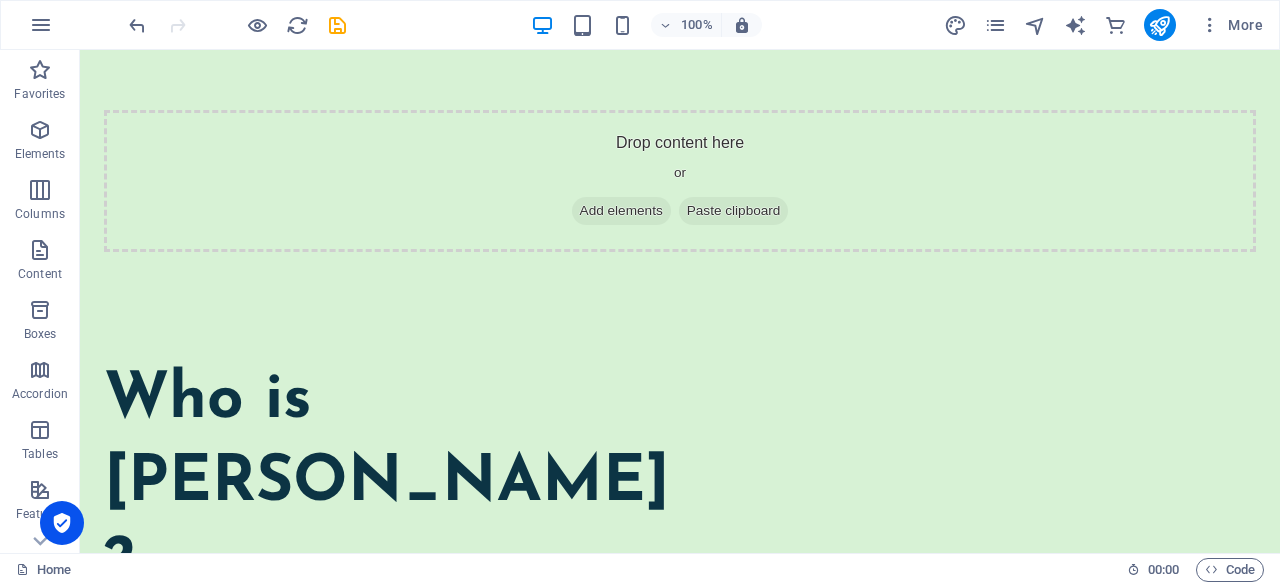 click at bounding box center (672, 770) 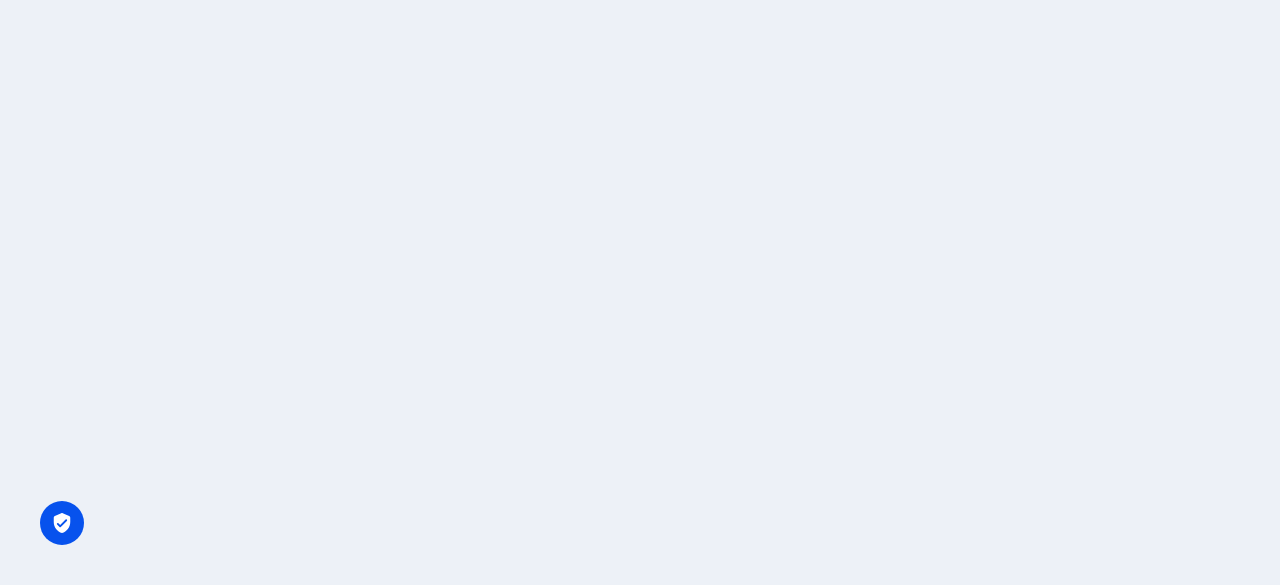 scroll, scrollTop: 0, scrollLeft: 0, axis: both 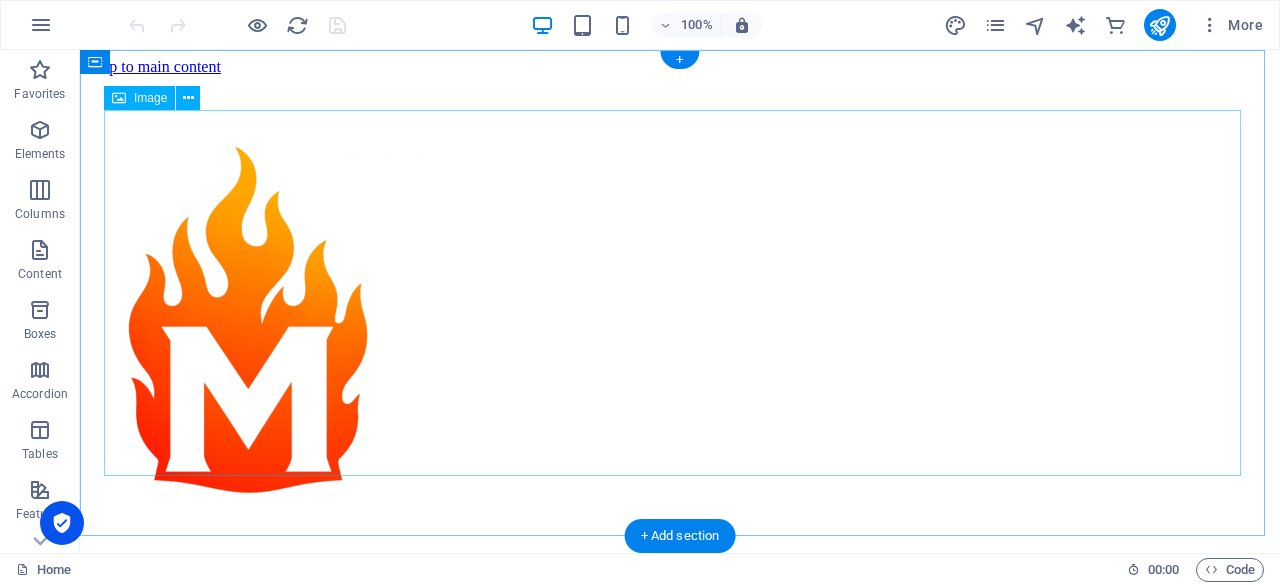 click at bounding box center (680, 321) 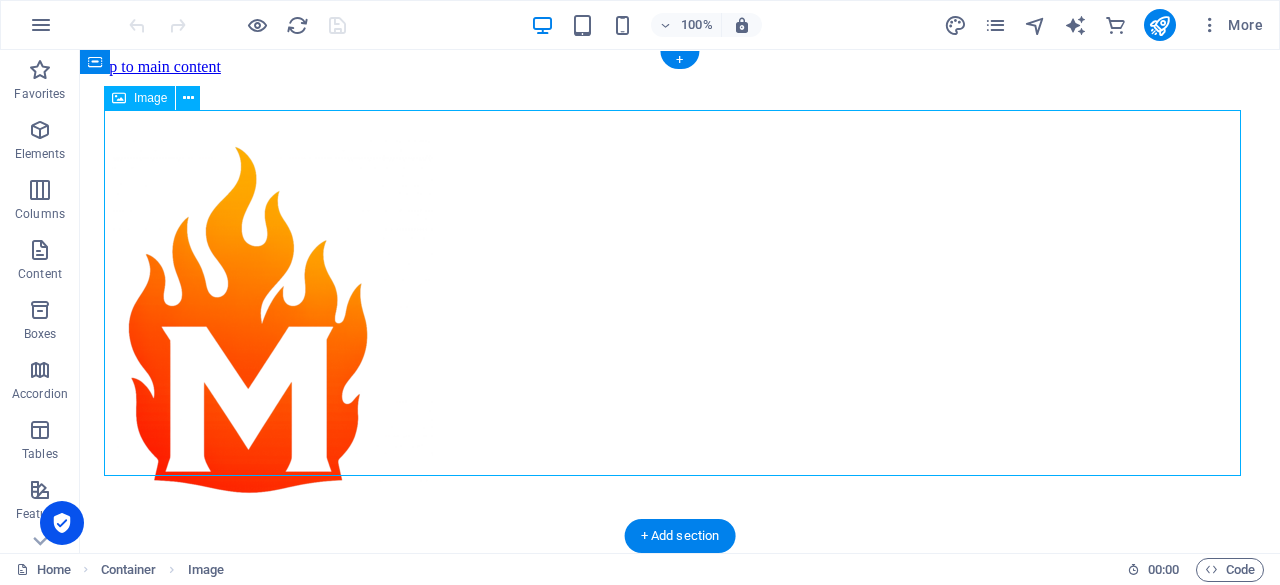 click at bounding box center (680, 321) 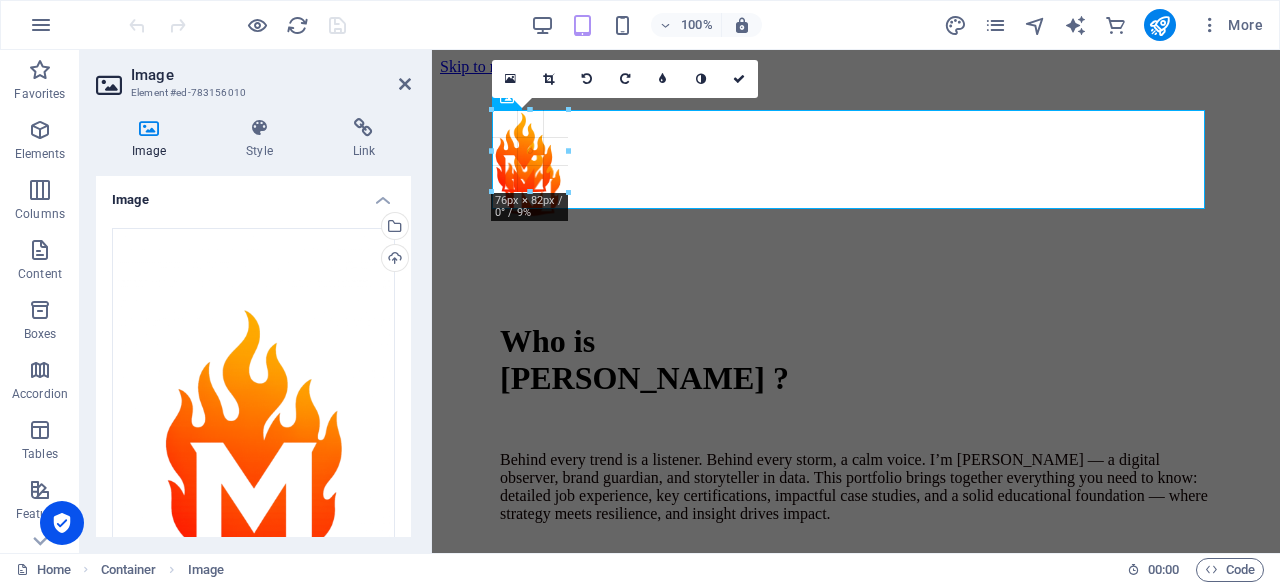 drag, startPoint x: 815, startPoint y: 473, endPoint x: 562, endPoint y: 182, distance: 385.60342 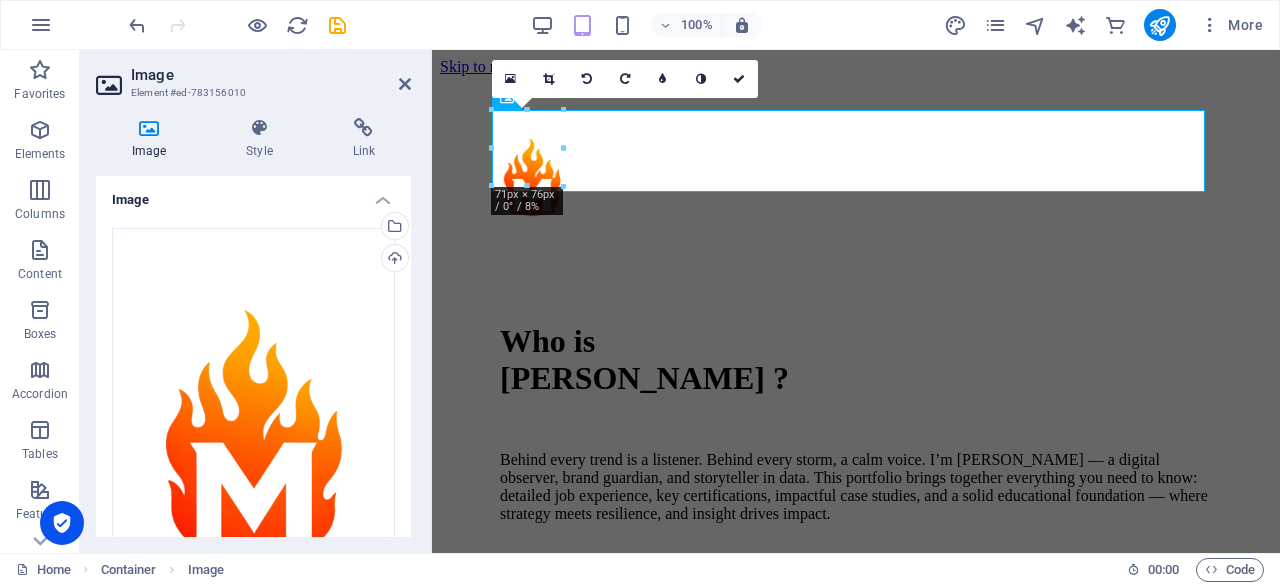 type on "70" 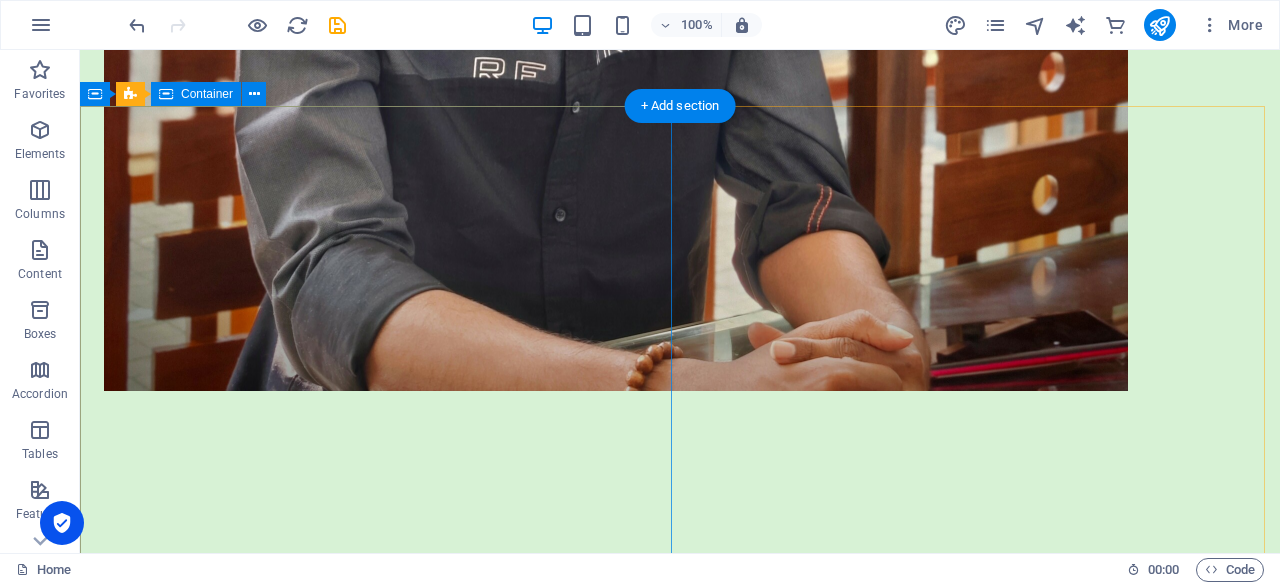 scroll, scrollTop: 1978, scrollLeft: 0, axis: vertical 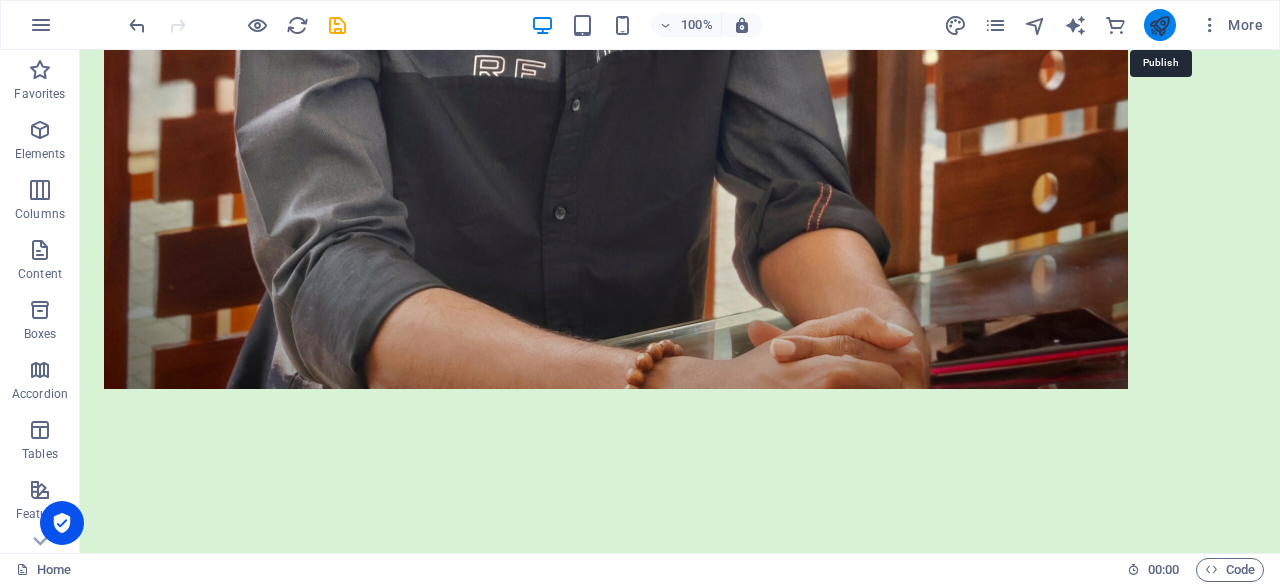 click at bounding box center [1159, 25] 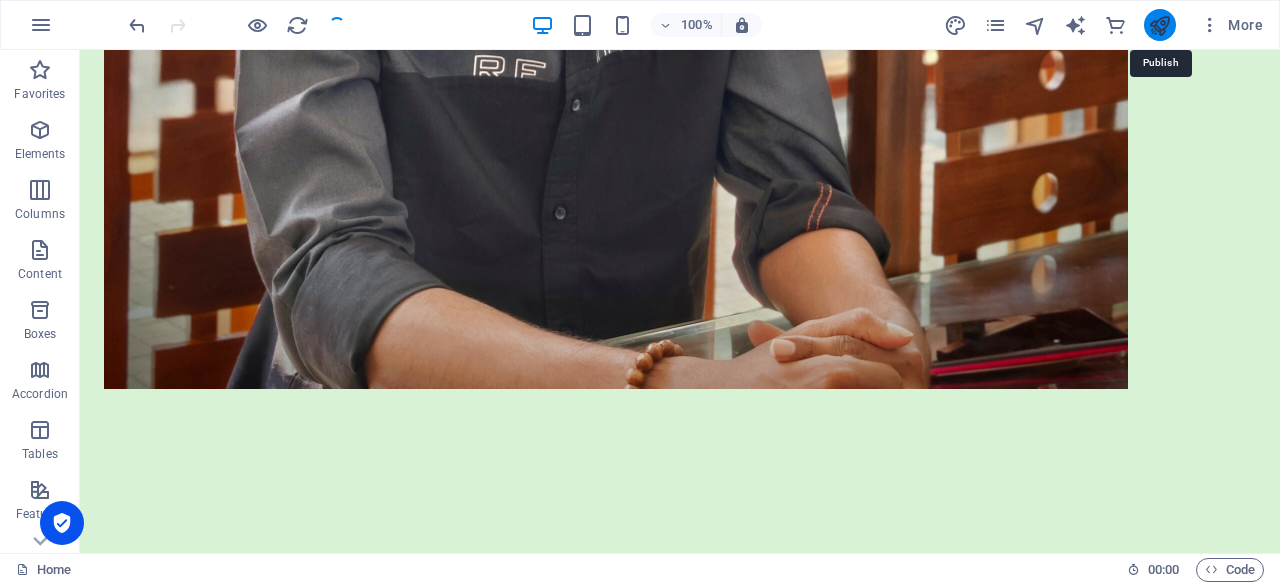 click at bounding box center [1159, 25] 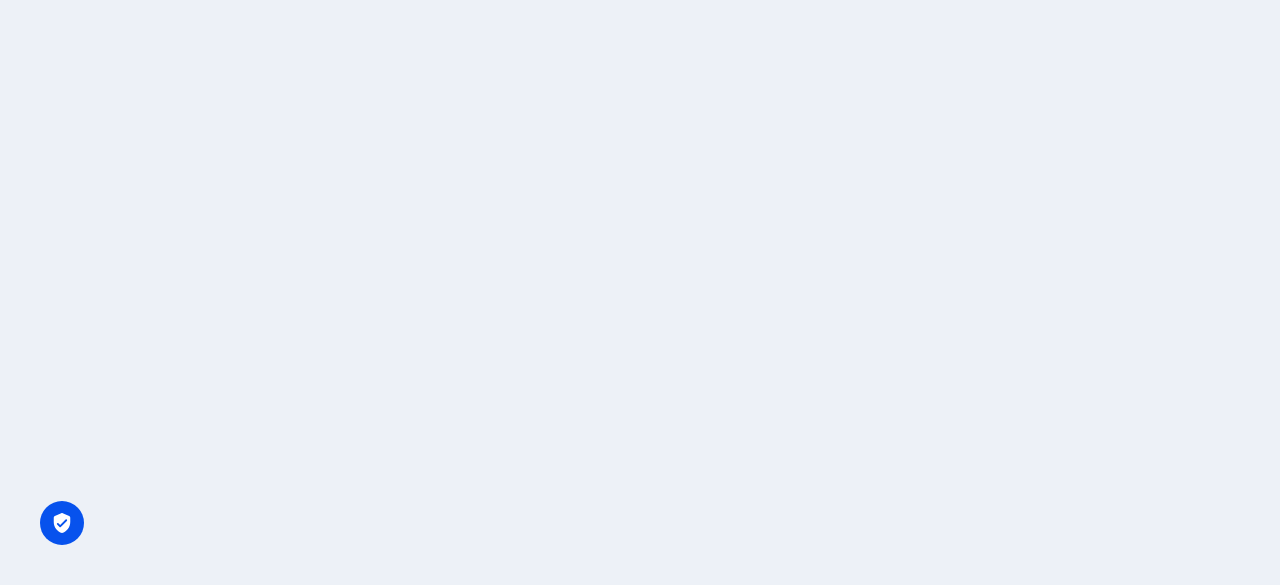 scroll, scrollTop: 0, scrollLeft: 0, axis: both 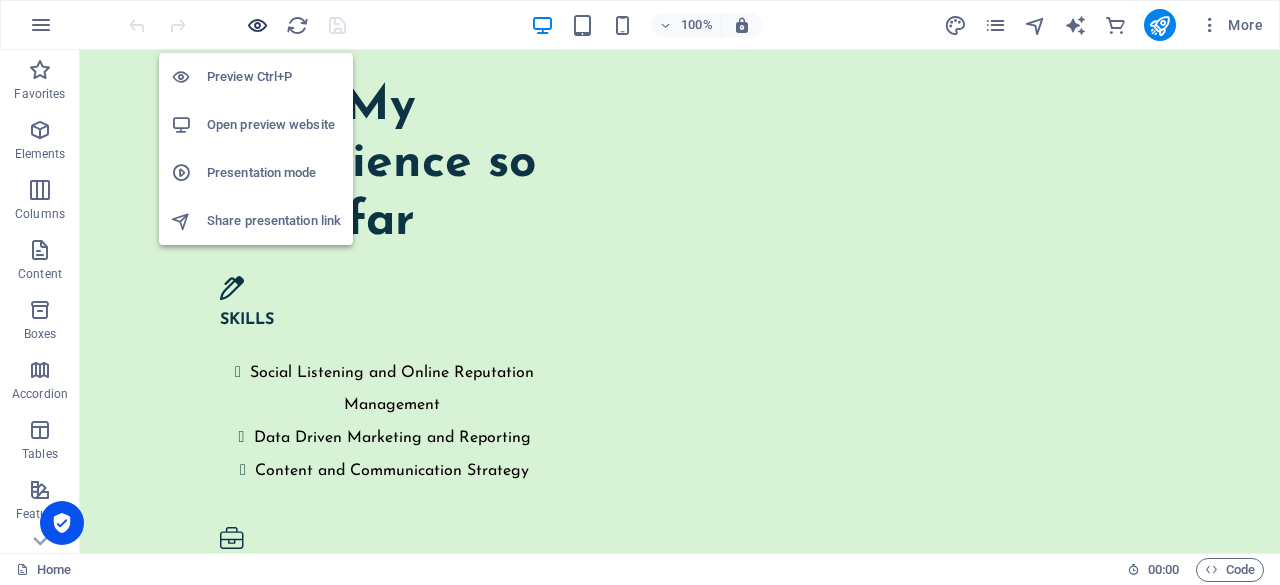 click at bounding box center [257, 25] 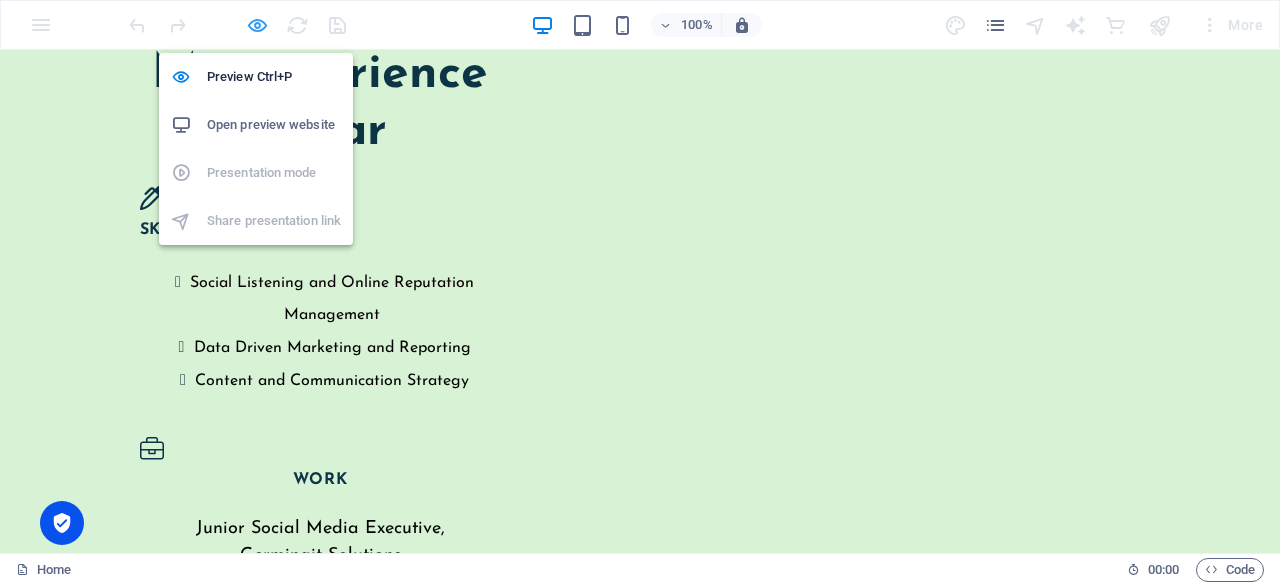 scroll, scrollTop: 4857, scrollLeft: 0, axis: vertical 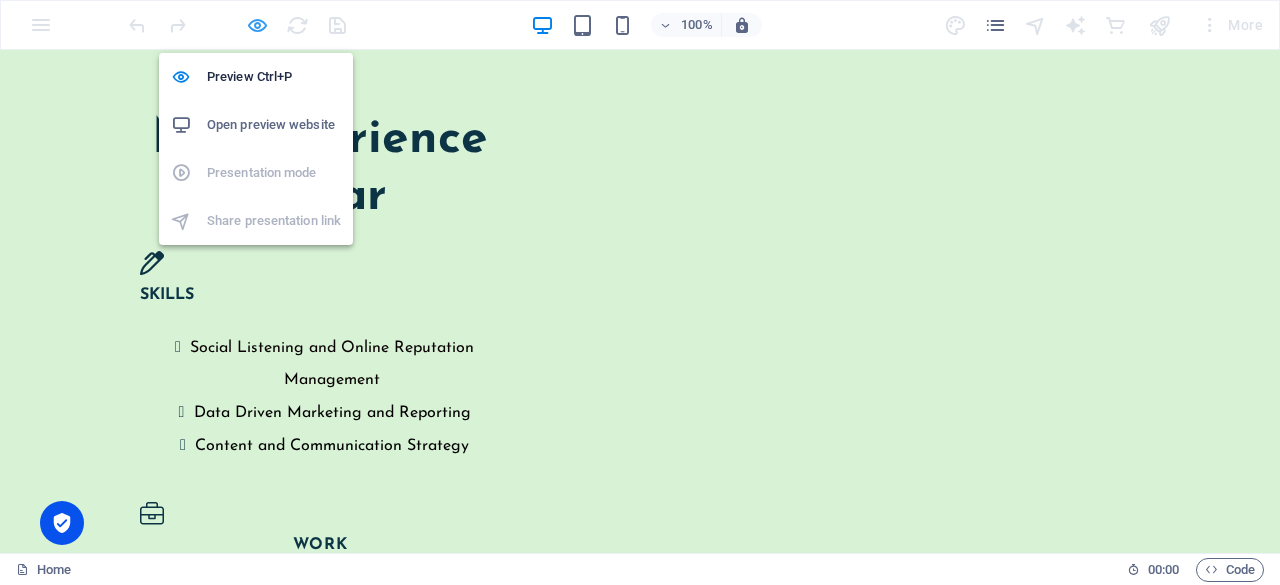 click at bounding box center (257, 25) 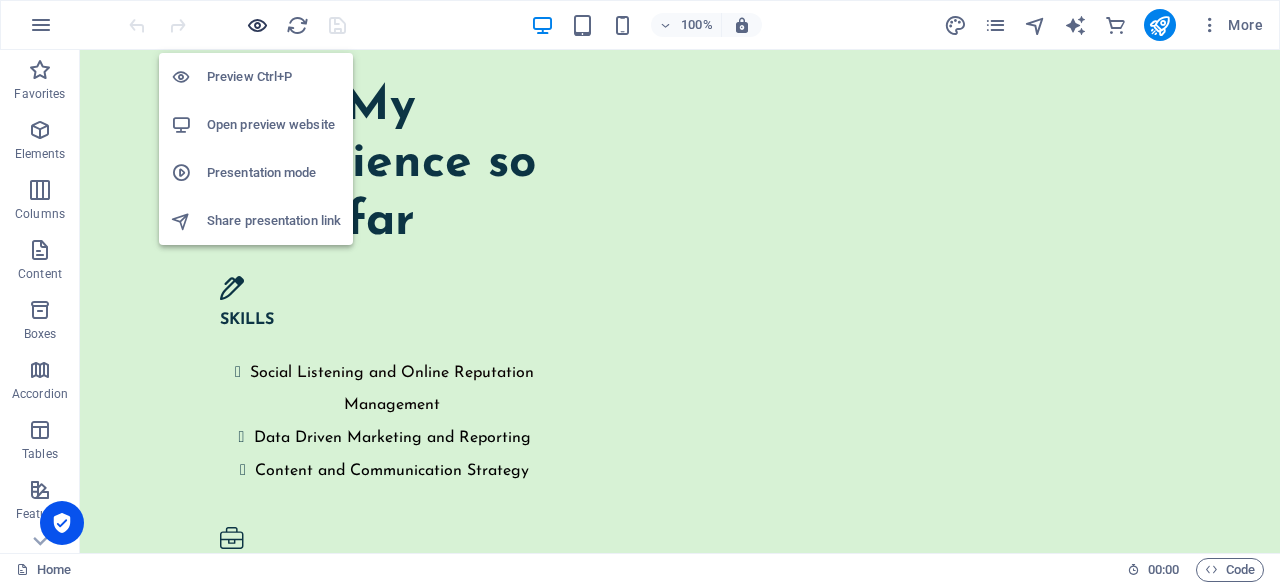 click at bounding box center (257, 25) 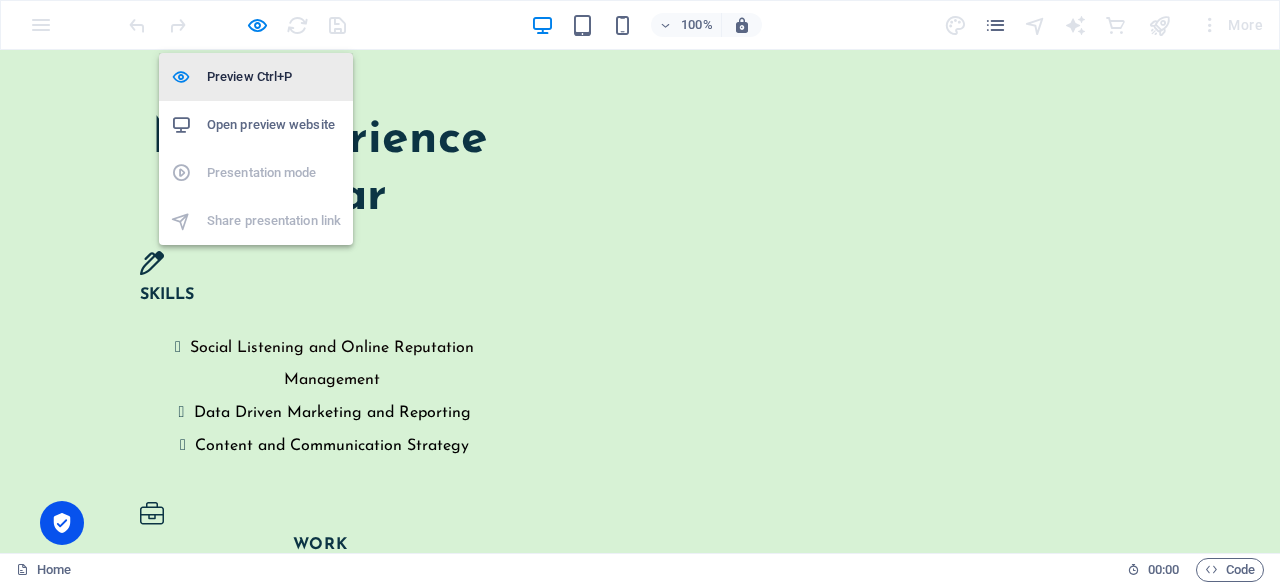 click on "Preview Ctrl+P" at bounding box center (274, 77) 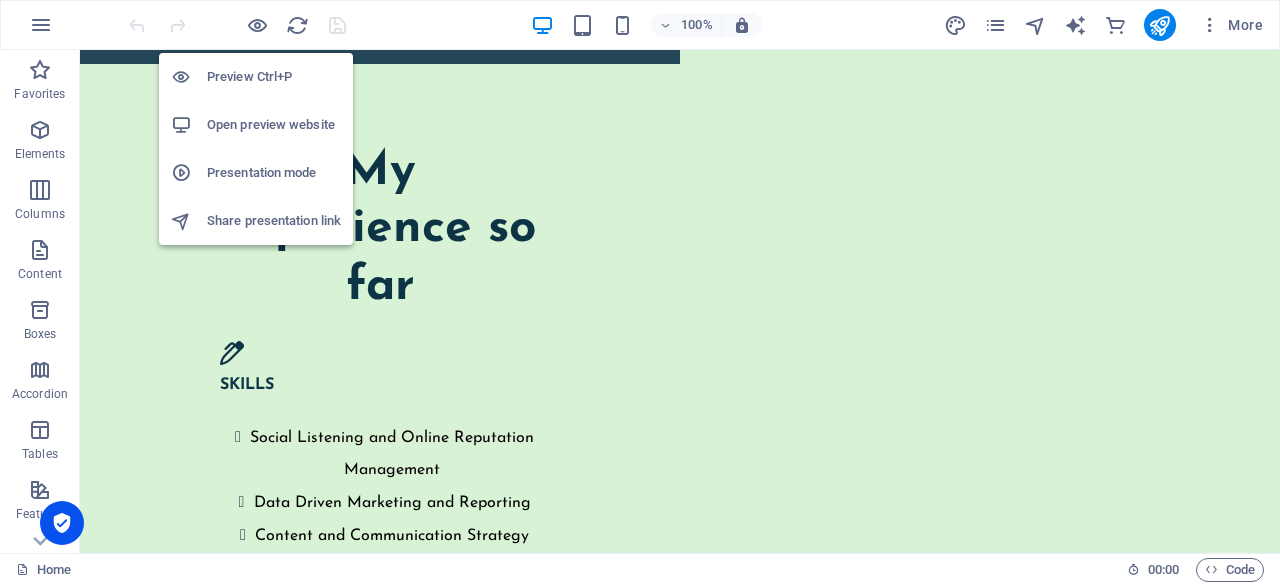 scroll, scrollTop: 4922, scrollLeft: 0, axis: vertical 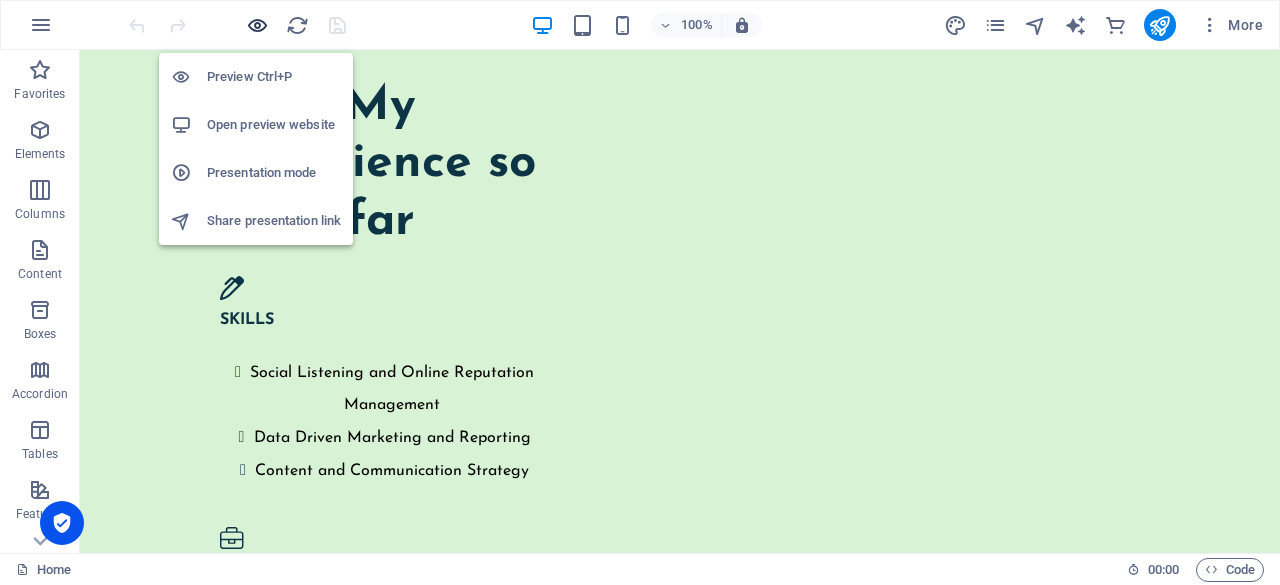 click at bounding box center (257, 25) 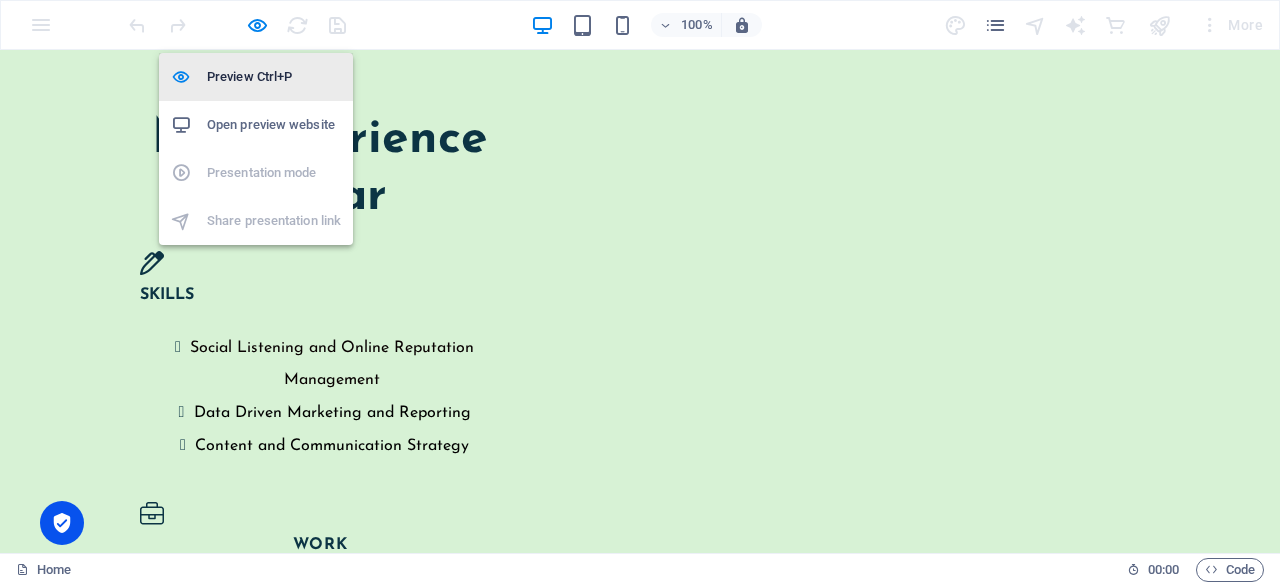 click on "Preview Ctrl+P" at bounding box center [274, 77] 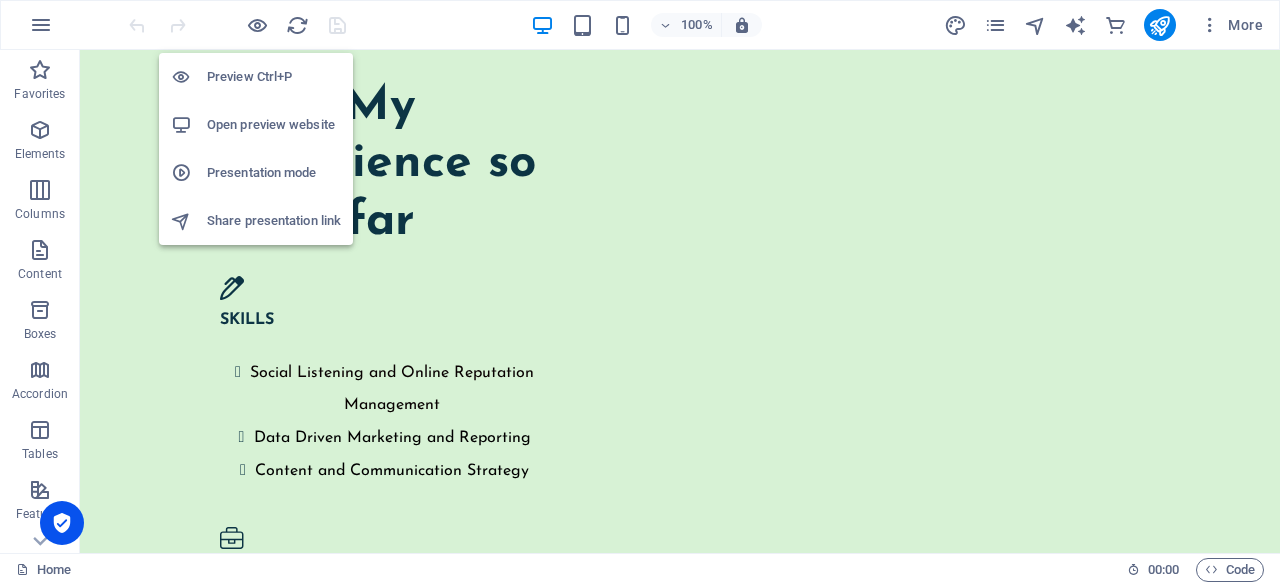 click on "Preview Ctrl+P" at bounding box center (274, 77) 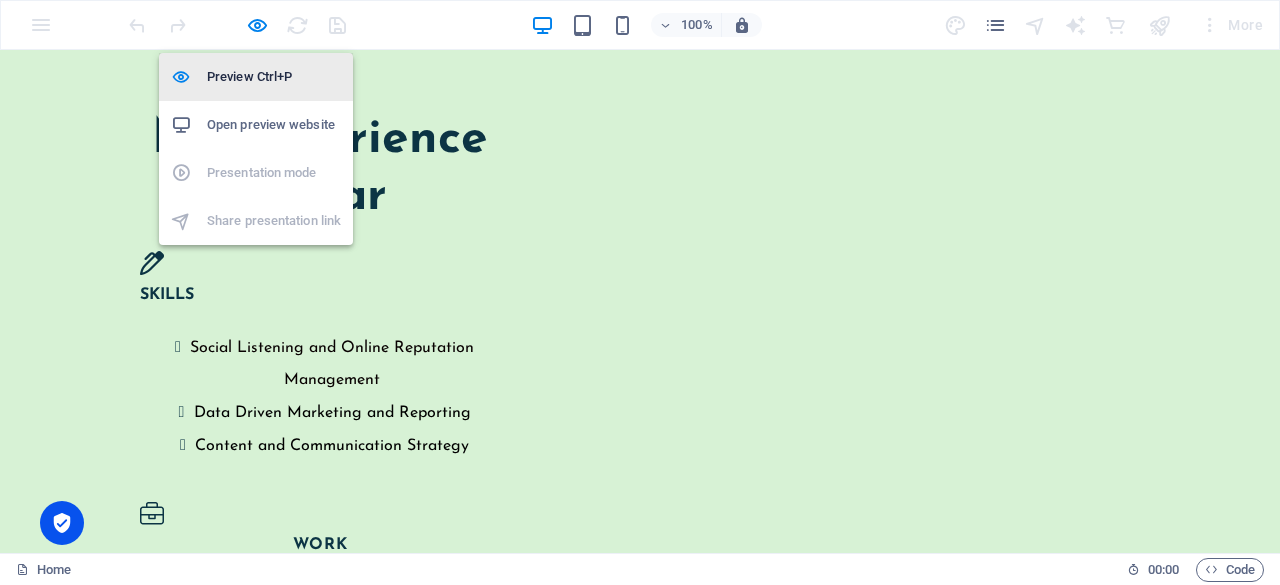 click on "Preview Ctrl+P" at bounding box center [274, 77] 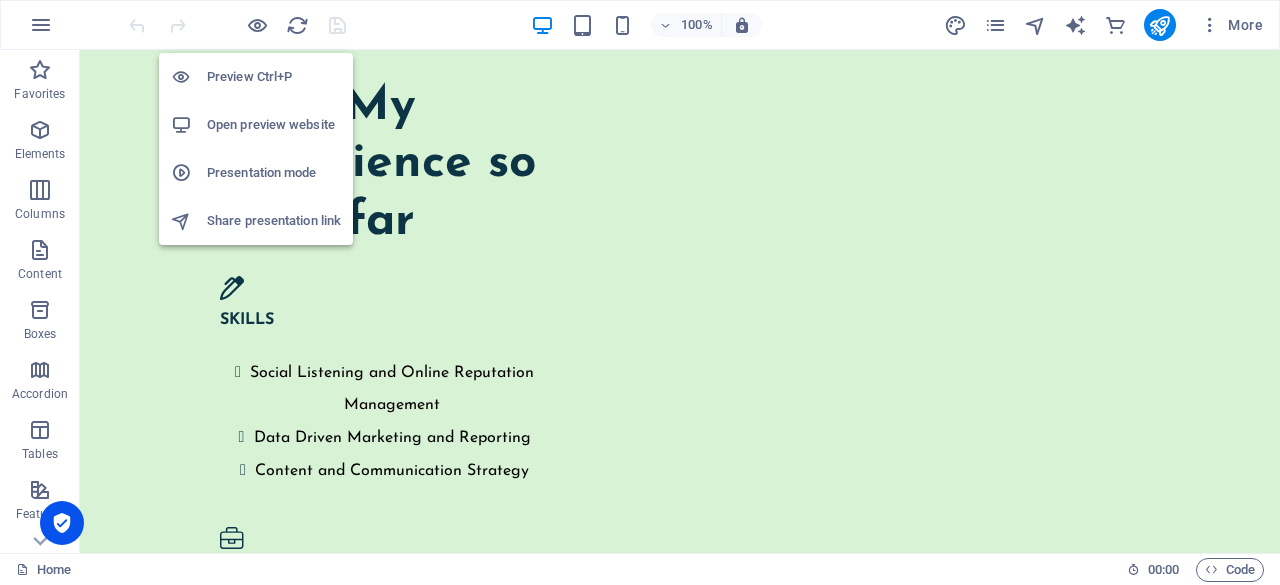 click on "Preview Ctrl+P" at bounding box center [274, 77] 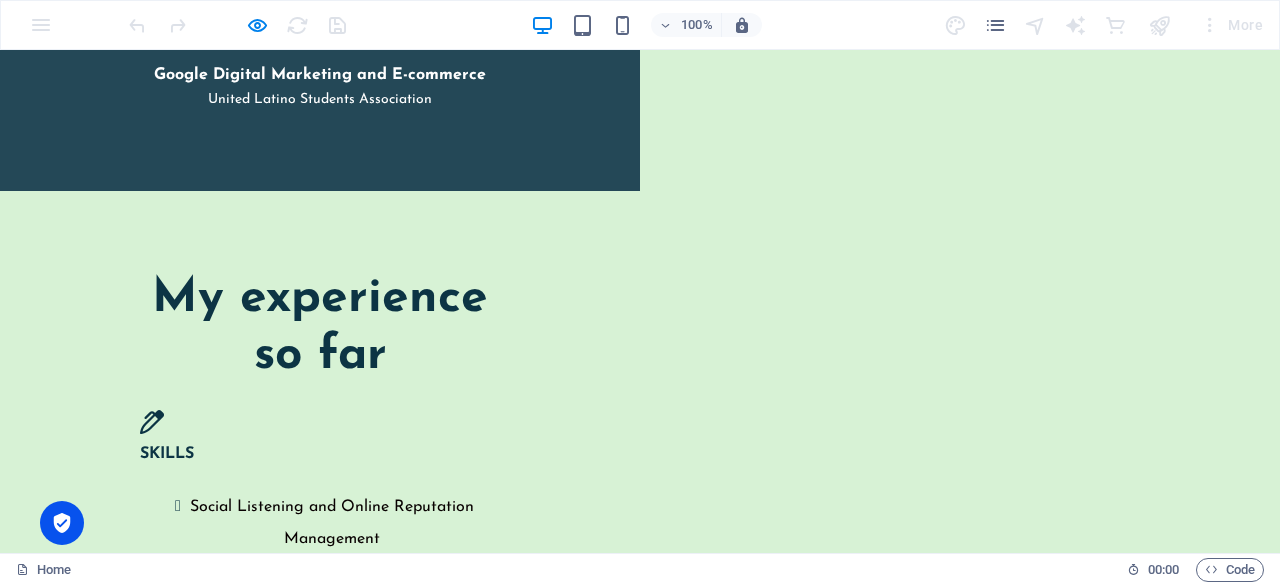 scroll, scrollTop: 4866, scrollLeft: 0, axis: vertical 